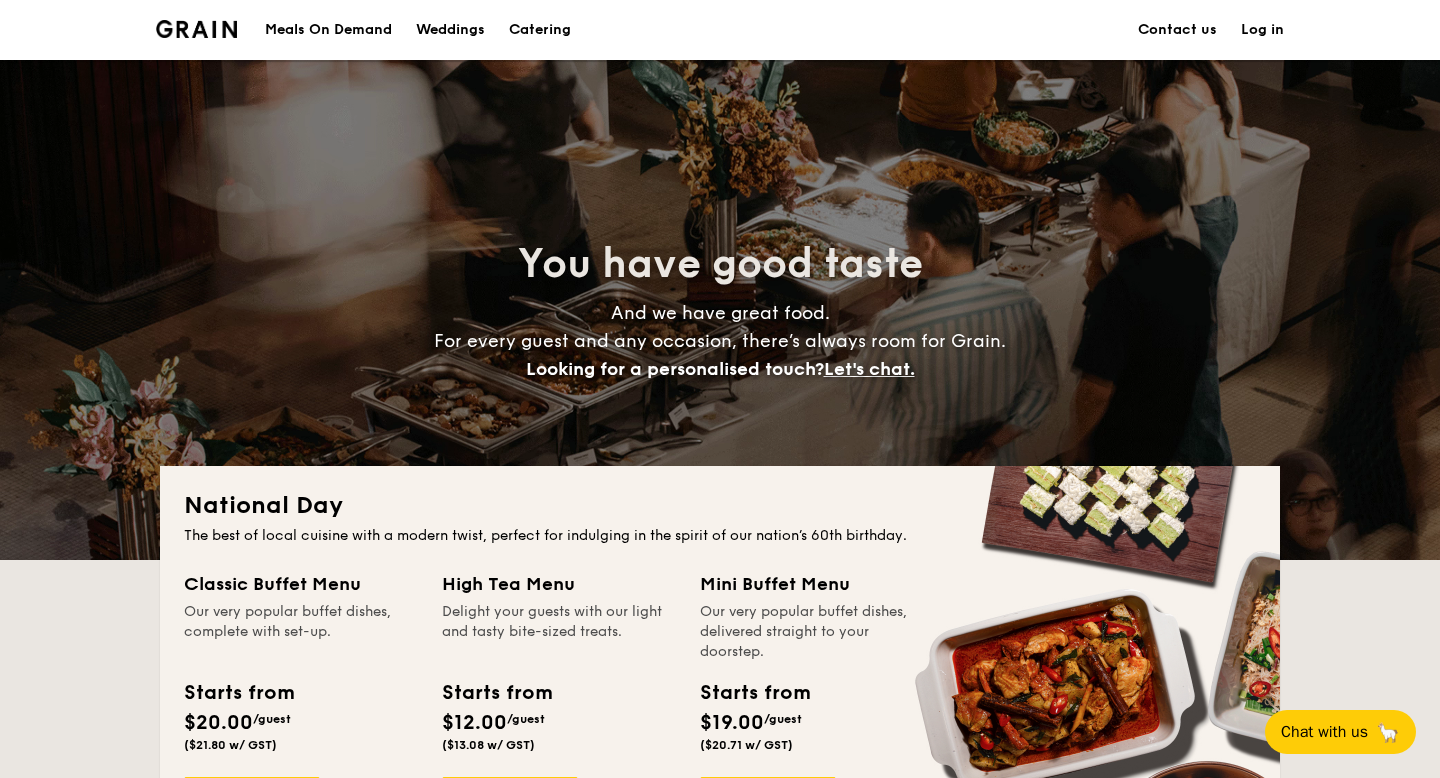 scroll, scrollTop: 152, scrollLeft: 0, axis: vertical 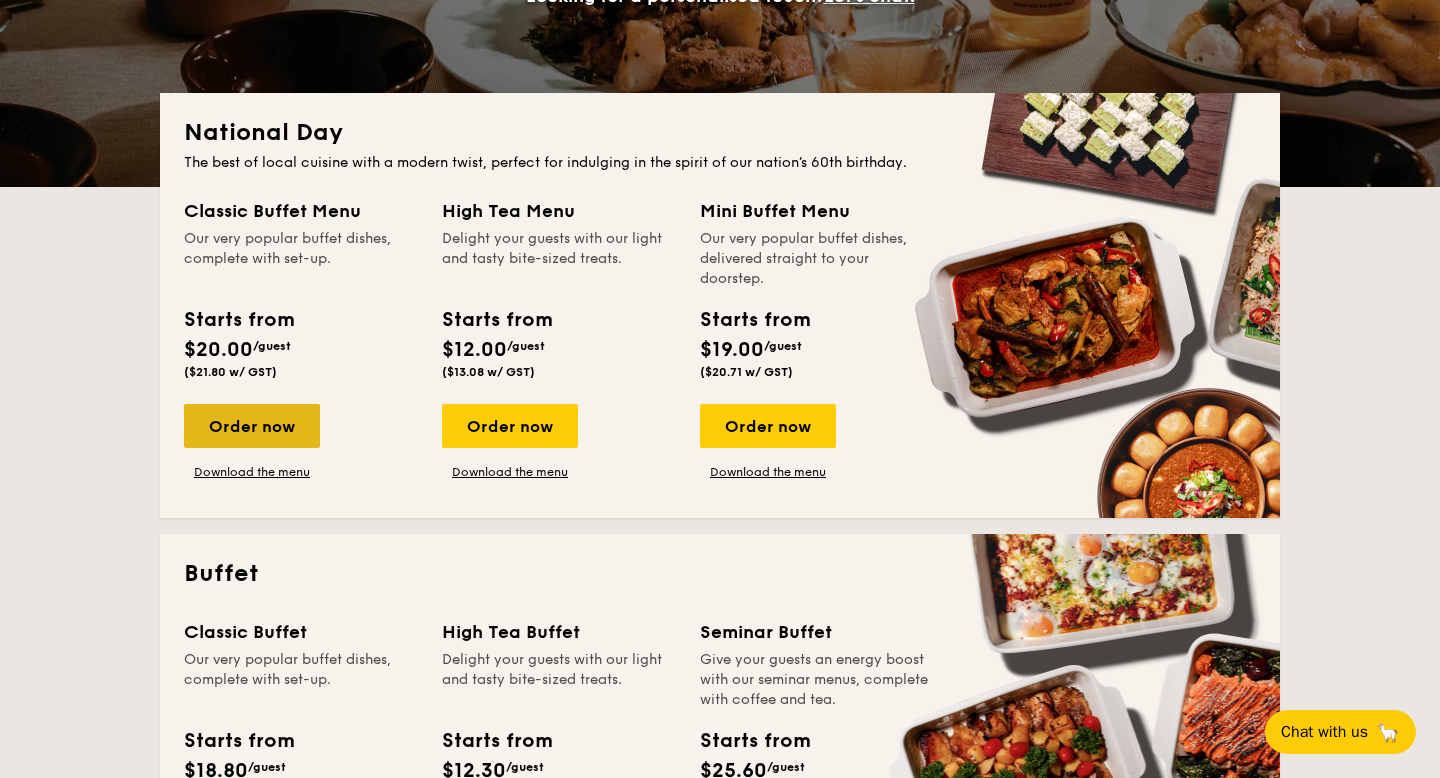click on "Order now" at bounding box center [252, 426] 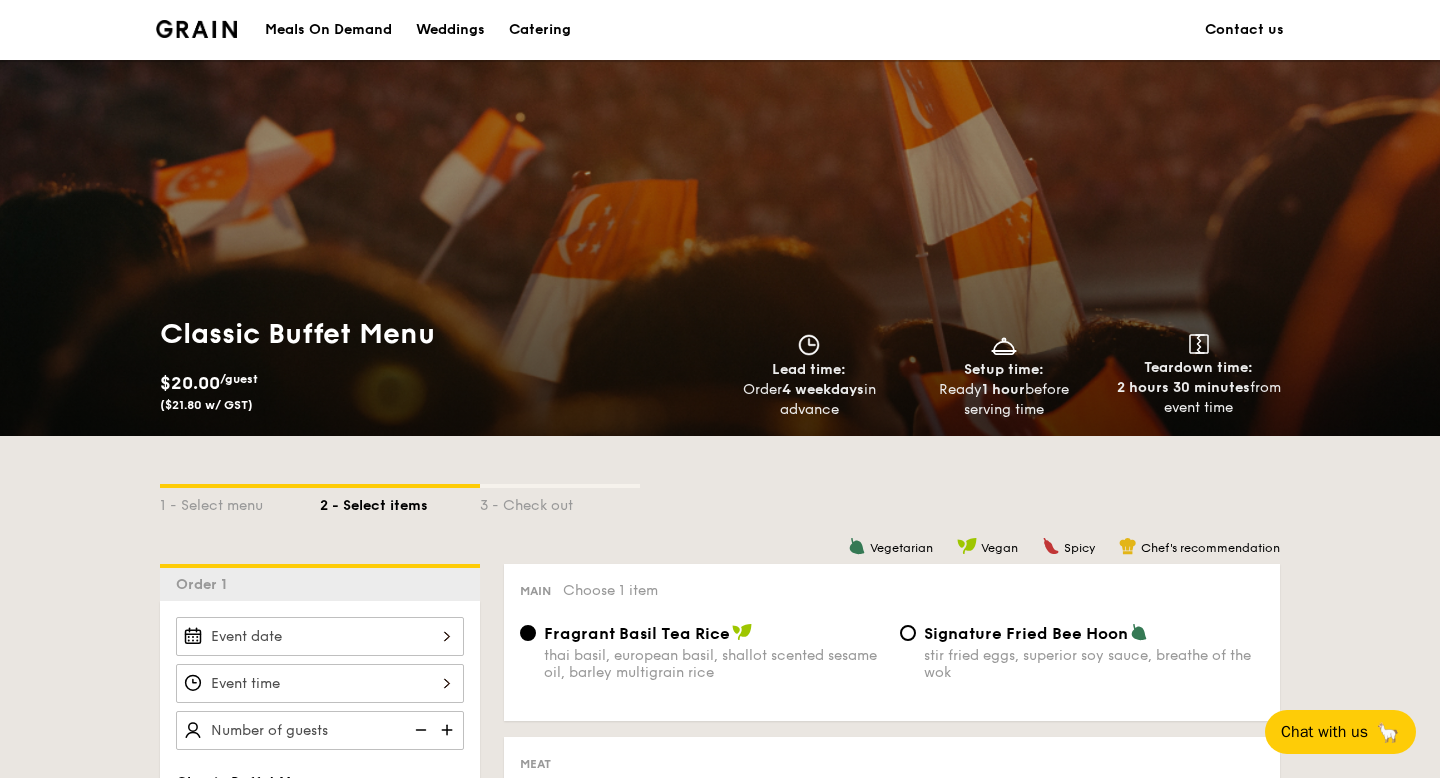 scroll, scrollTop: 92, scrollLeft: 0, axis: vertical 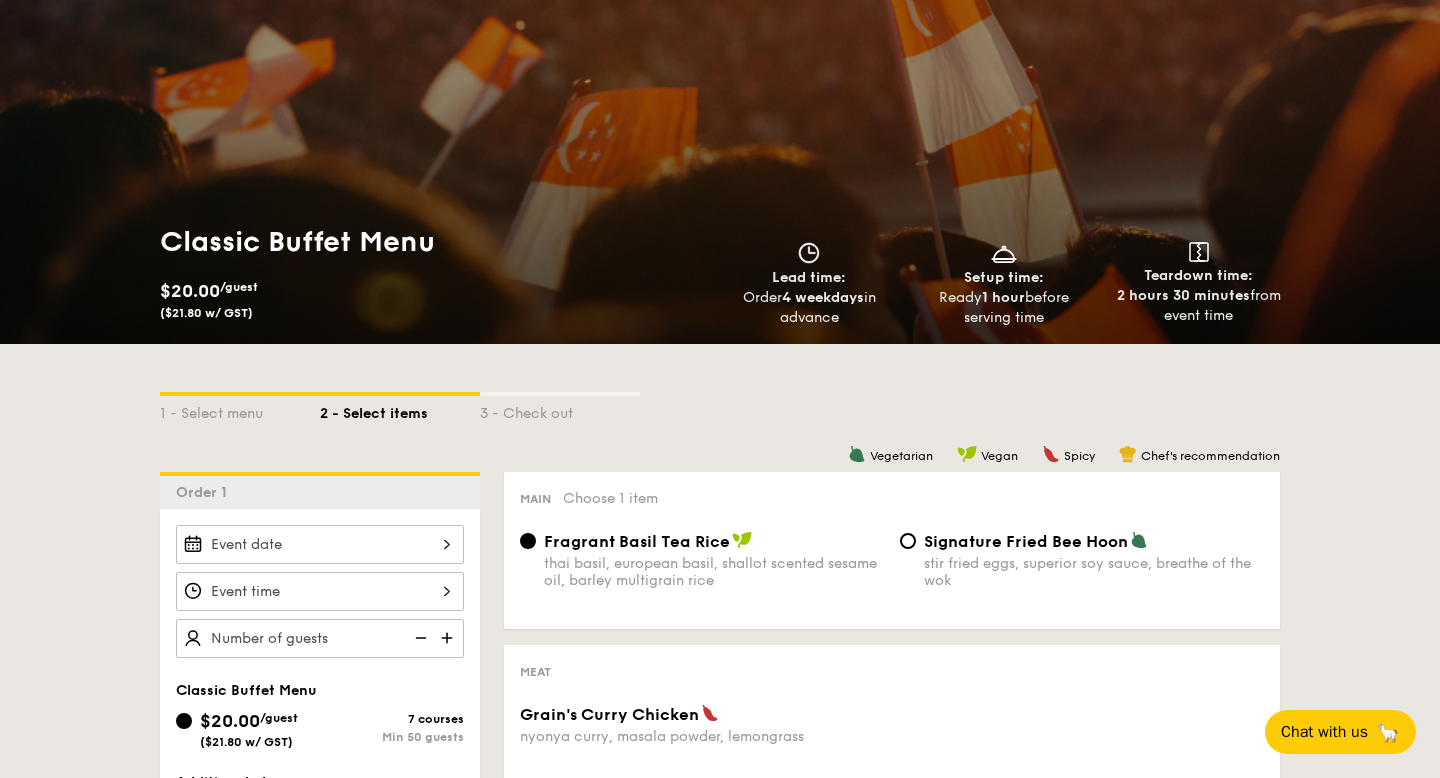 click at bounding box center (320, 544) 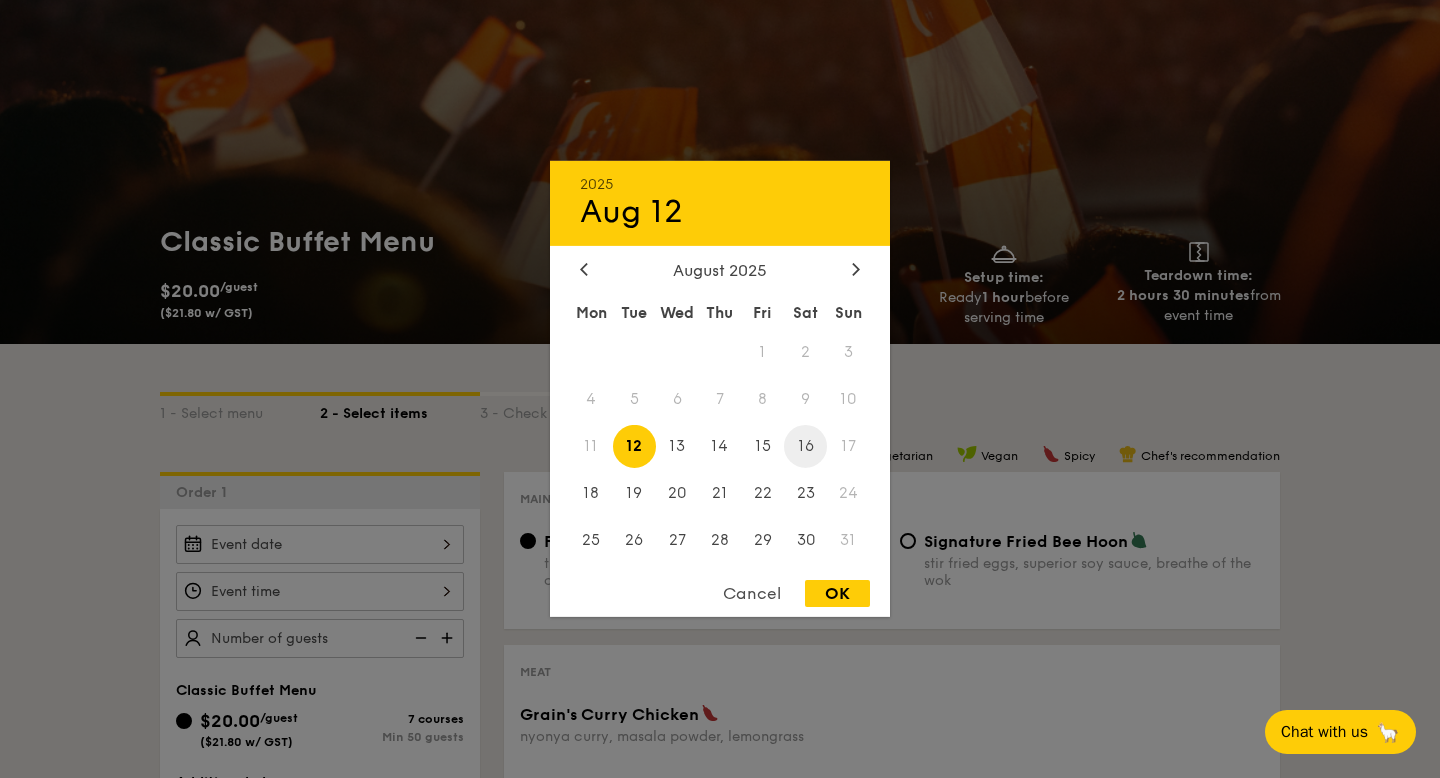 click on "16" at bounding box center [805, 446] 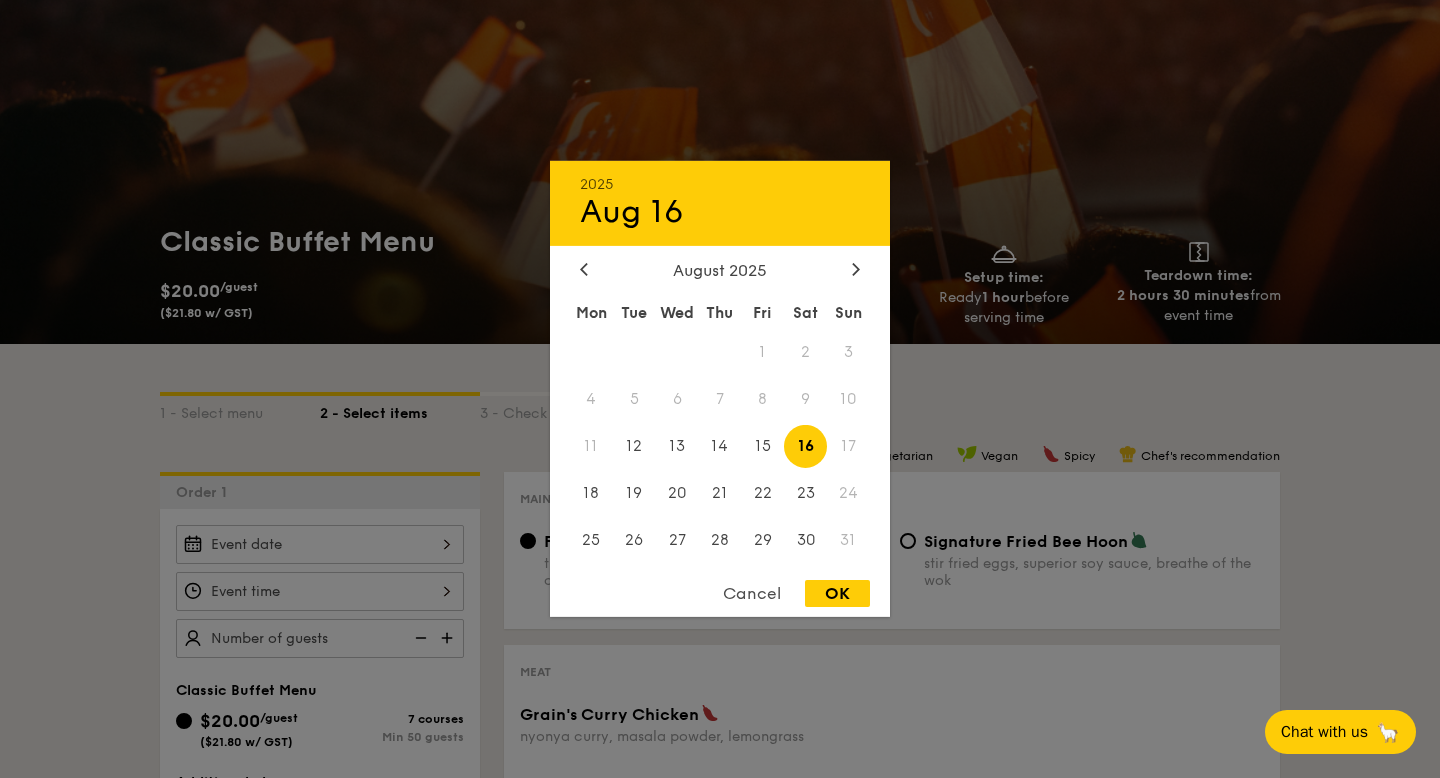 click on "OK" at bounding box center (837, 593) 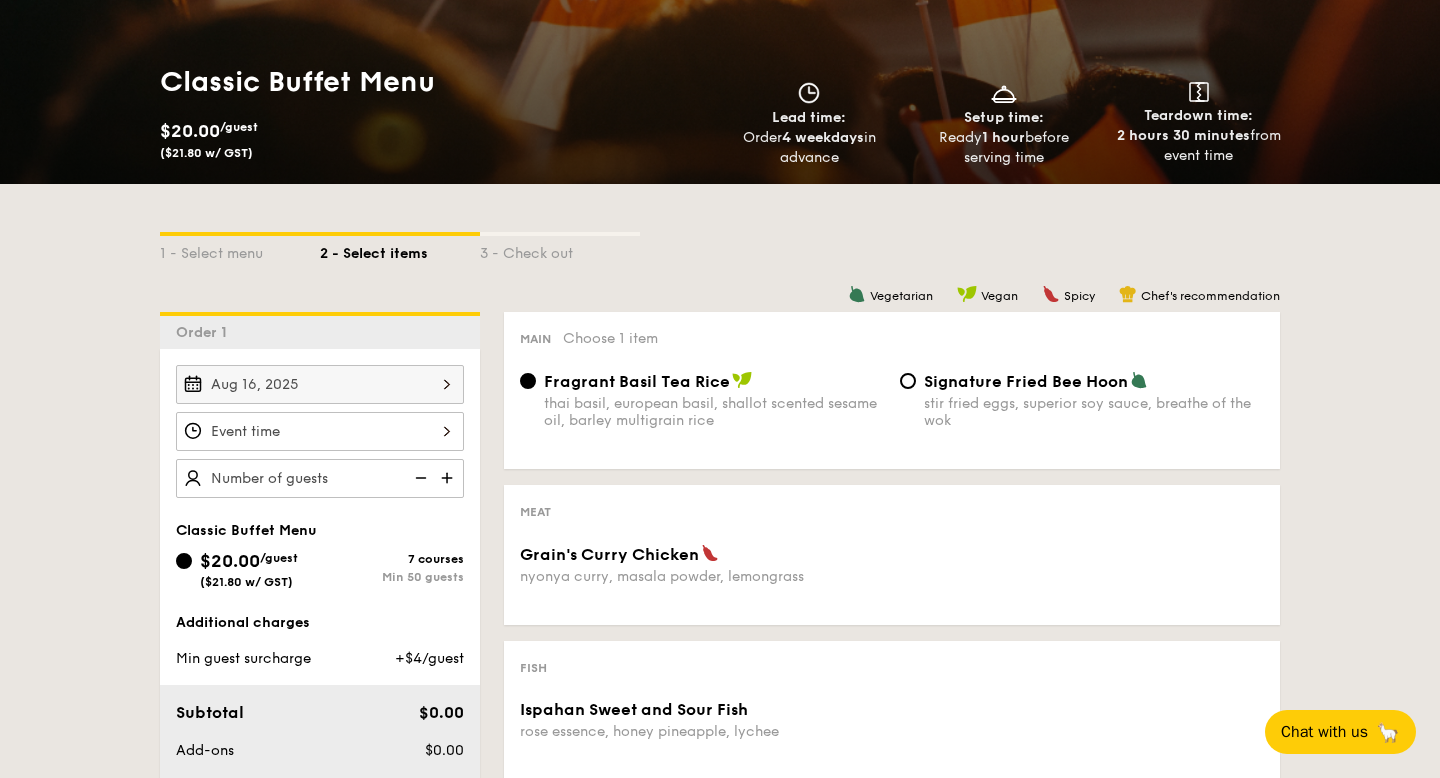 scroll, scrollTop: 266, scrollLeft: 0, axis: vertical 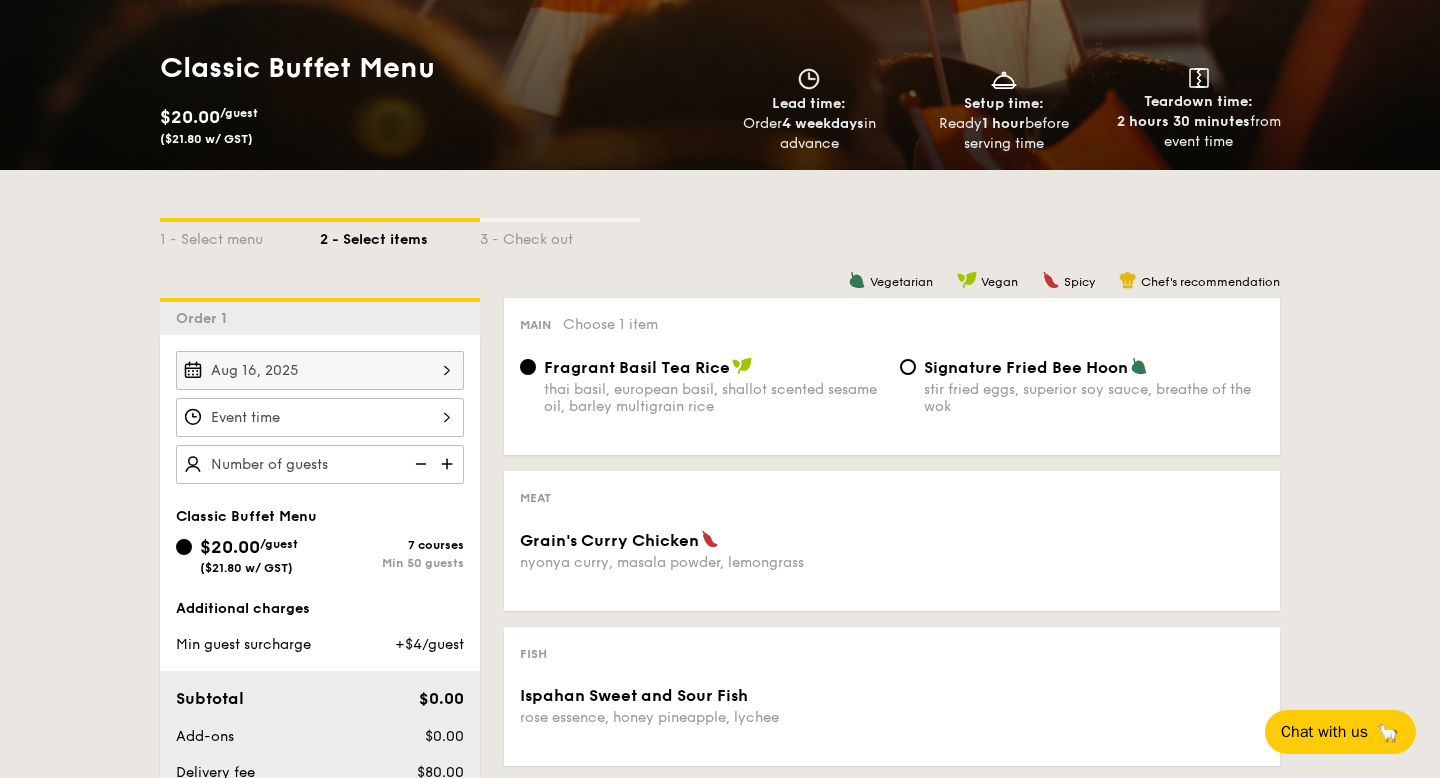 click at bounding box center (320, 417) 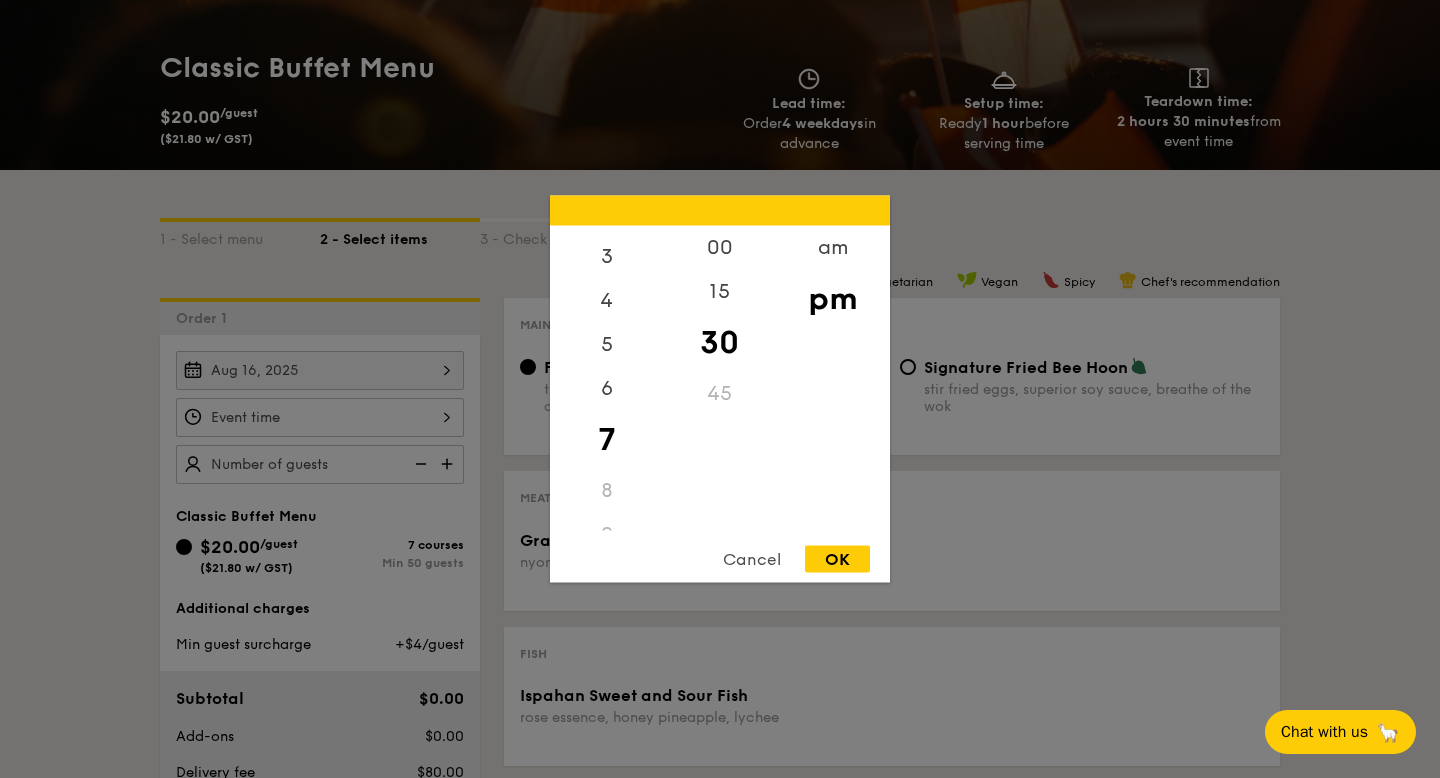 scroll, scrollTop: 0, scrollLeft: 0, axis: both 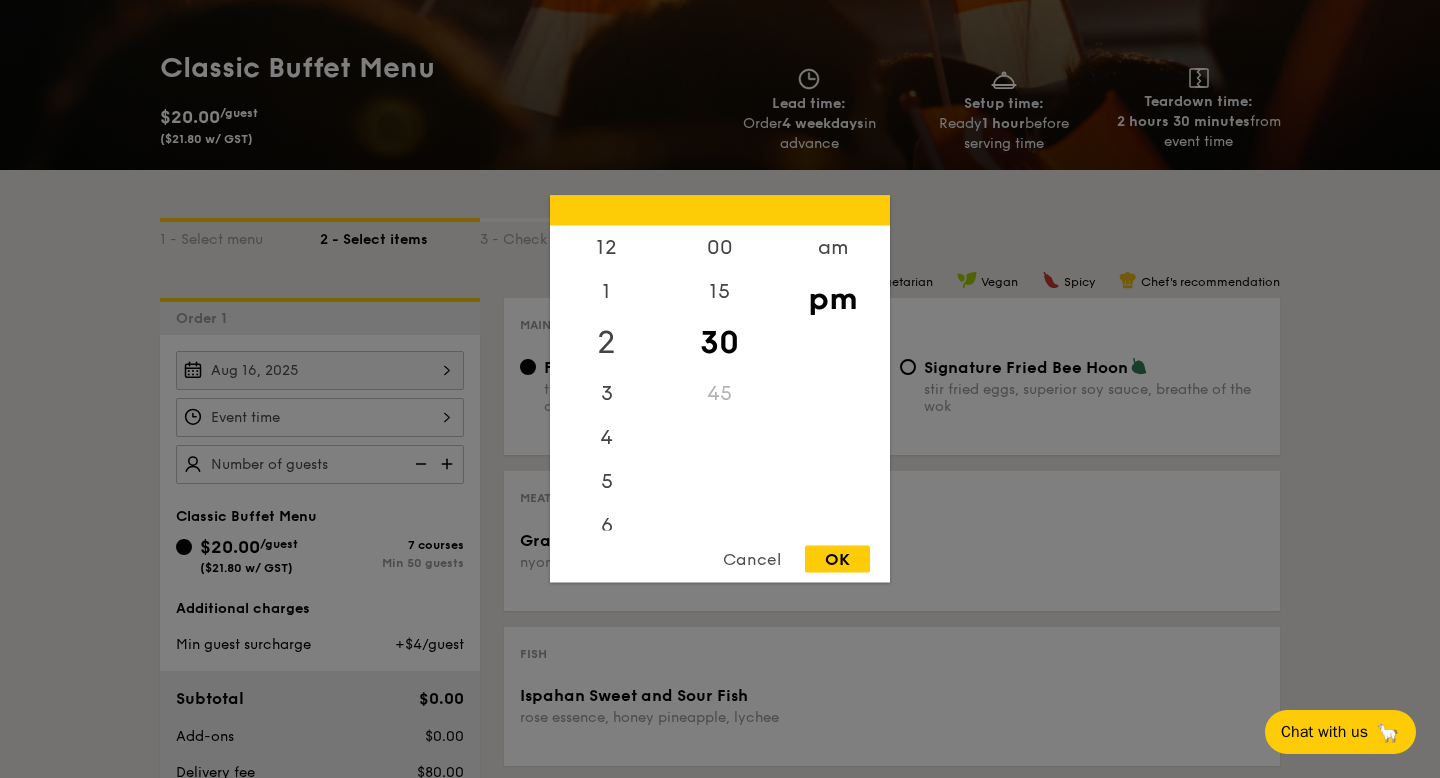 click on "12" at bounding box center (606, 248) 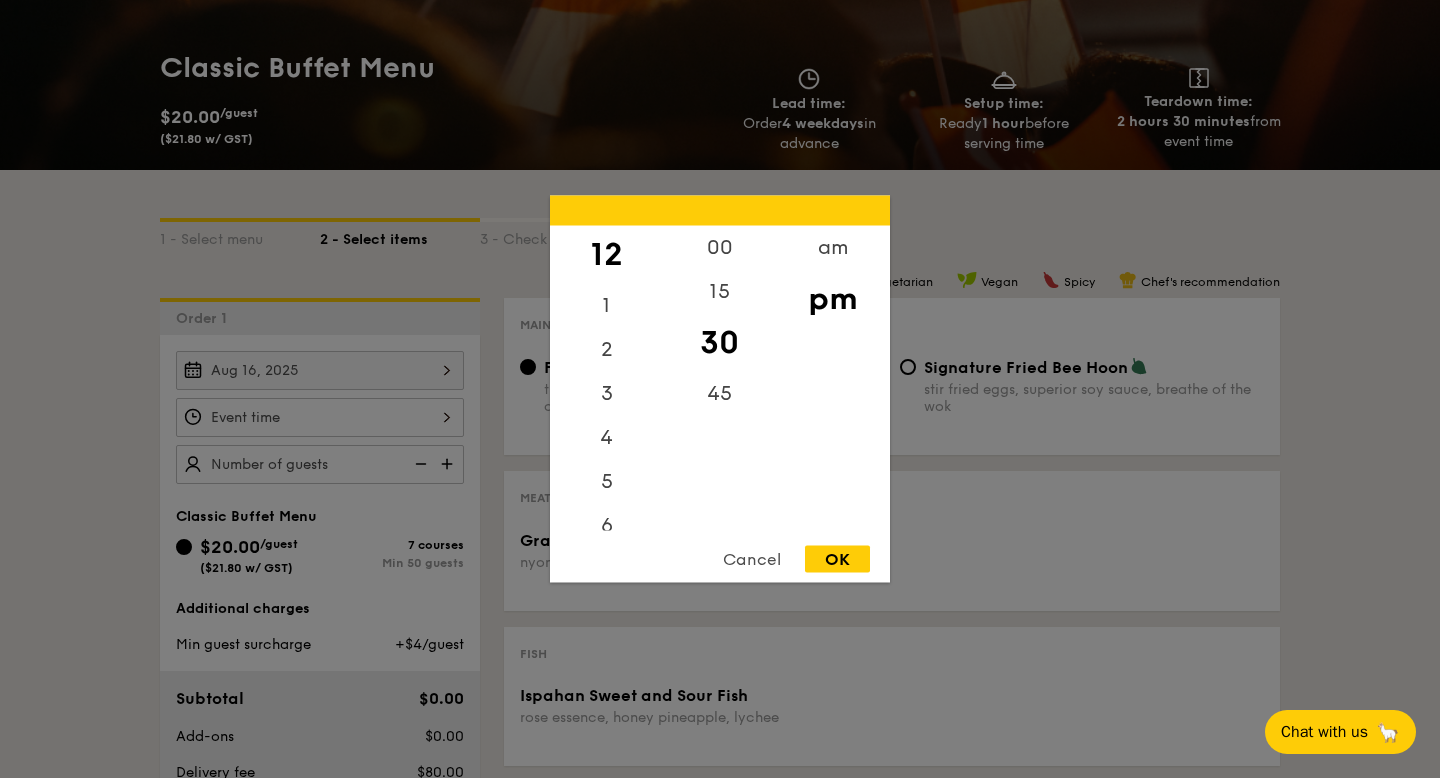 click on "OK" at bounding box center (837, 559) 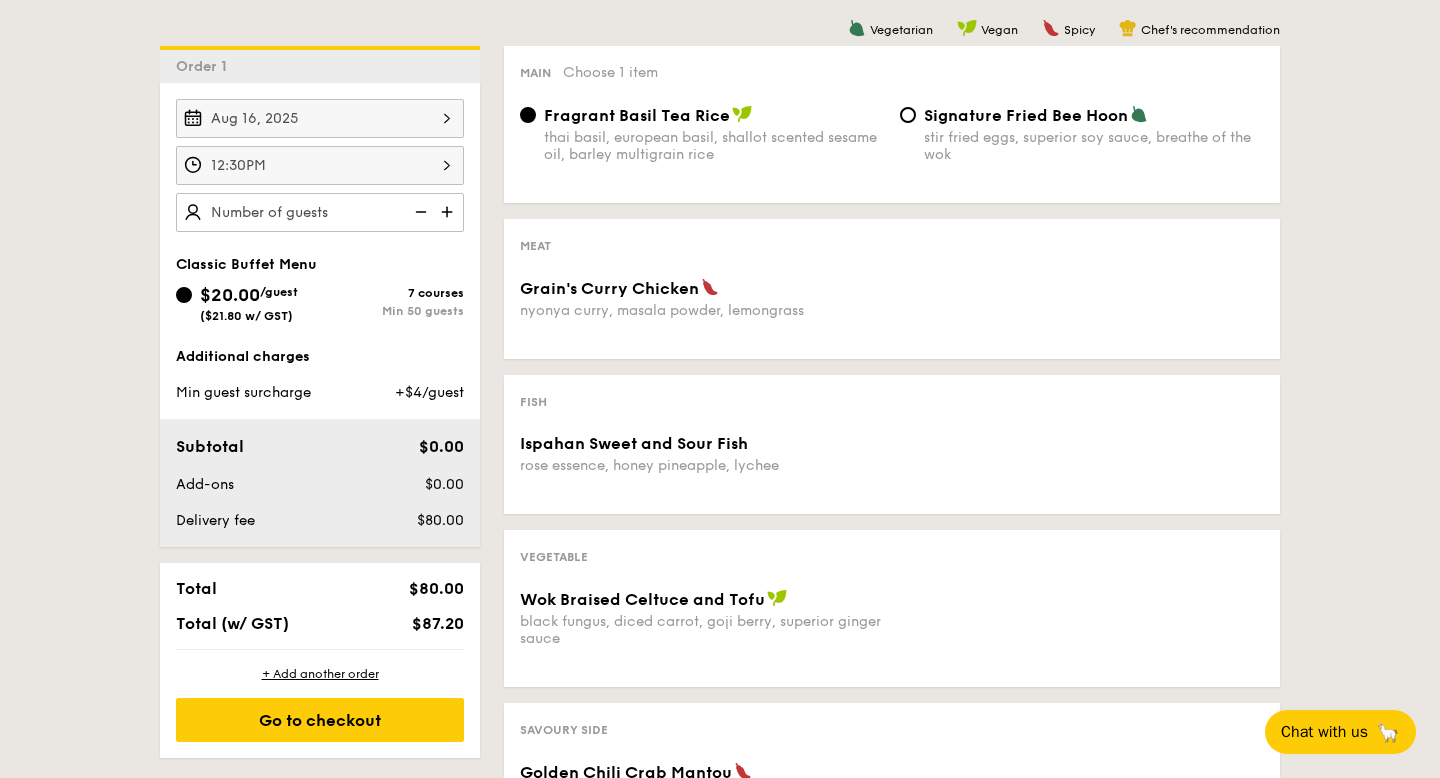 scroll, scrollTop: 522, scrollLeft: 0, axis: vertical 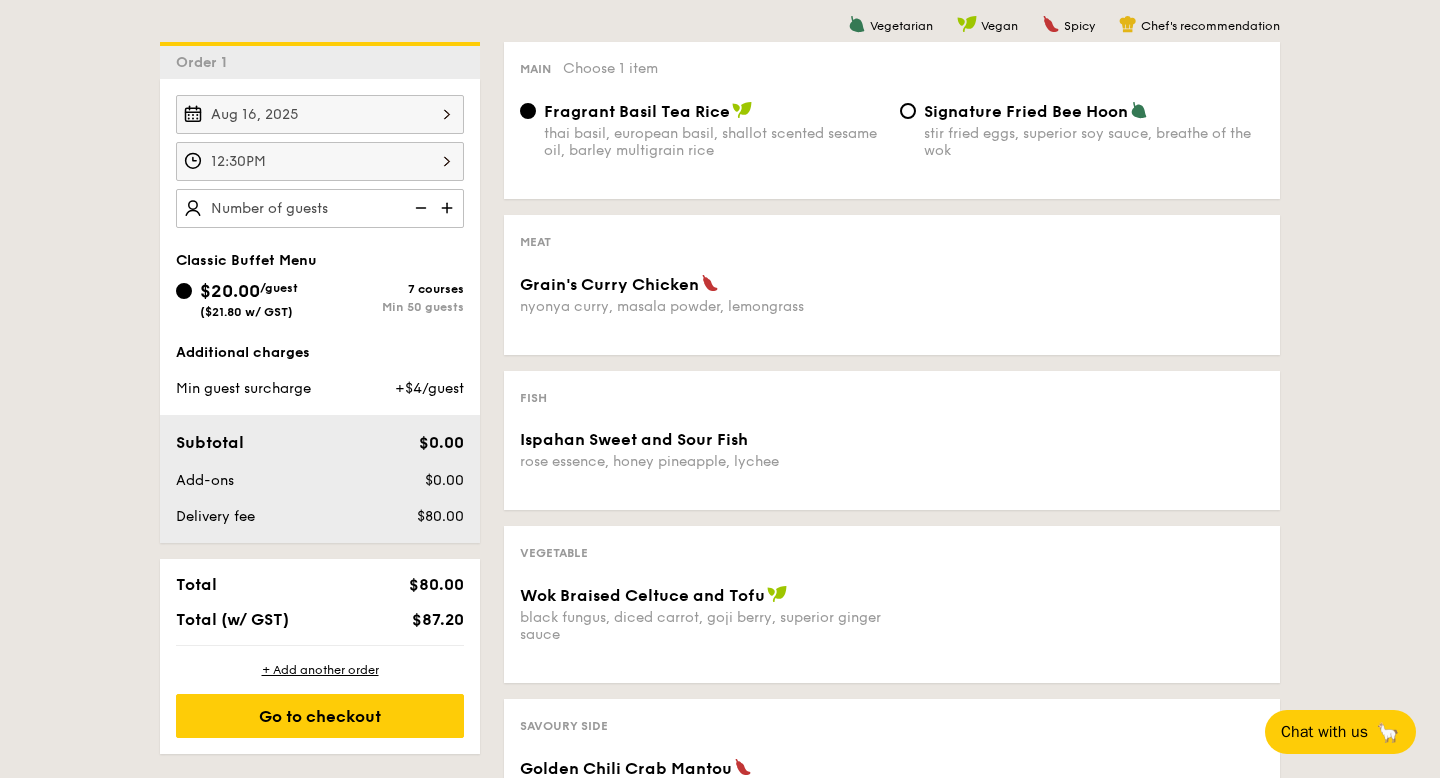click at bounding box center (449, 208) 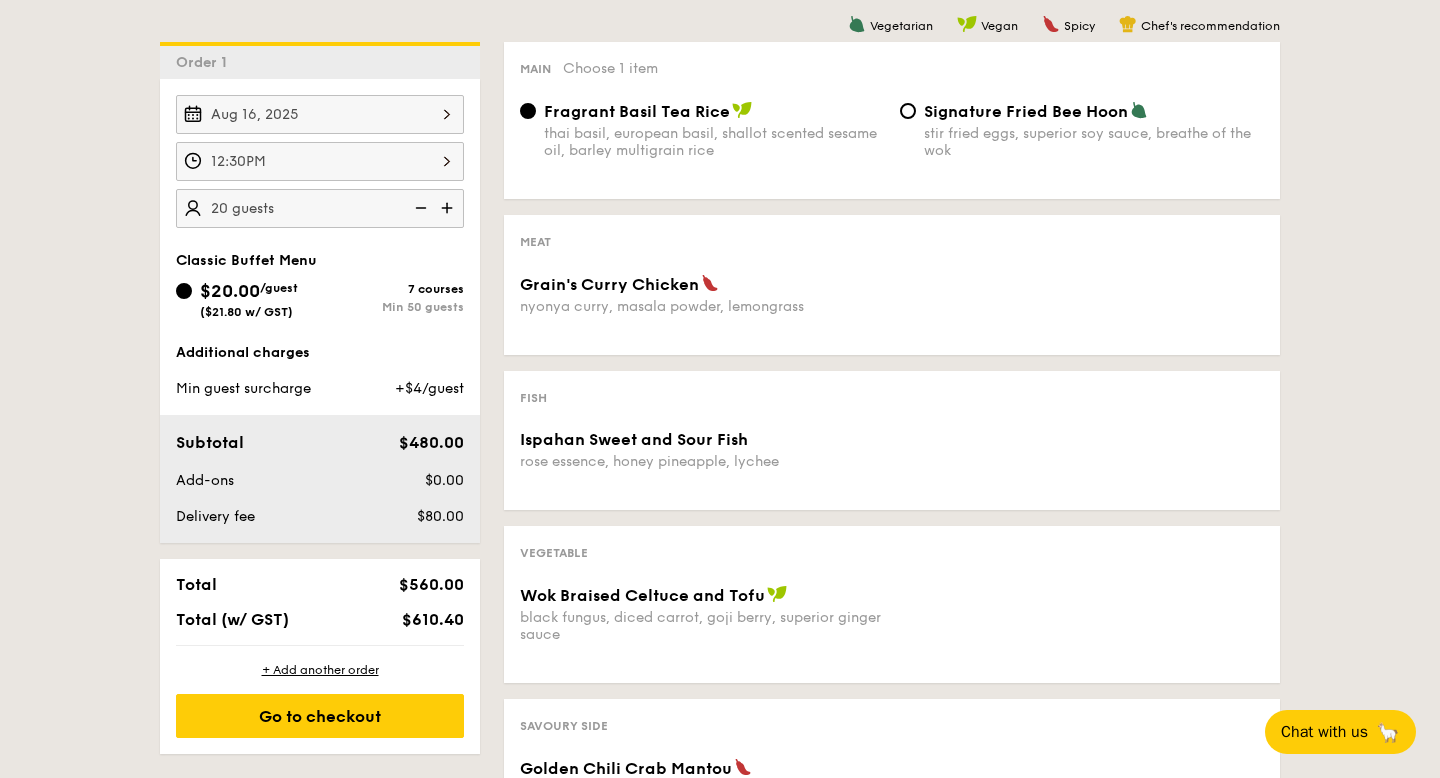 click at bounding box center (449, 208) 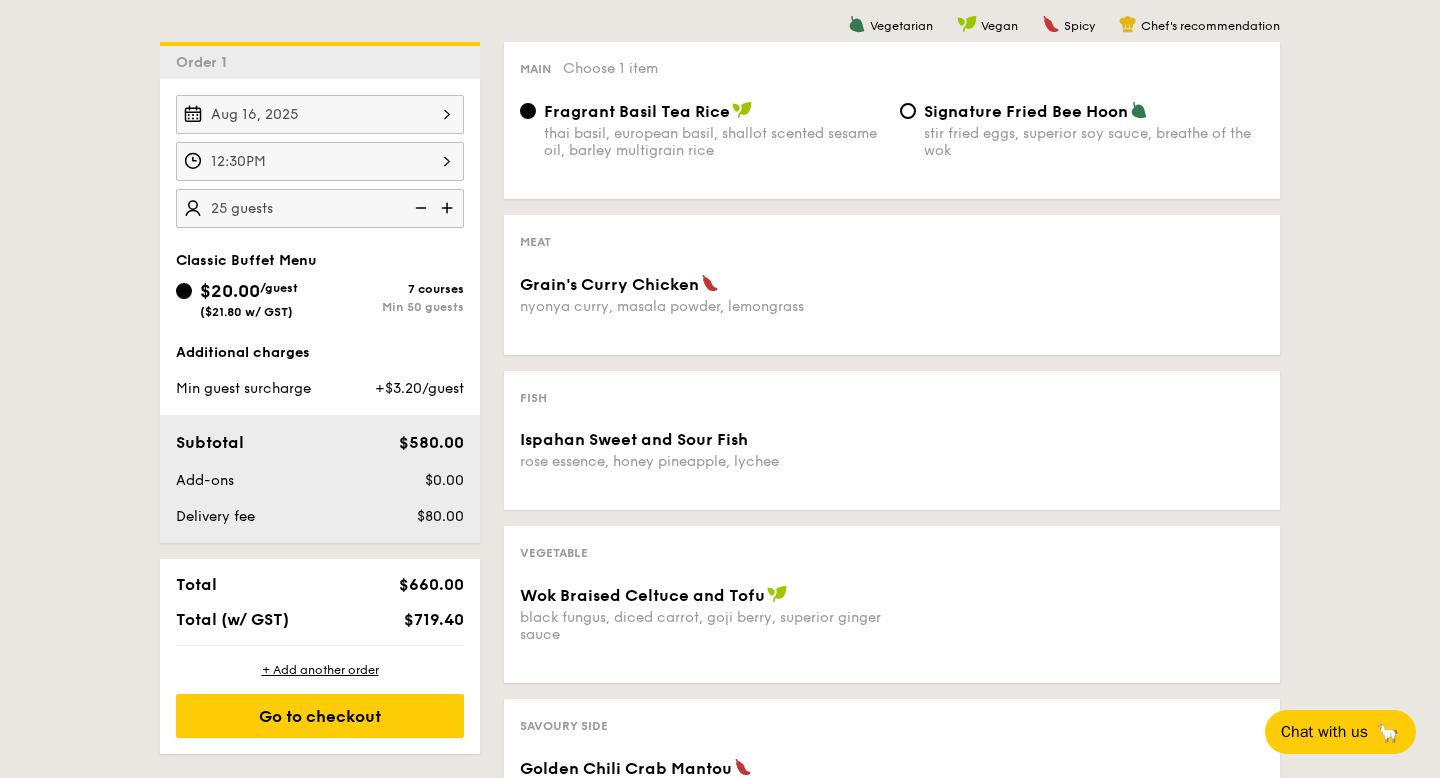 click at bounding box center [449, 208] 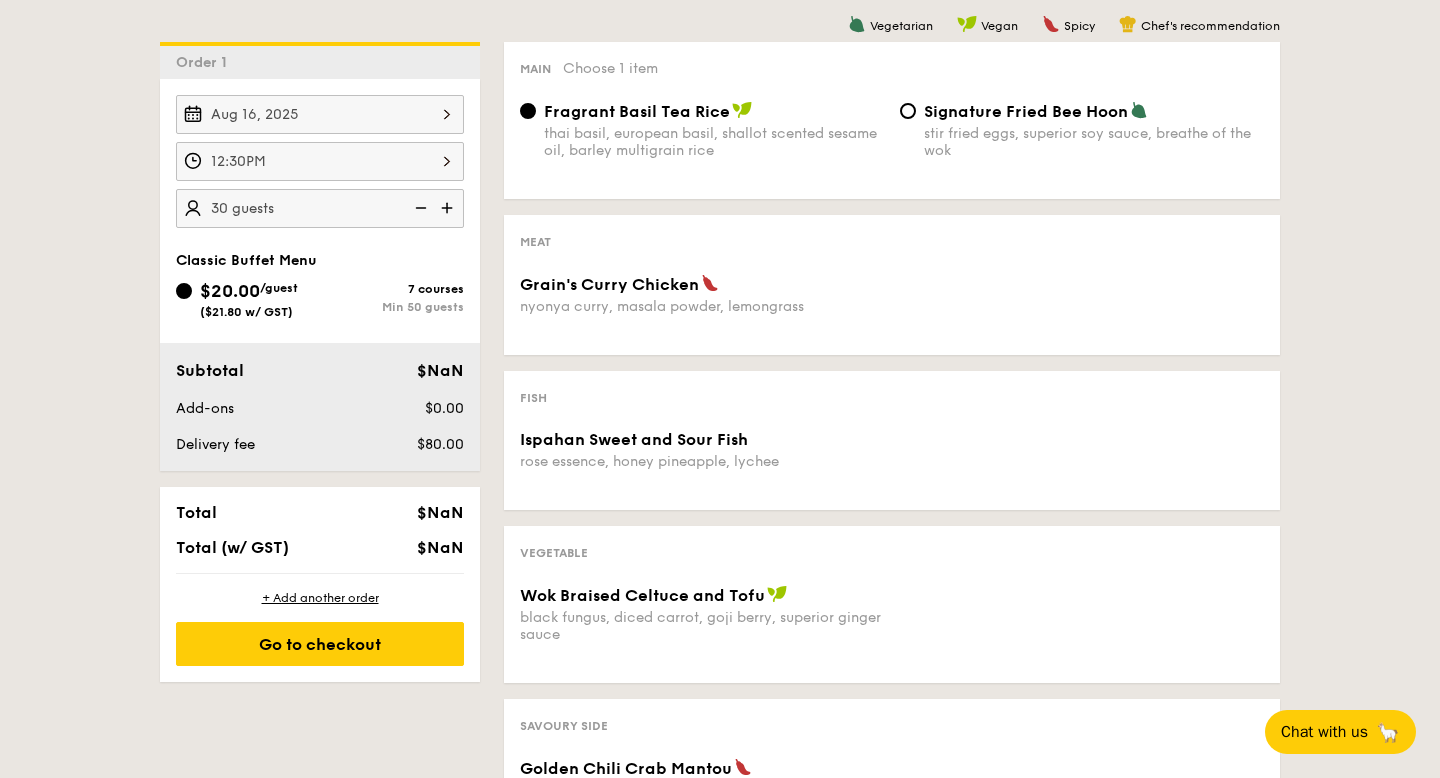 click at bounding box center (449, 208) 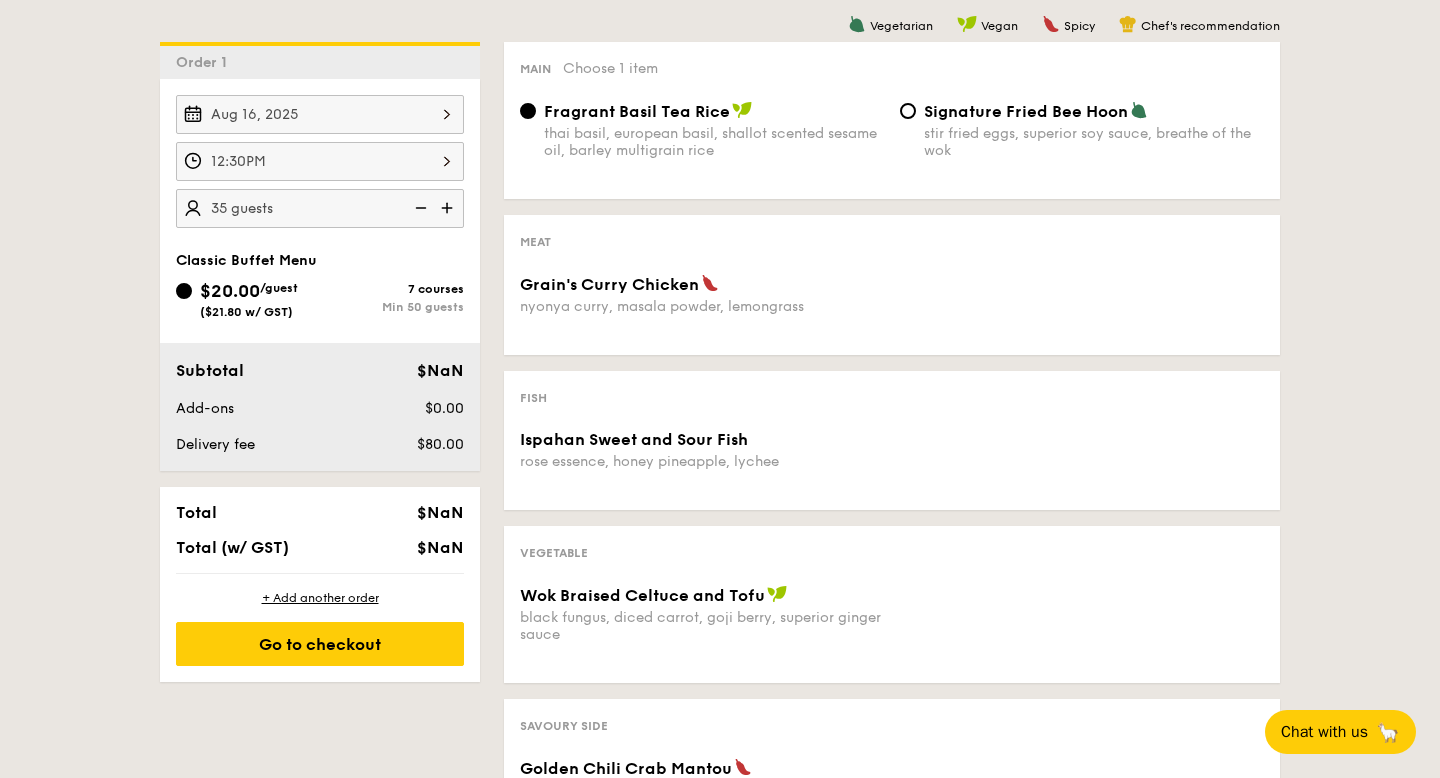 click at bounding box center [449, 208] 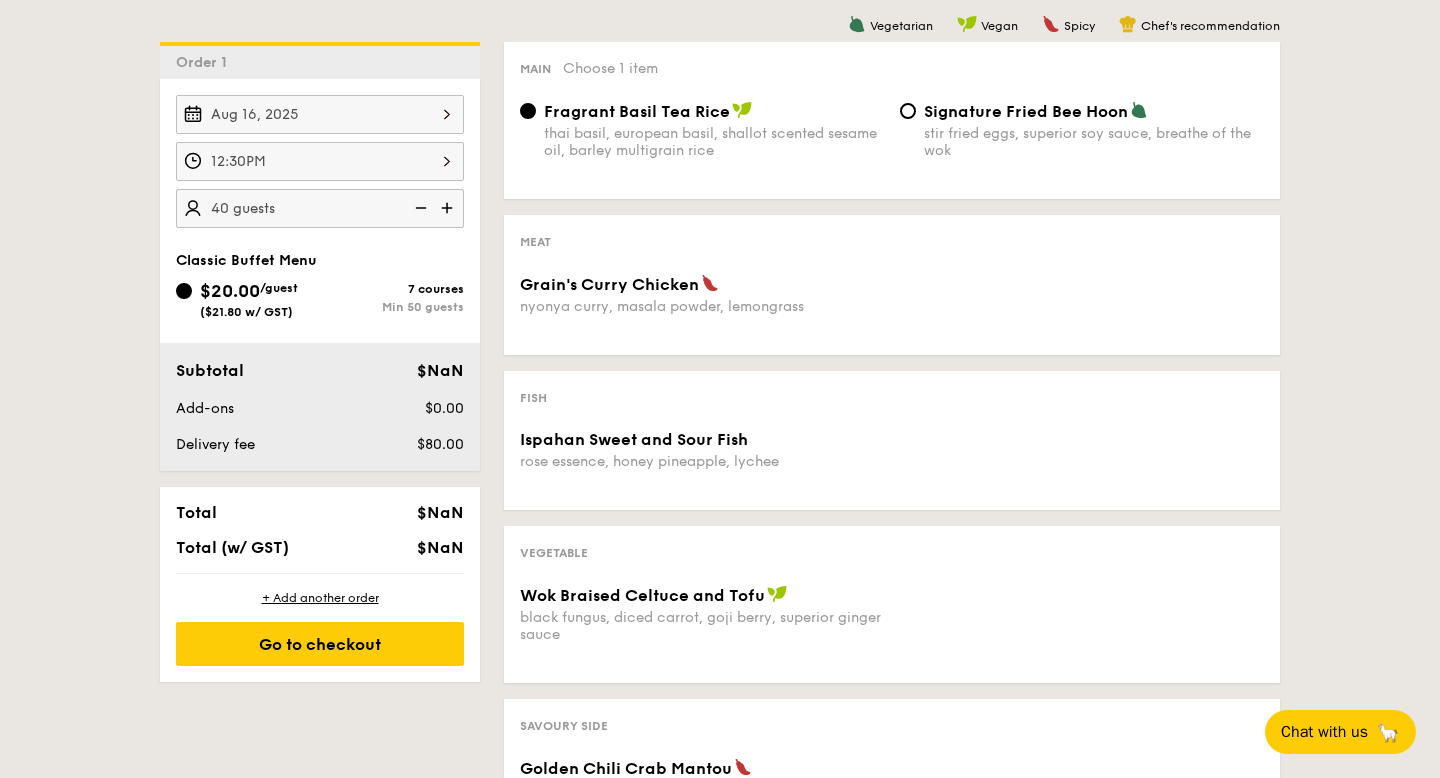 click at bounding box center [449, 208] 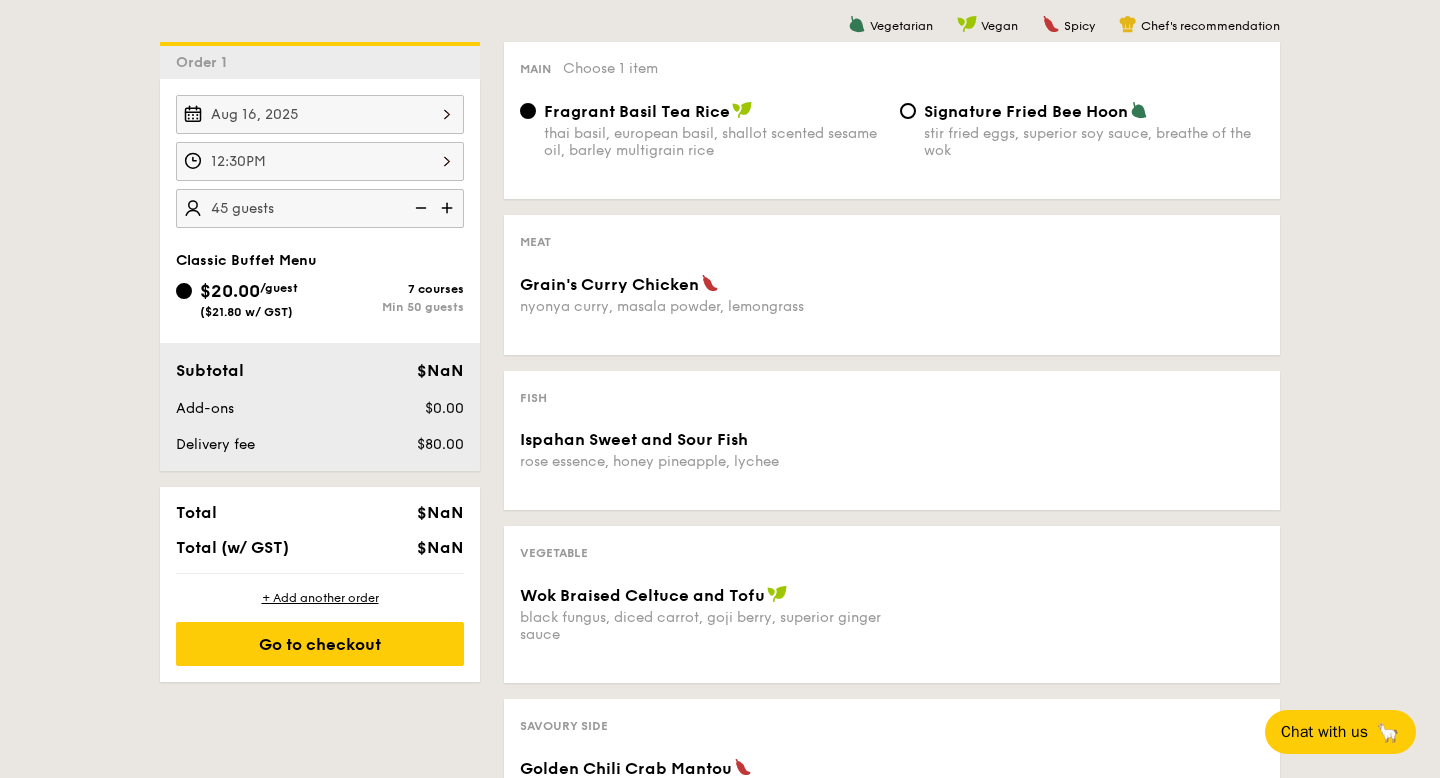 click at bounding box center [449, 208] 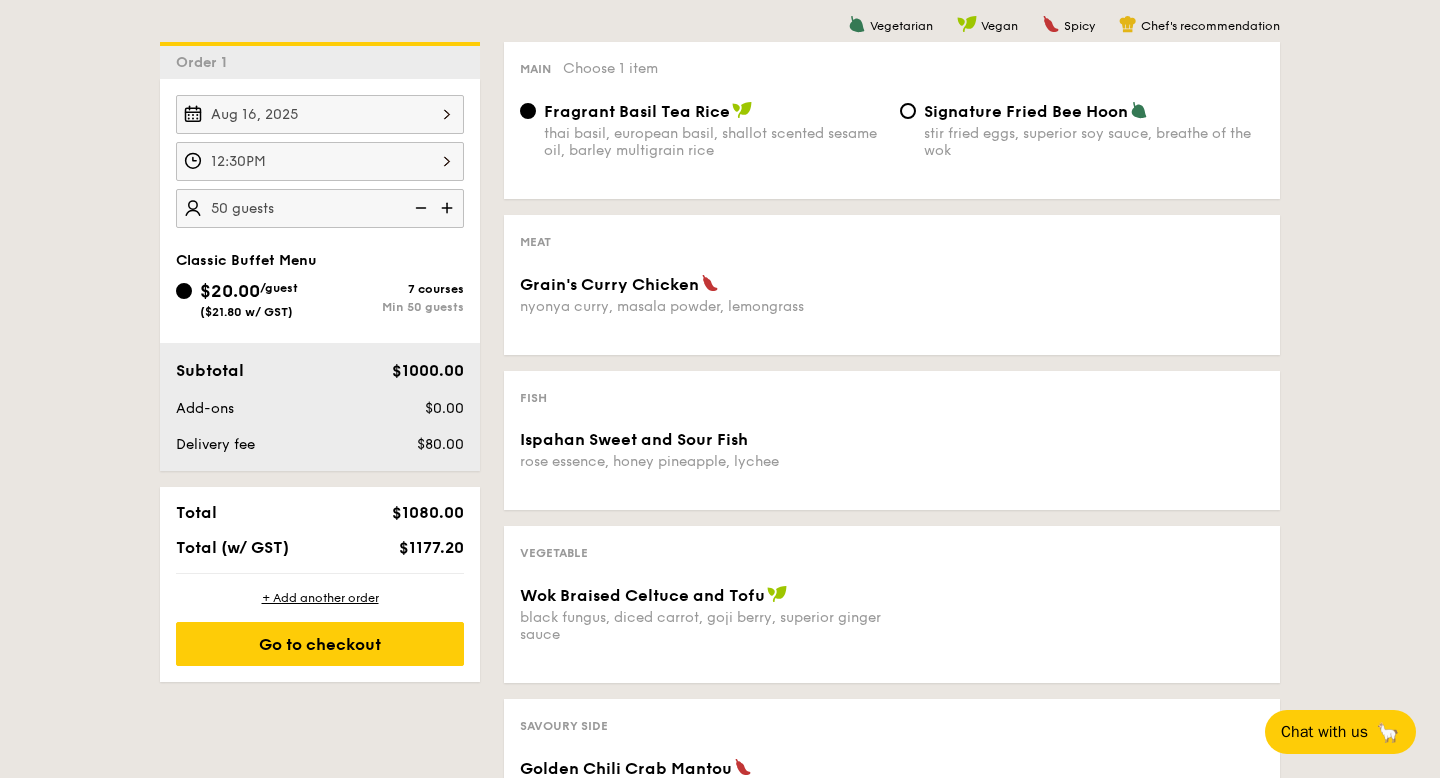 click at bounding box center (449, 208) 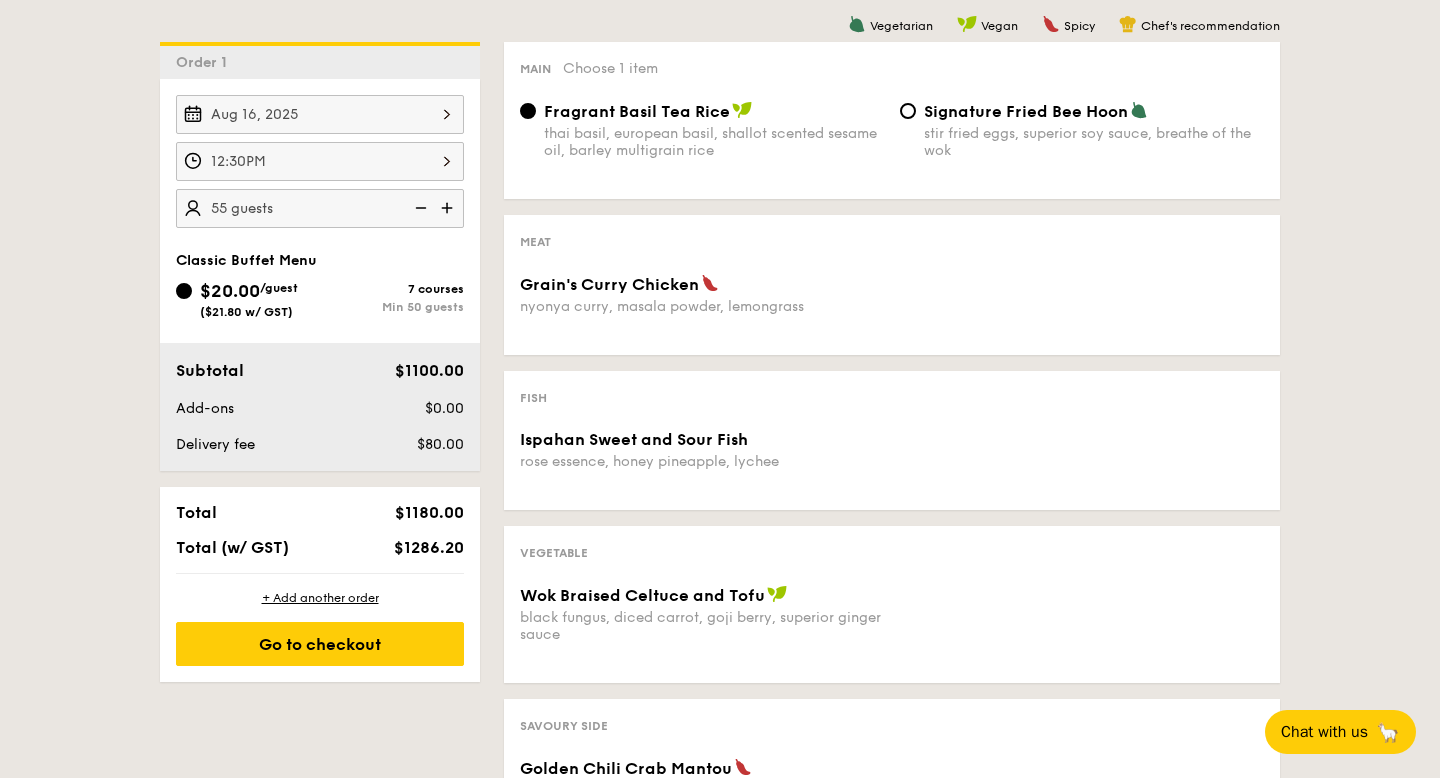 click at bounding box center (449, 208) 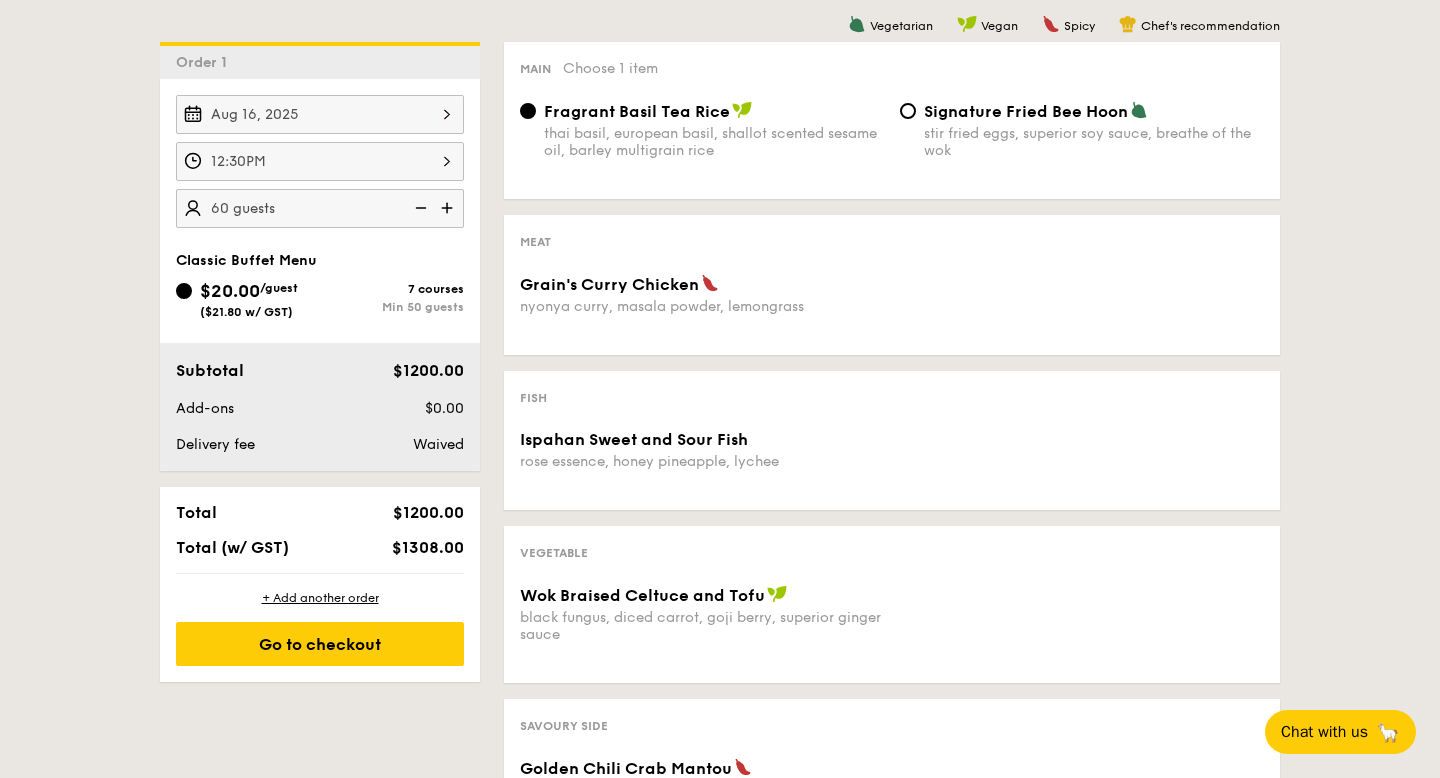 click at bounding box center (449, 208) 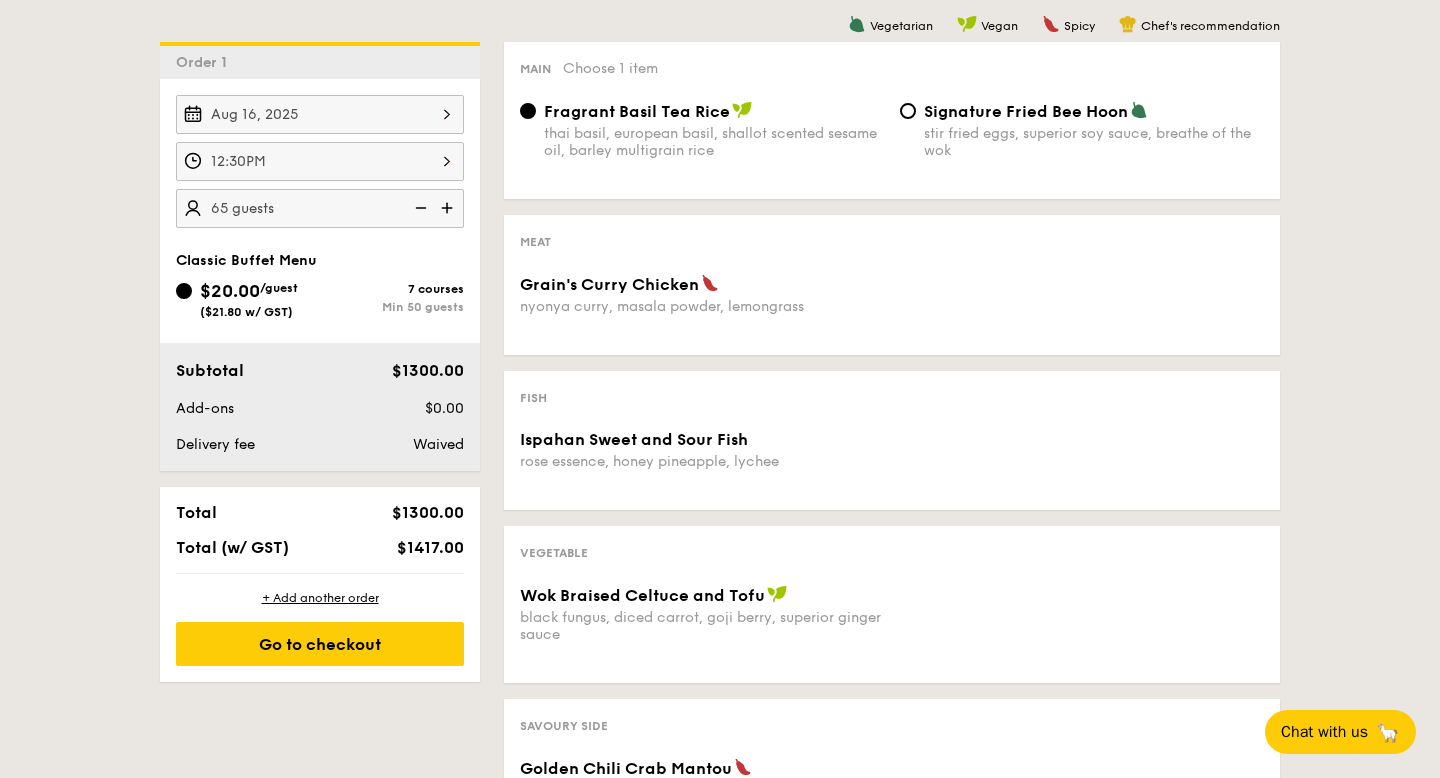 click at bounding box center [449, 208] 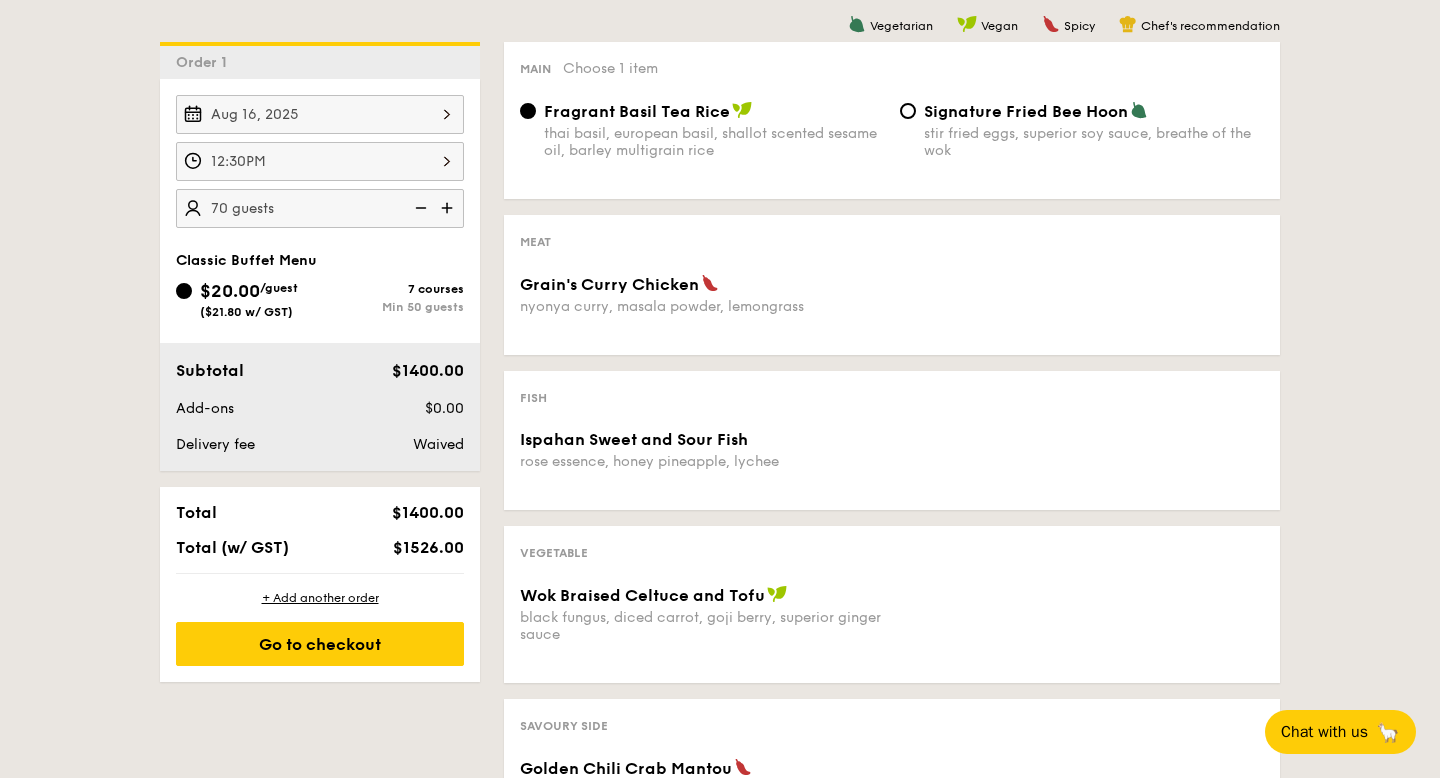 click at bounding box center (449, 208) 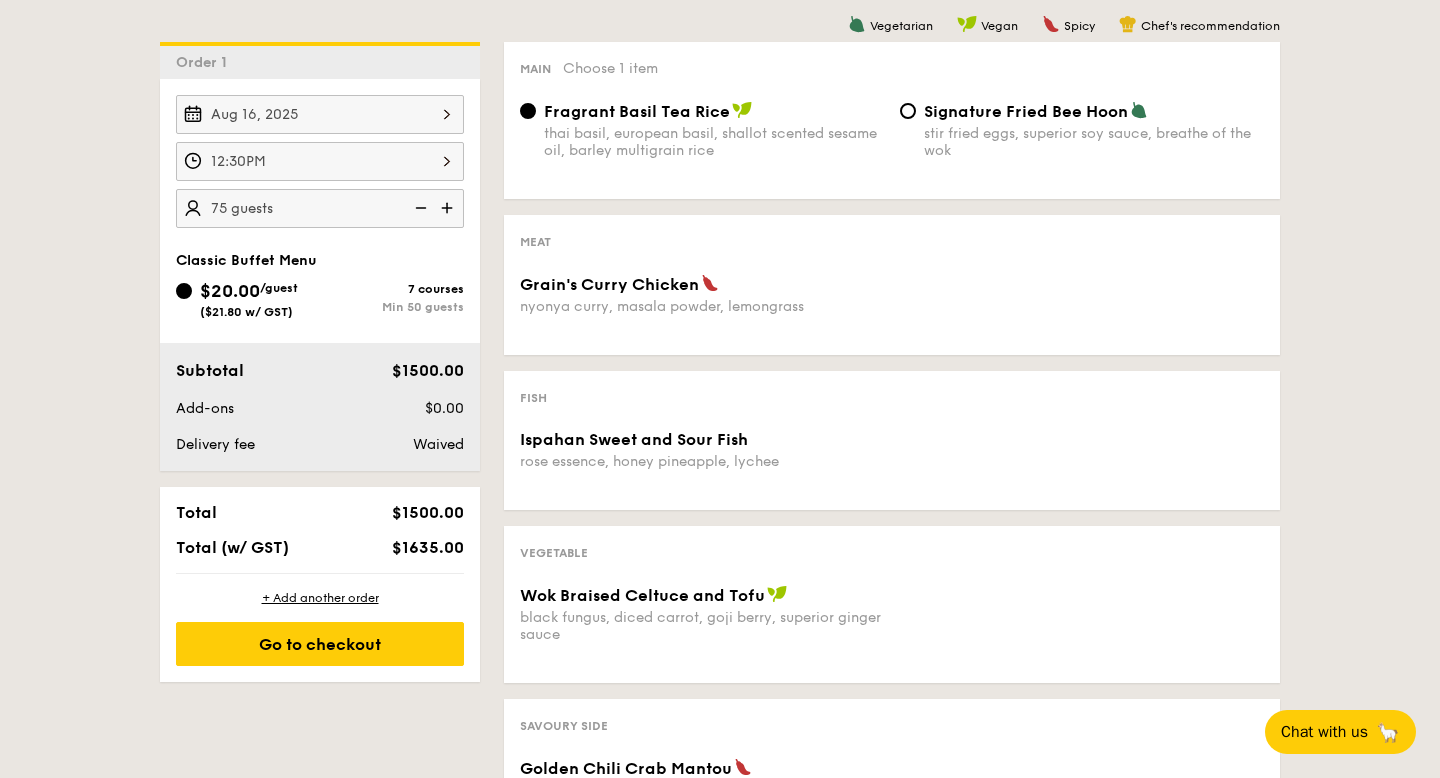 click at bounding box center (449, 208) 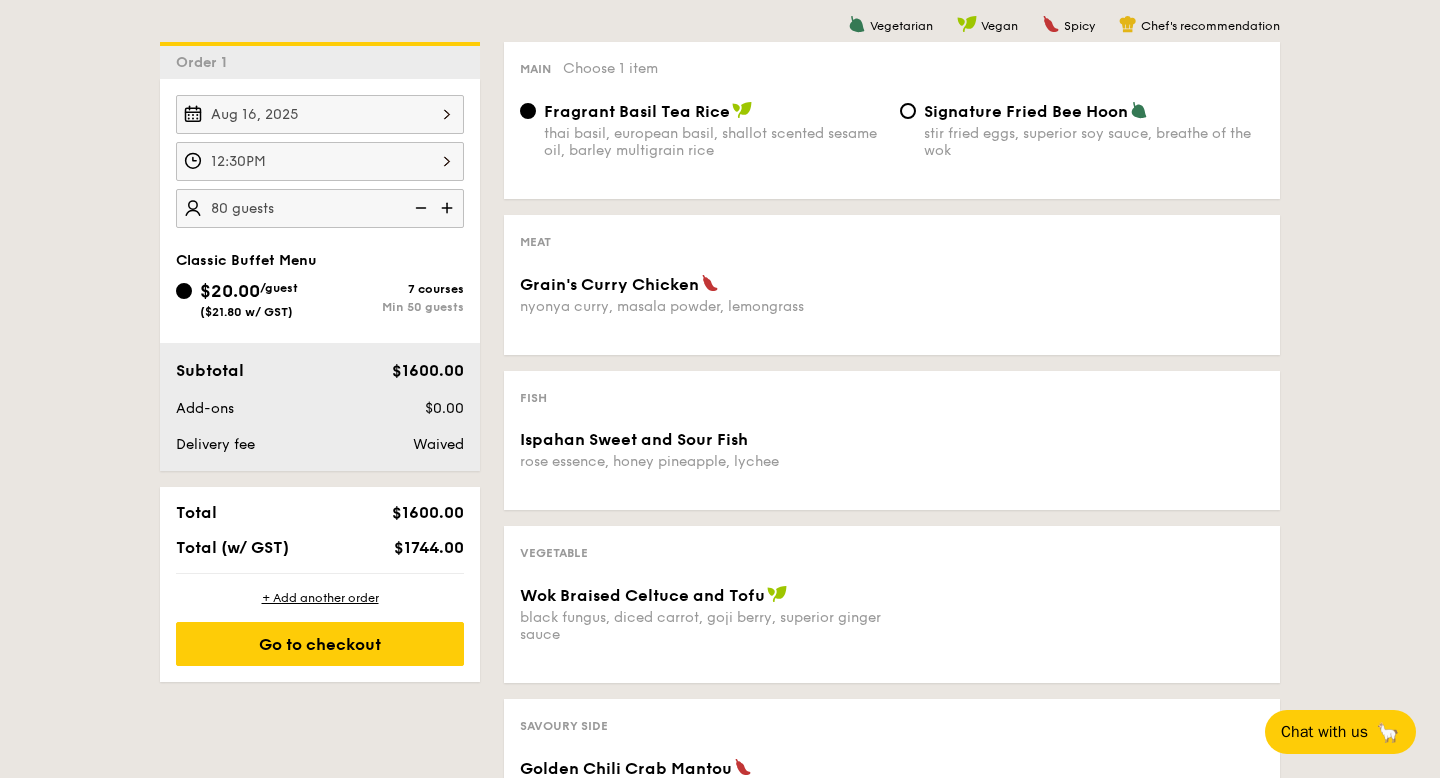 click at bounding box center [449, 208] 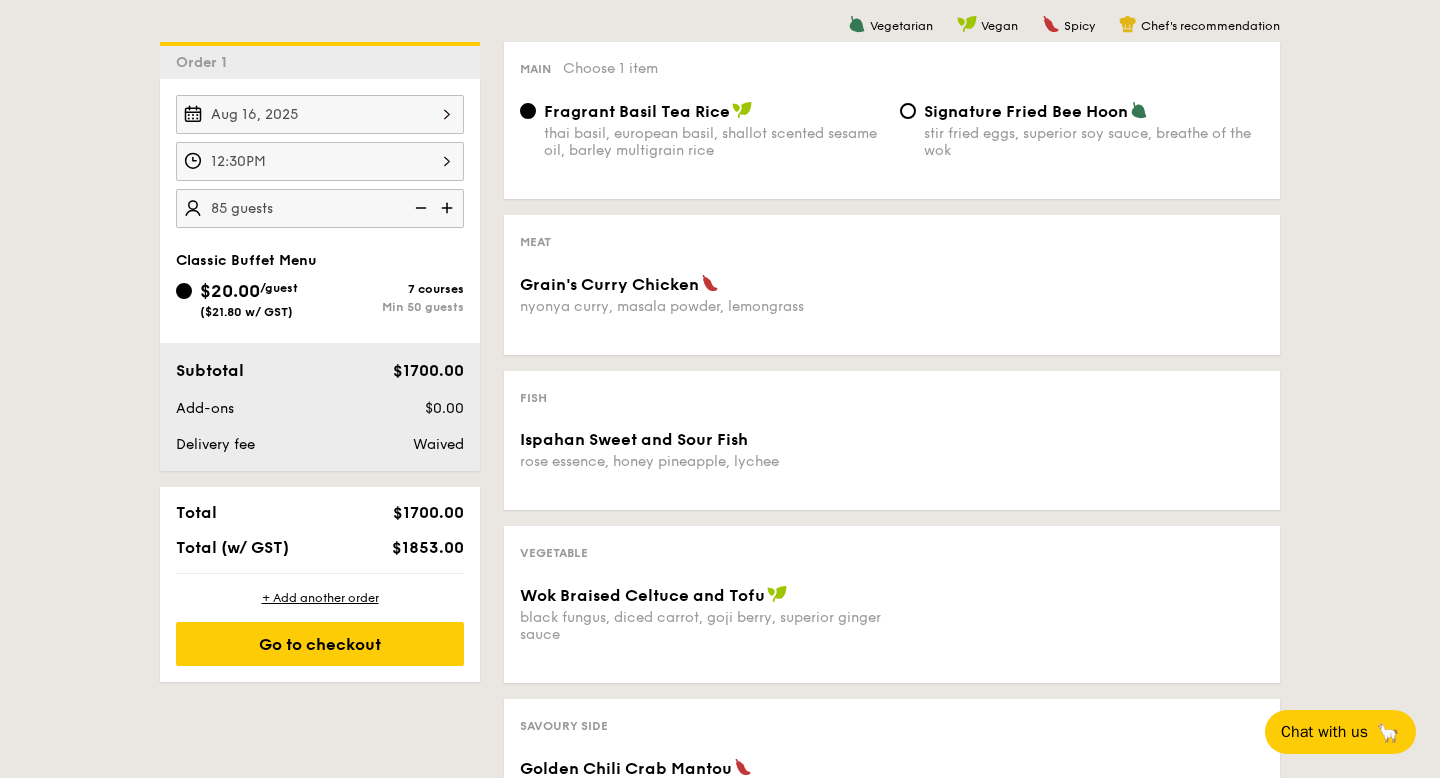 click at bounding box center (419, 208) 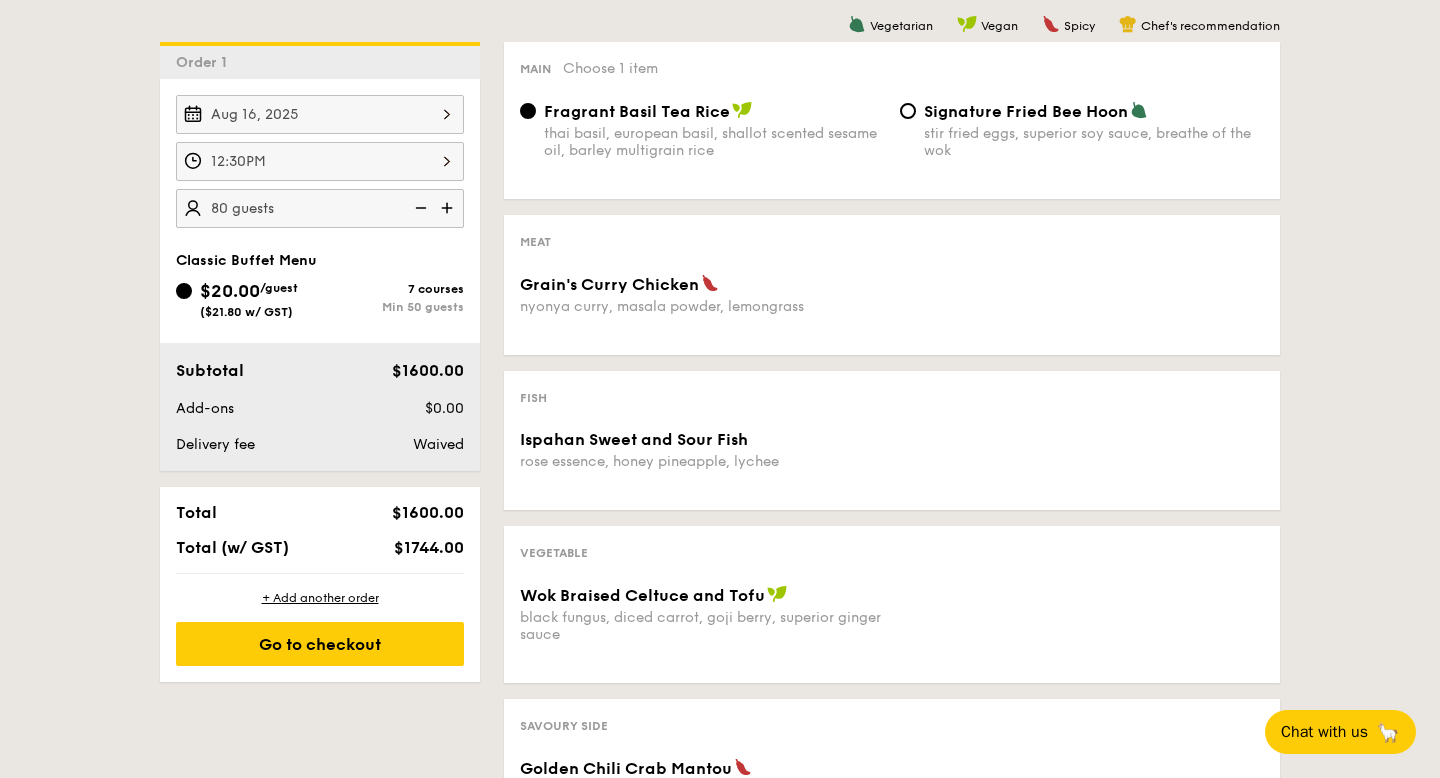 click at bounding box center (449, 208) 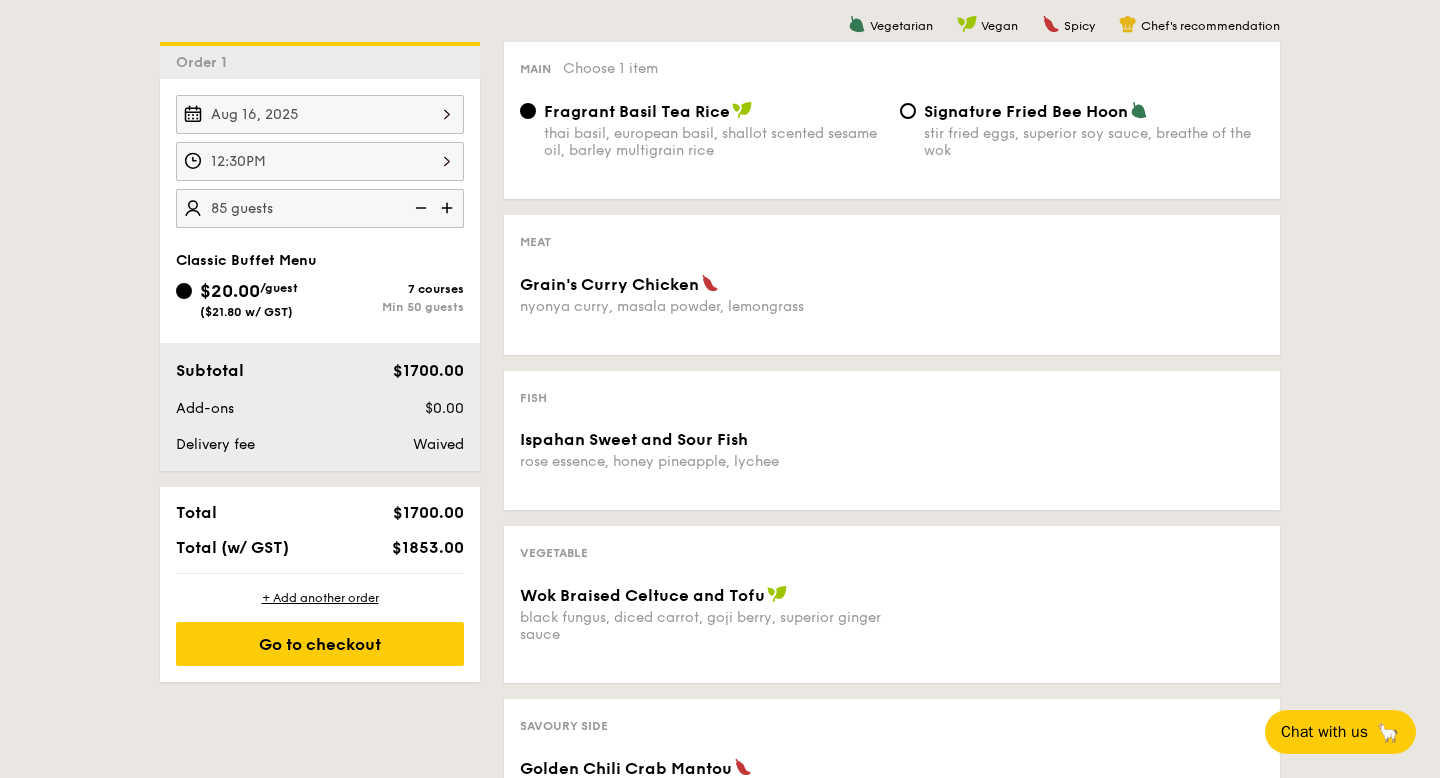 click at bounding box center [449, 208] 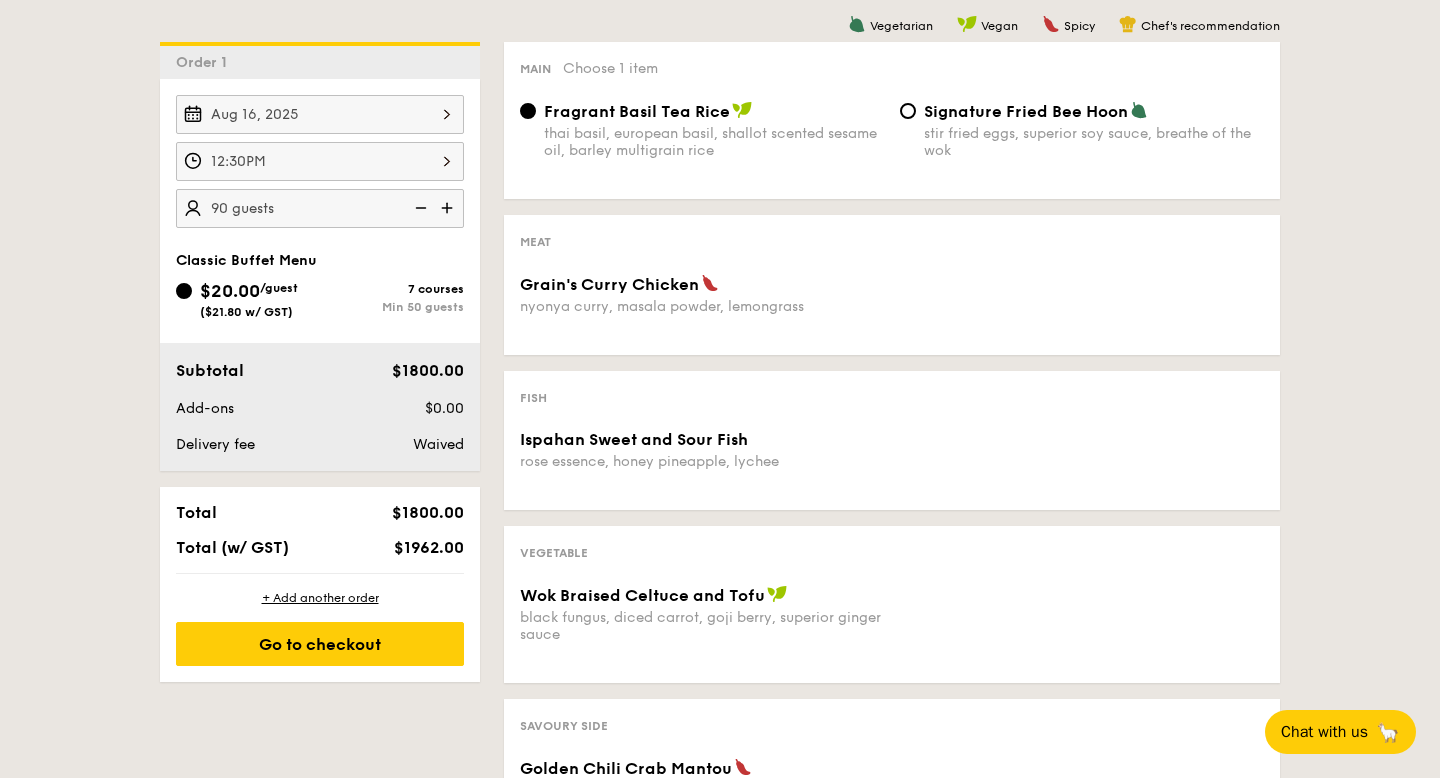 click at bounding box center [449, 208] 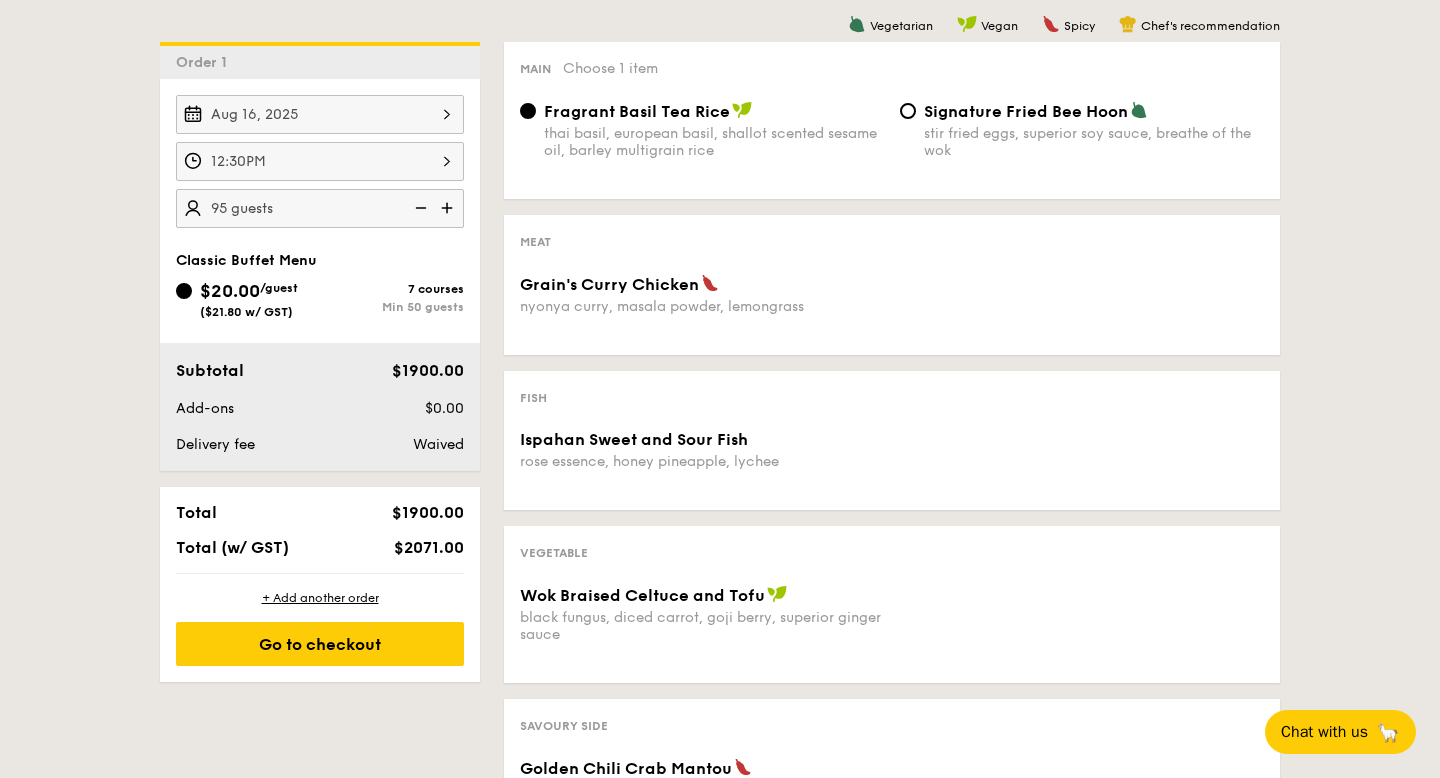 click at bounding box center (449, 208) 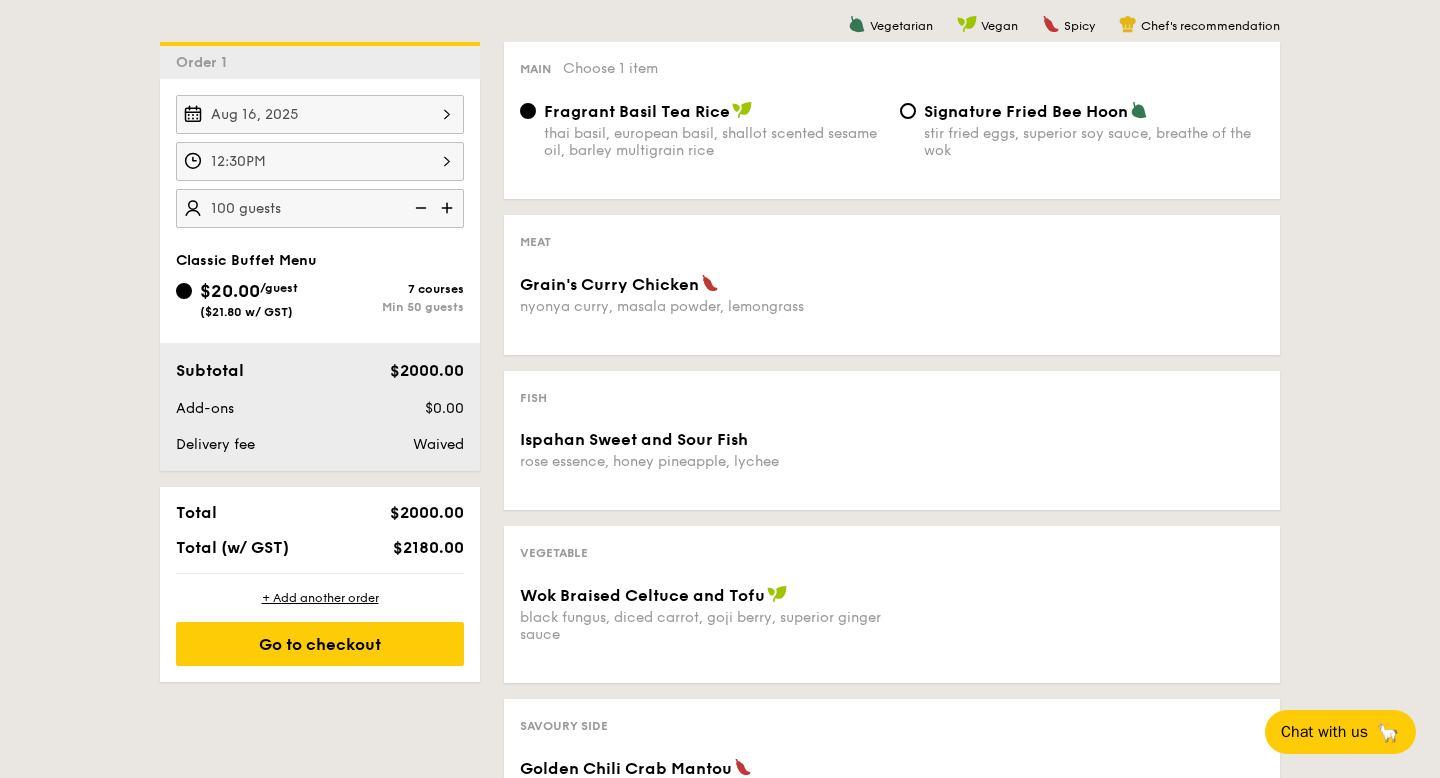 click at bounding box center [419, 208] 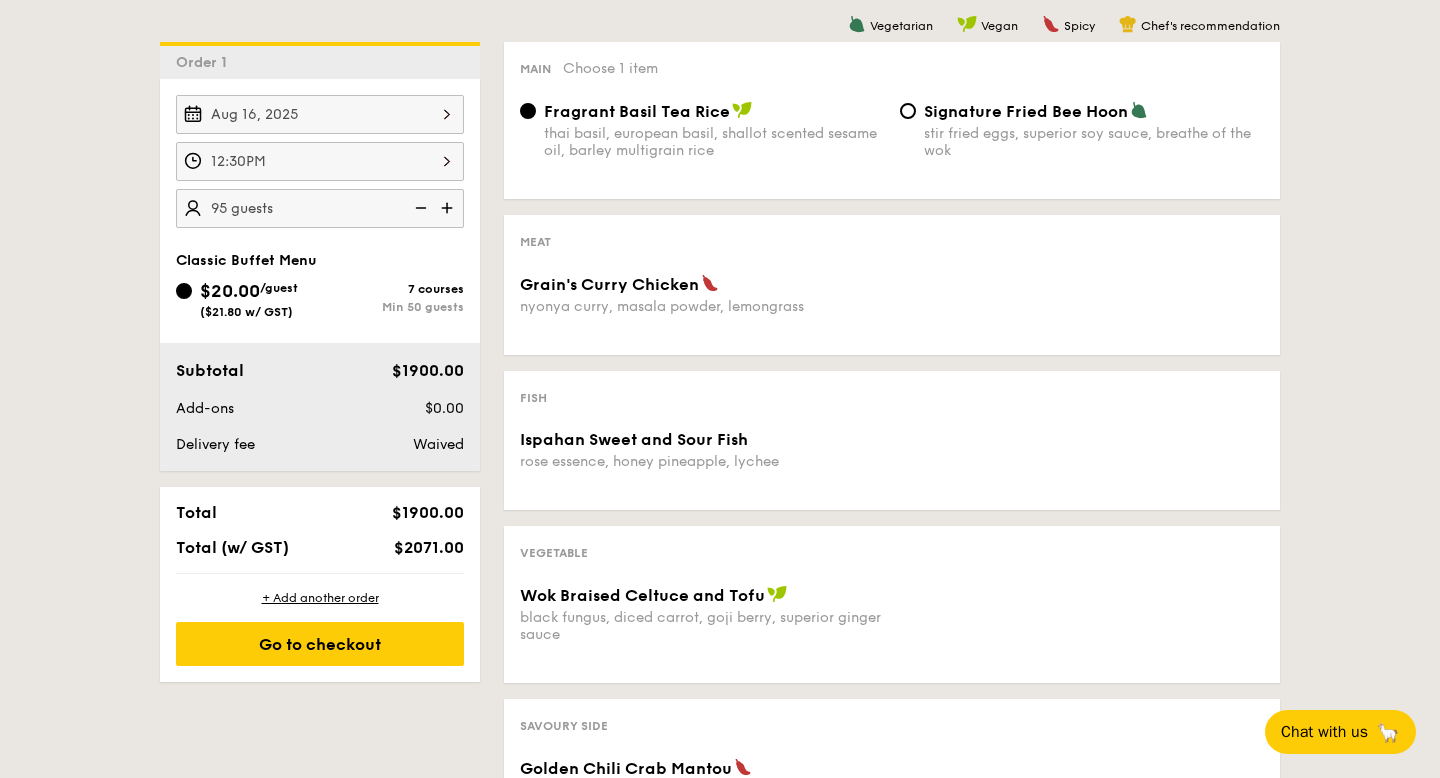 click at bounding box center (419, 208) 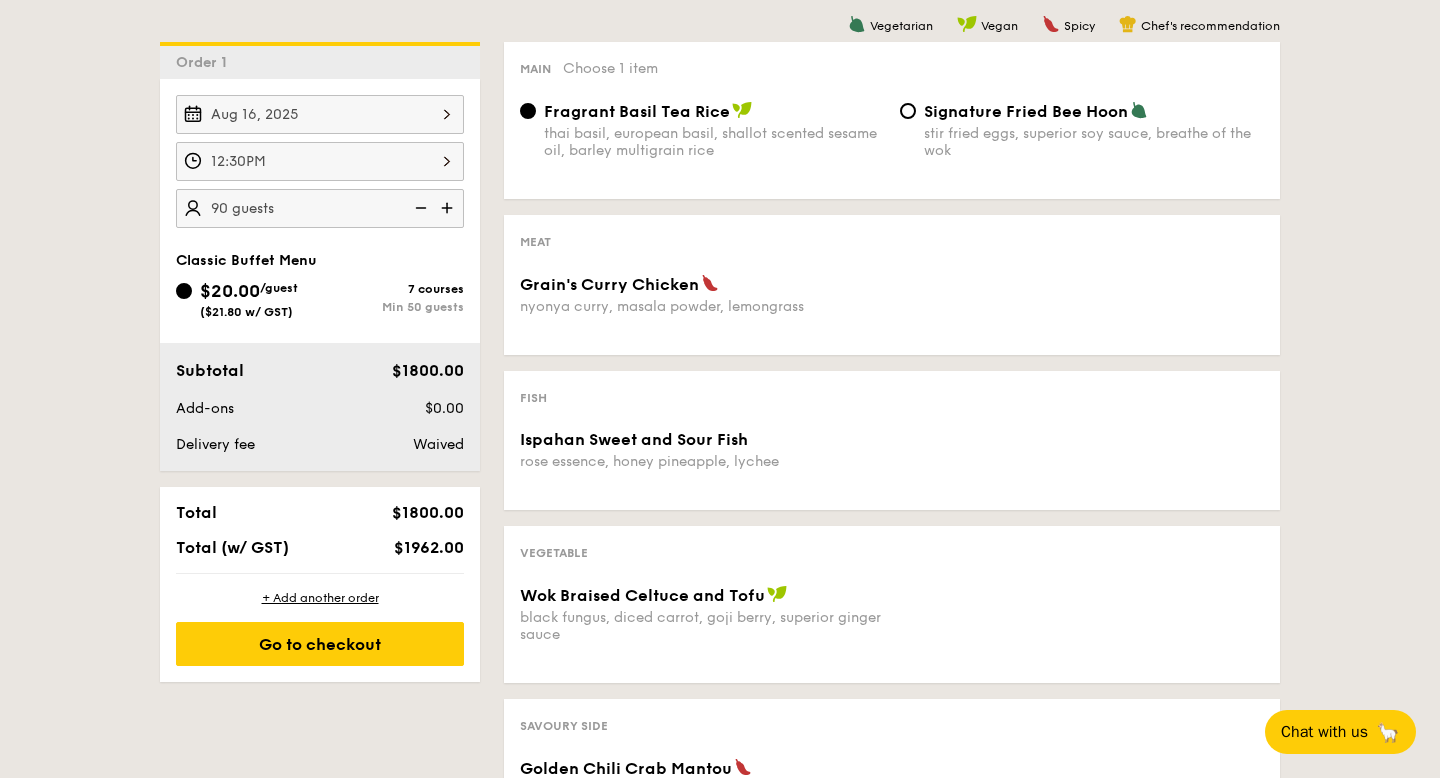 click at bounding box center (419, 208) 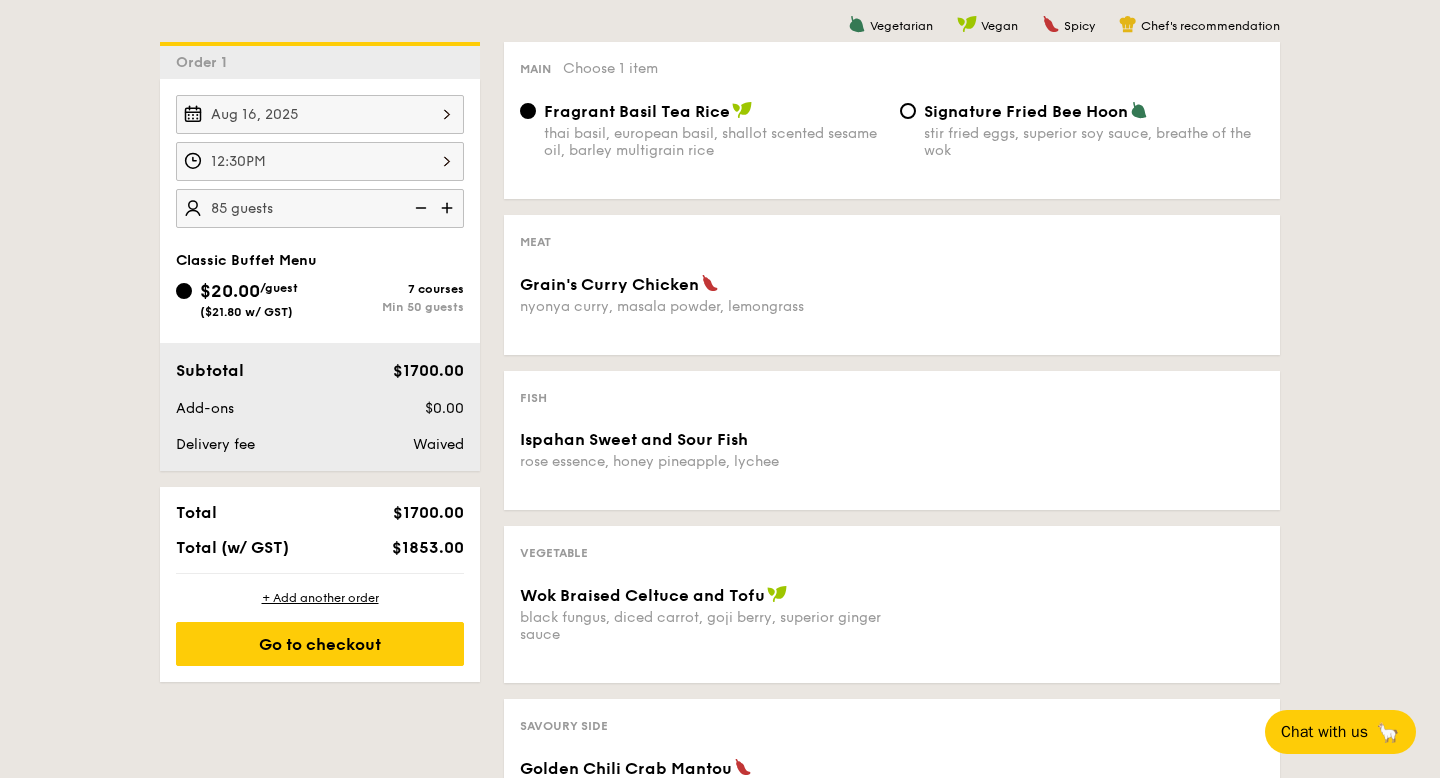 click at bounding box center (419, 208) 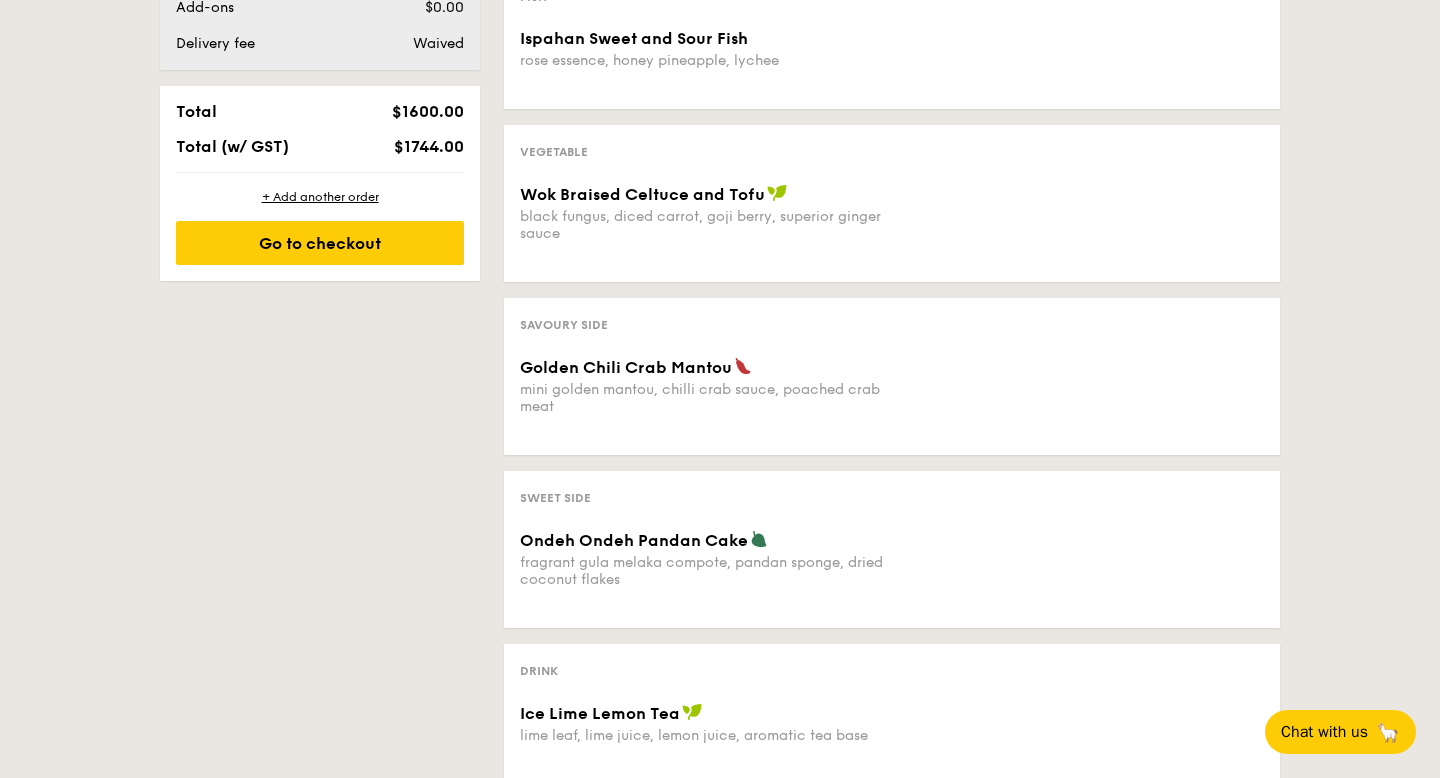 scroll, scrollTop: 882, scrollLeft: 0, axis: vertical 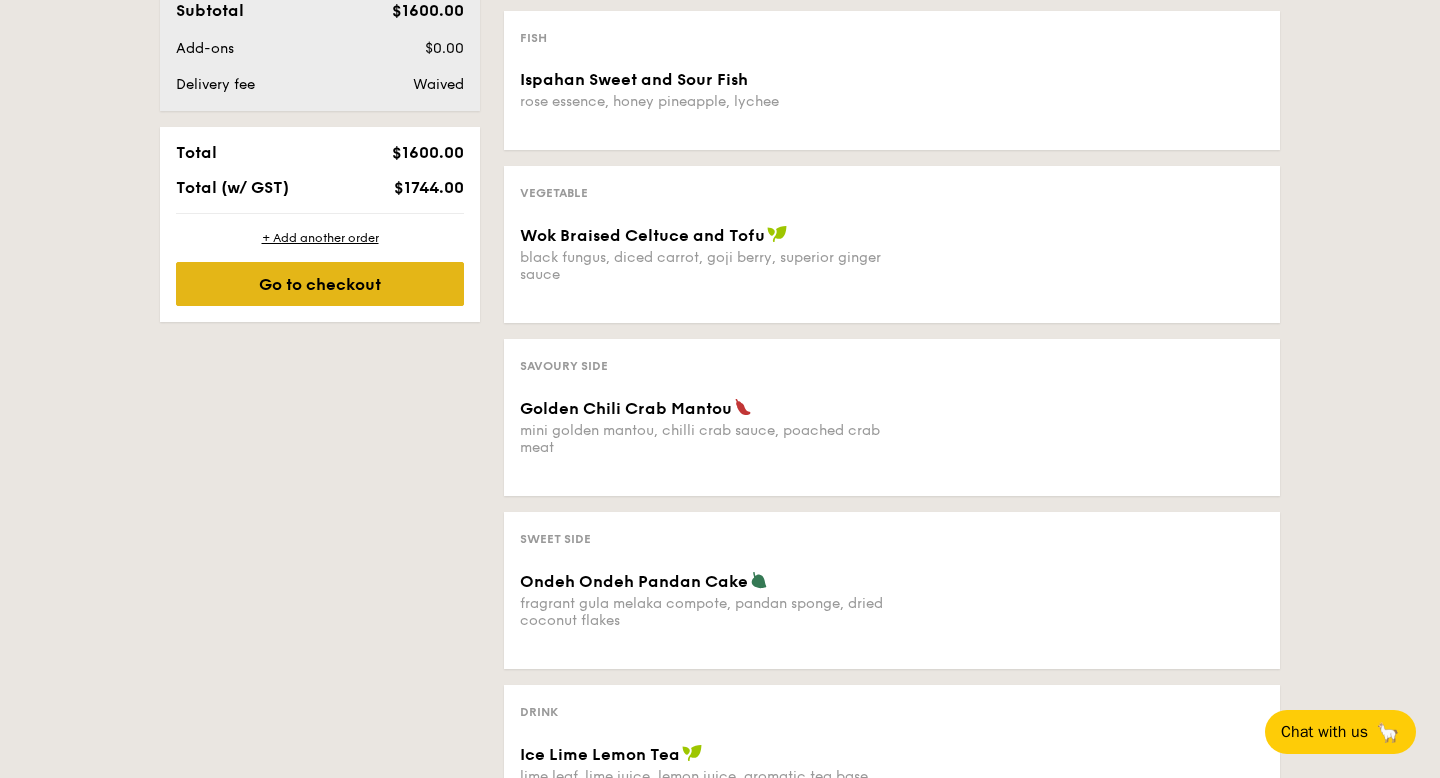 click on "Go to checkout" at bounding box center (320, 284) 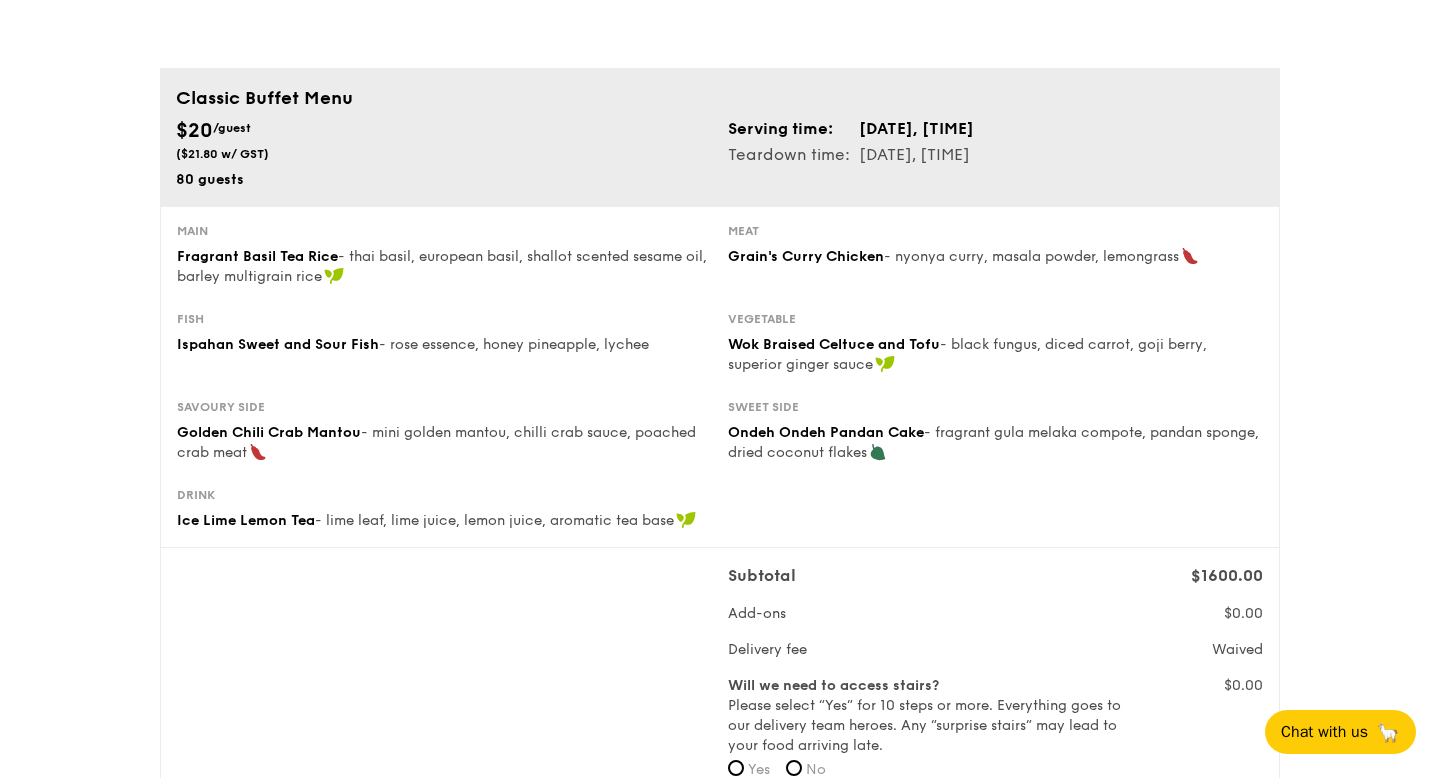 scroll, scrollTop: 0, scrollLeft: 0, axis: both 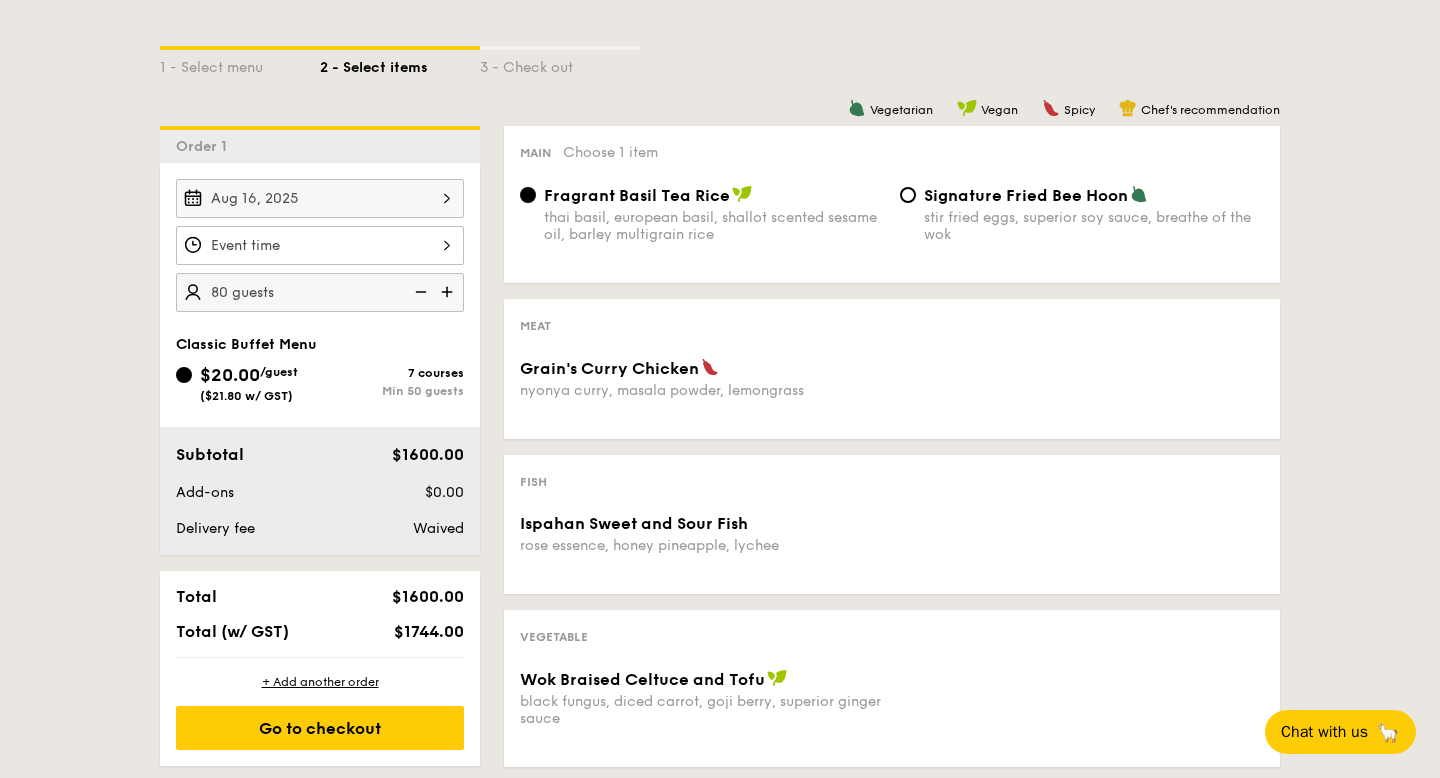 click on "Grain's Curry Chicken" at bounding box center (702, 368) 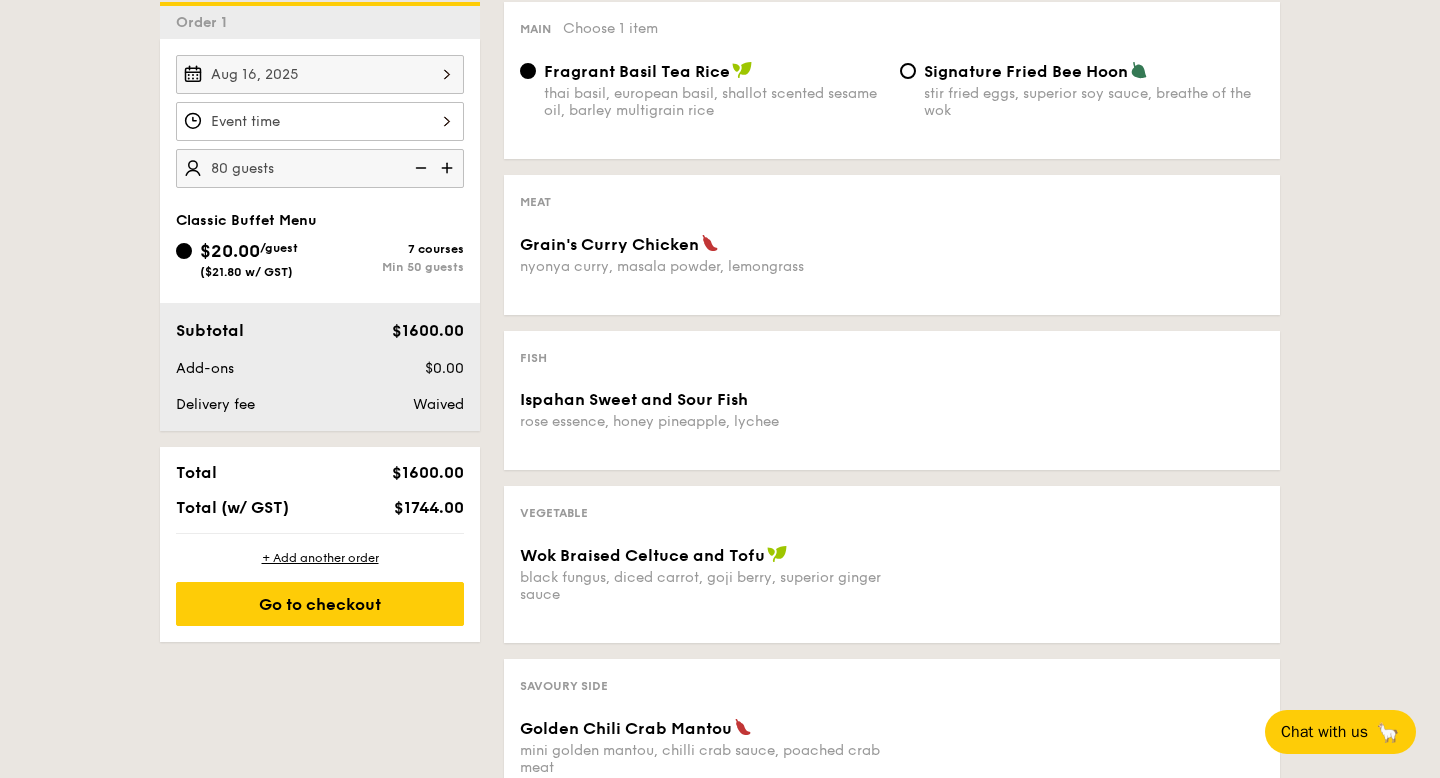 scroll, scrollTop: 561, scrollLeft: 0, axis: vertical 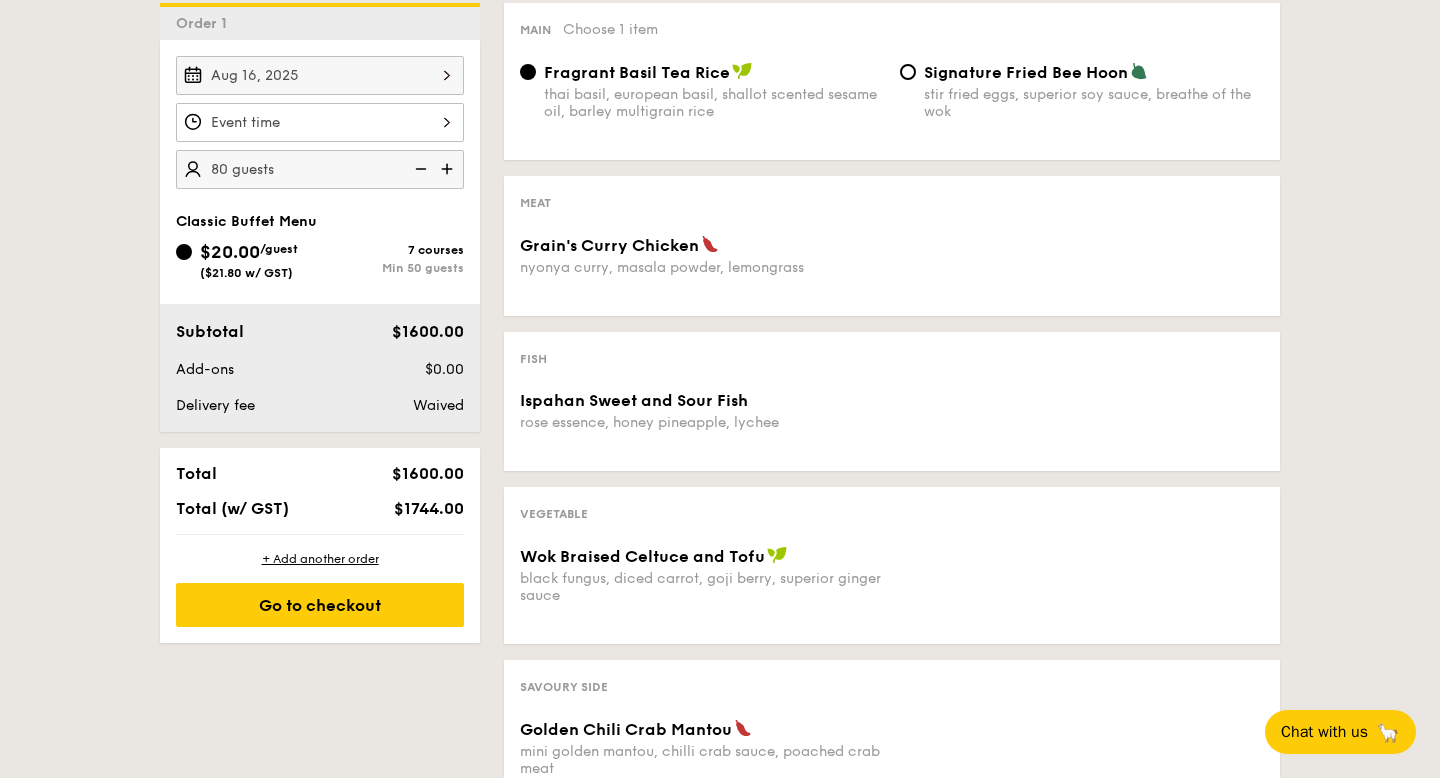 click on "Ispahan Sweet and Sour Fish" at bounding box center (634, 400) 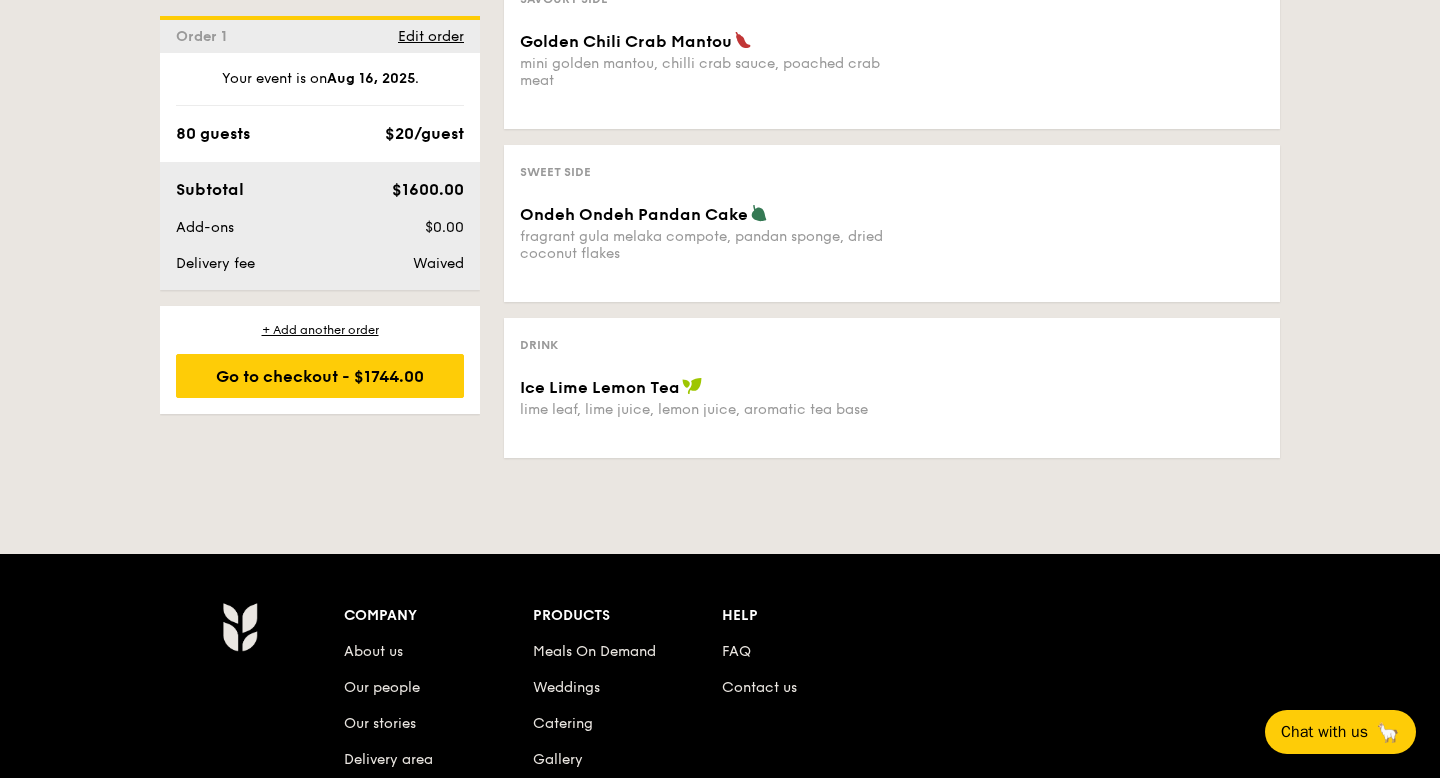 scroll, scrollTop: 1259, scrollLeft: 0, axis: vertical 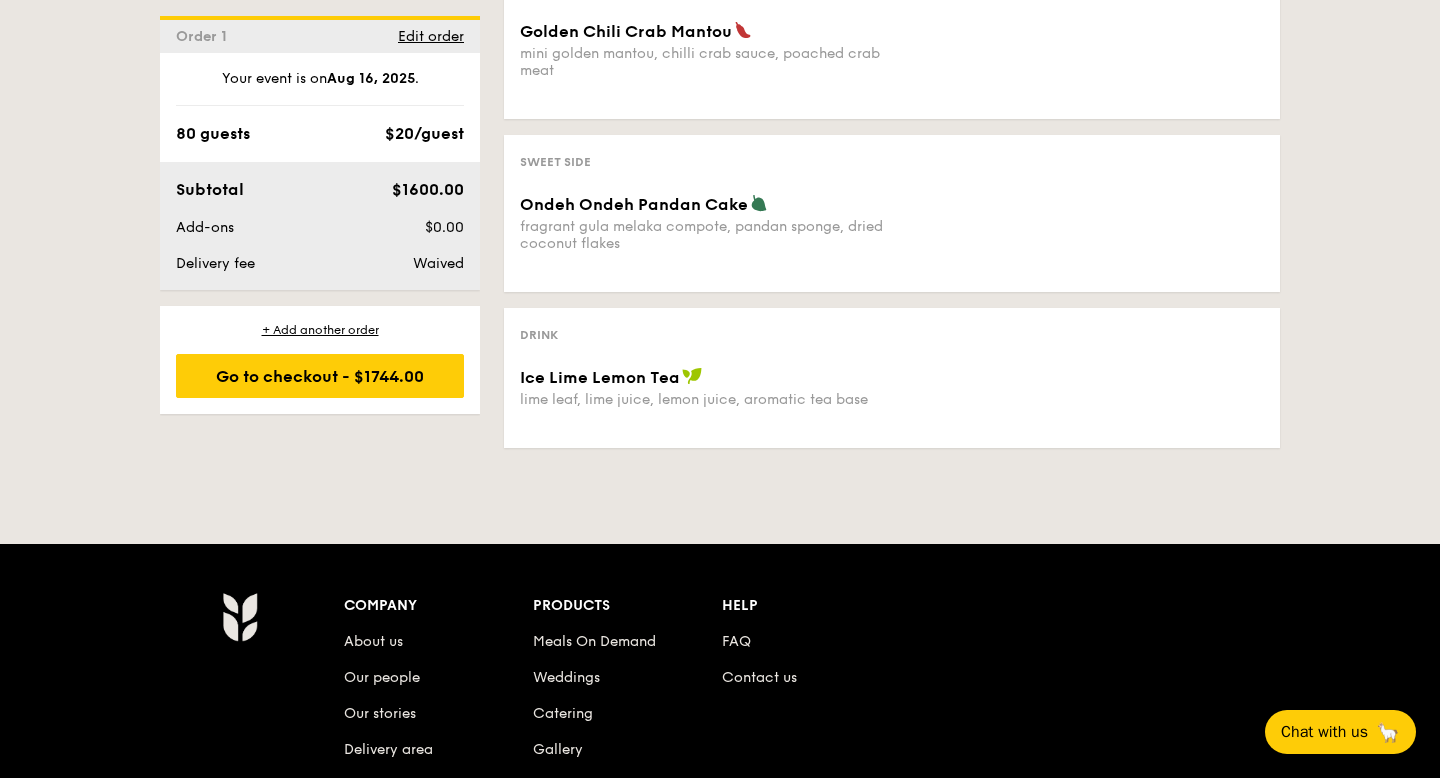 click on "Drink
Ice Lime Lemon Tea lime leaf, lime juice, lemon juice, aromatic tea base" at bounding box center (892, 378) 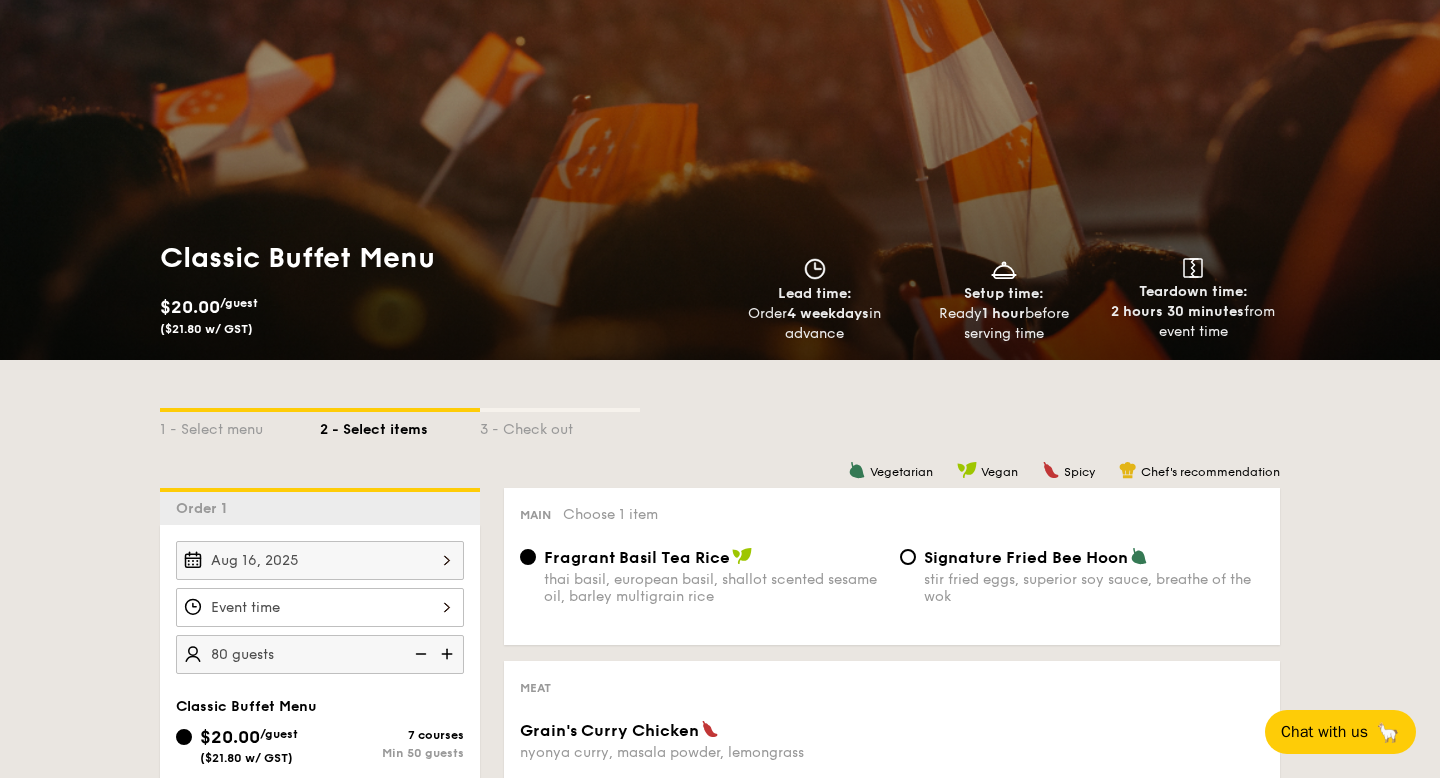 scroll, scrollTop: 130, scrollLeft: 0, axis: vertical 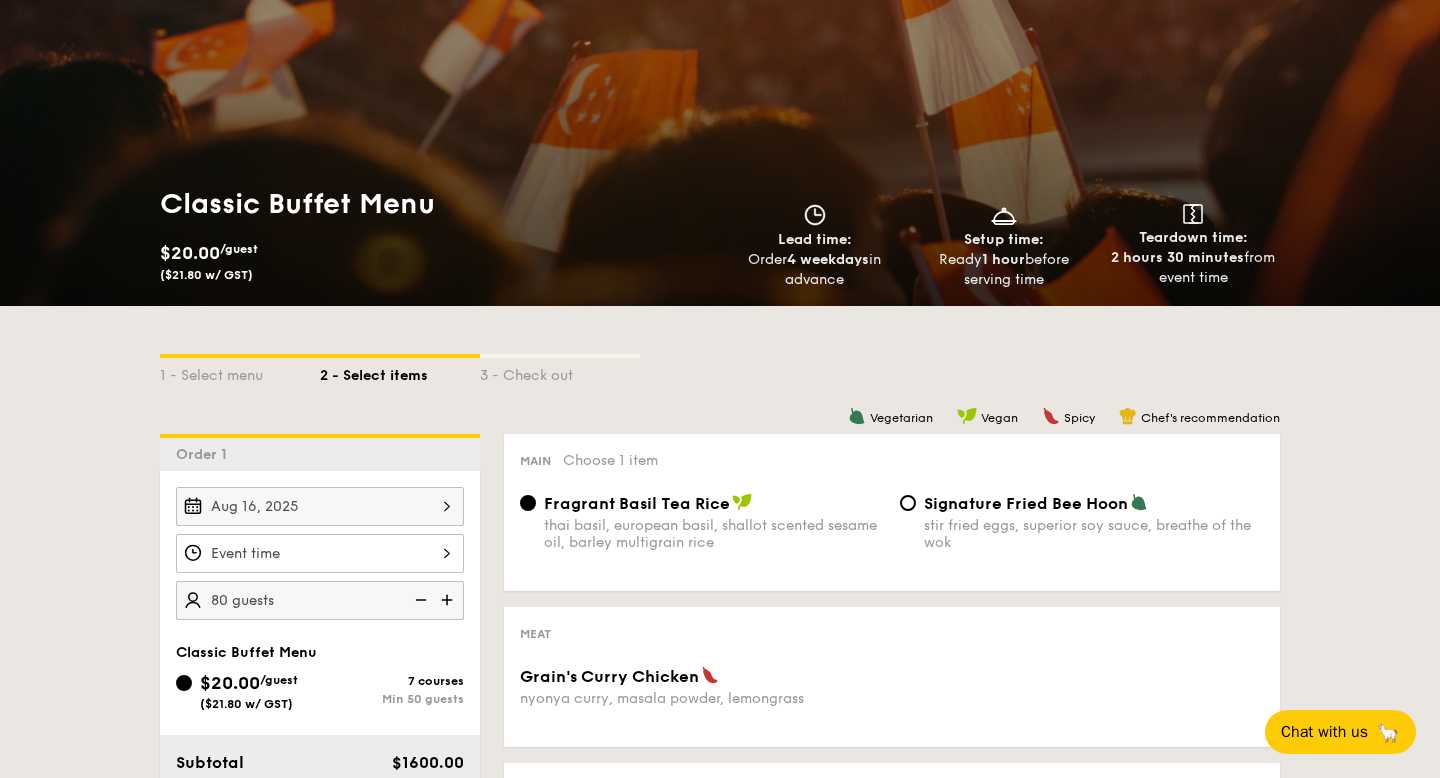 click on "Main
Choose 1 item
Fragrant Basil Tea Rice thai basil, european basil, shallot scented sesame oil, barley multigrain rice Signature Fried Bee Hoon stir fried eggs, superior soy sauce, breathe of the wok" at bounding box center [892, 512] 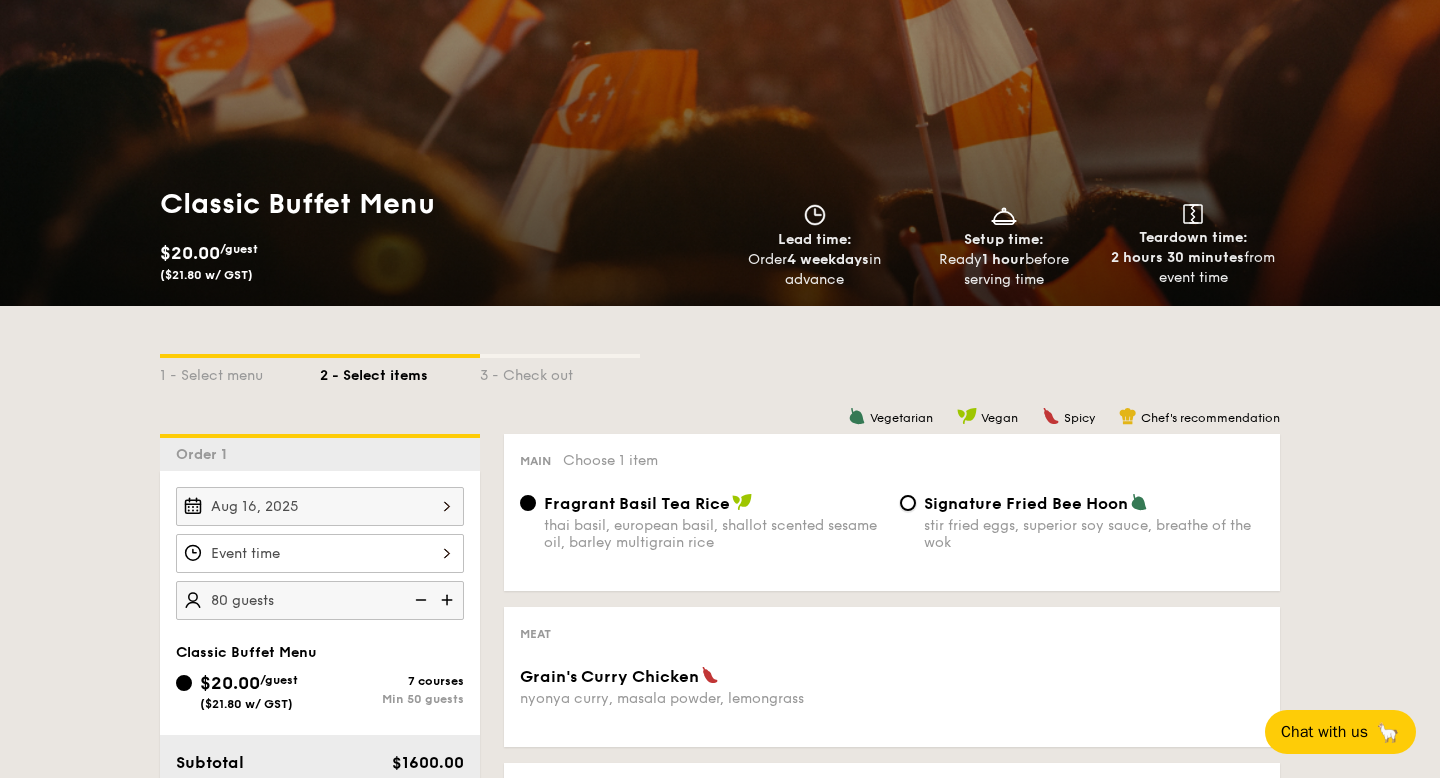 click on "Signature Fried Bee Hoon stir fried eggs, superior soy sauce, breathe of the wok" at bounding box center (908, 503) 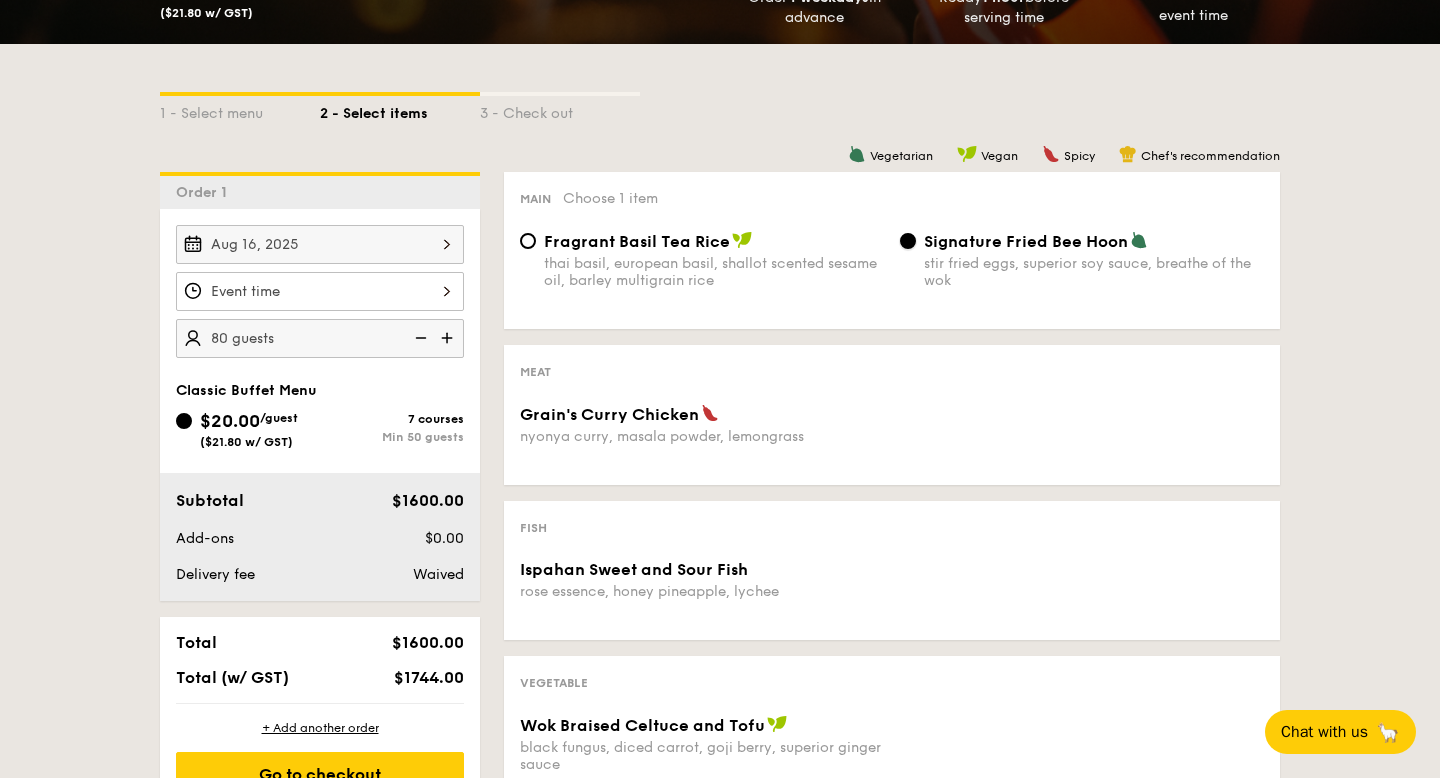 scroll, scrollTop: 391, scrollLeft: 0, axis: vertical 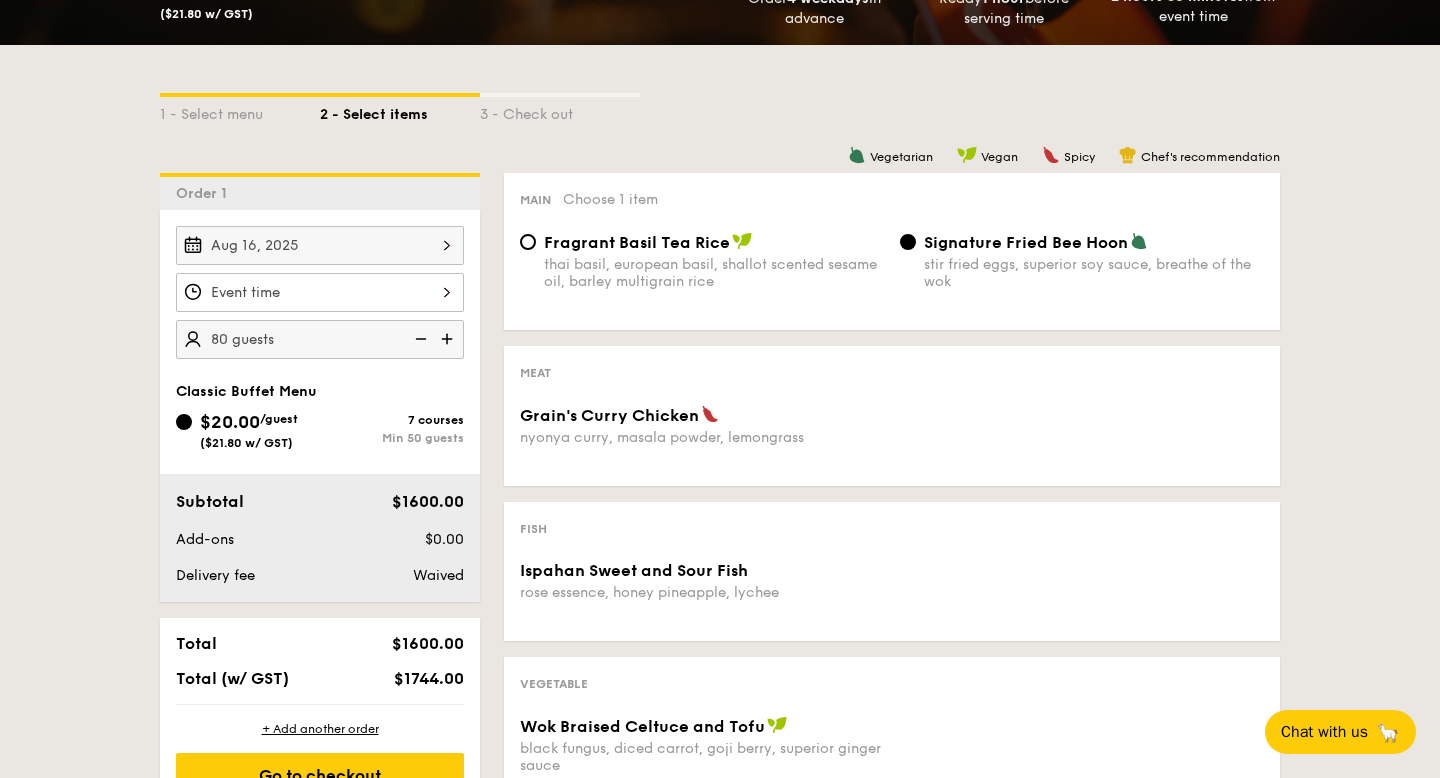 click on "Fragrant Basil Tea Rice" at bounding box center (637, 242) 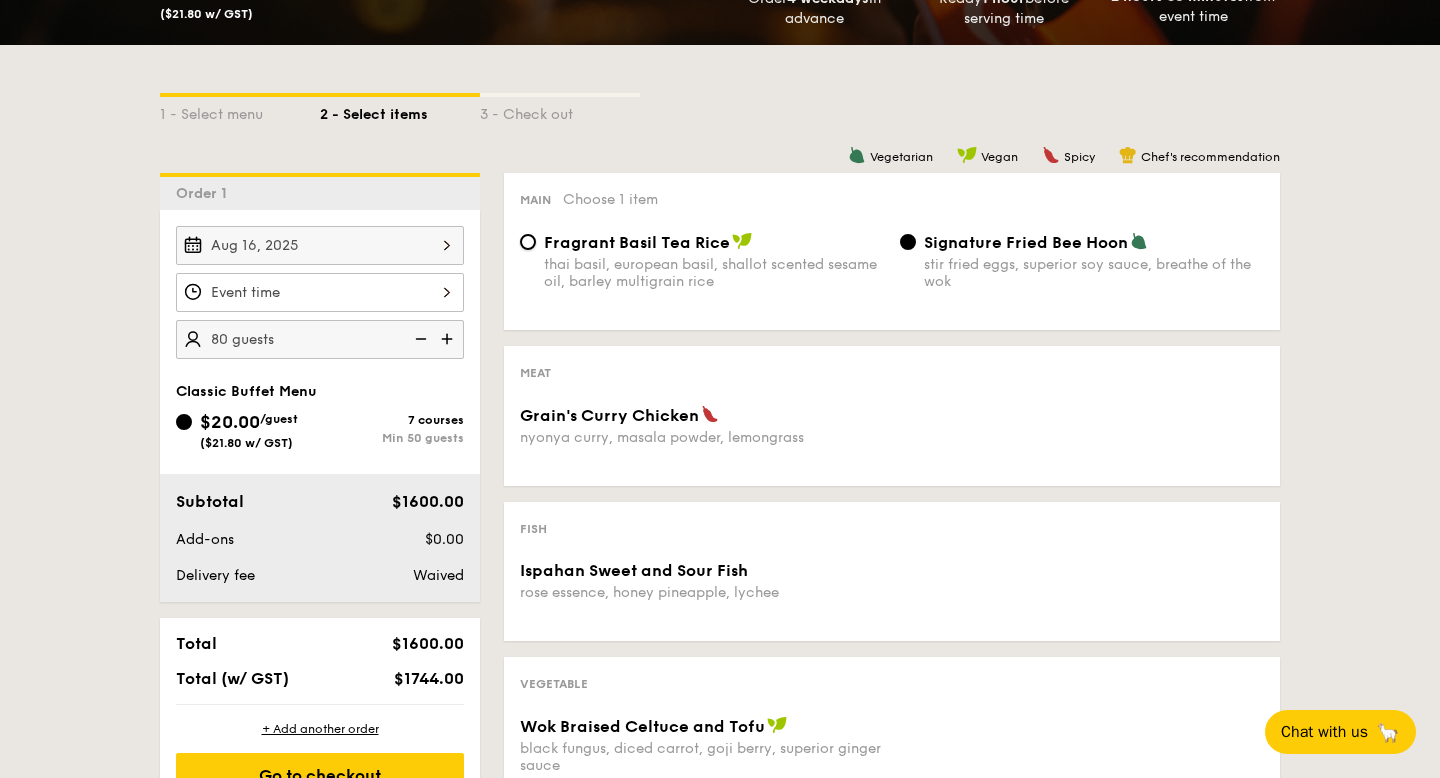 click on "Fragrant Basil Tea Rice thai basil, european basil, shallot scented sesame oil, barley multigrain rice" at bounding box center (528, 242) 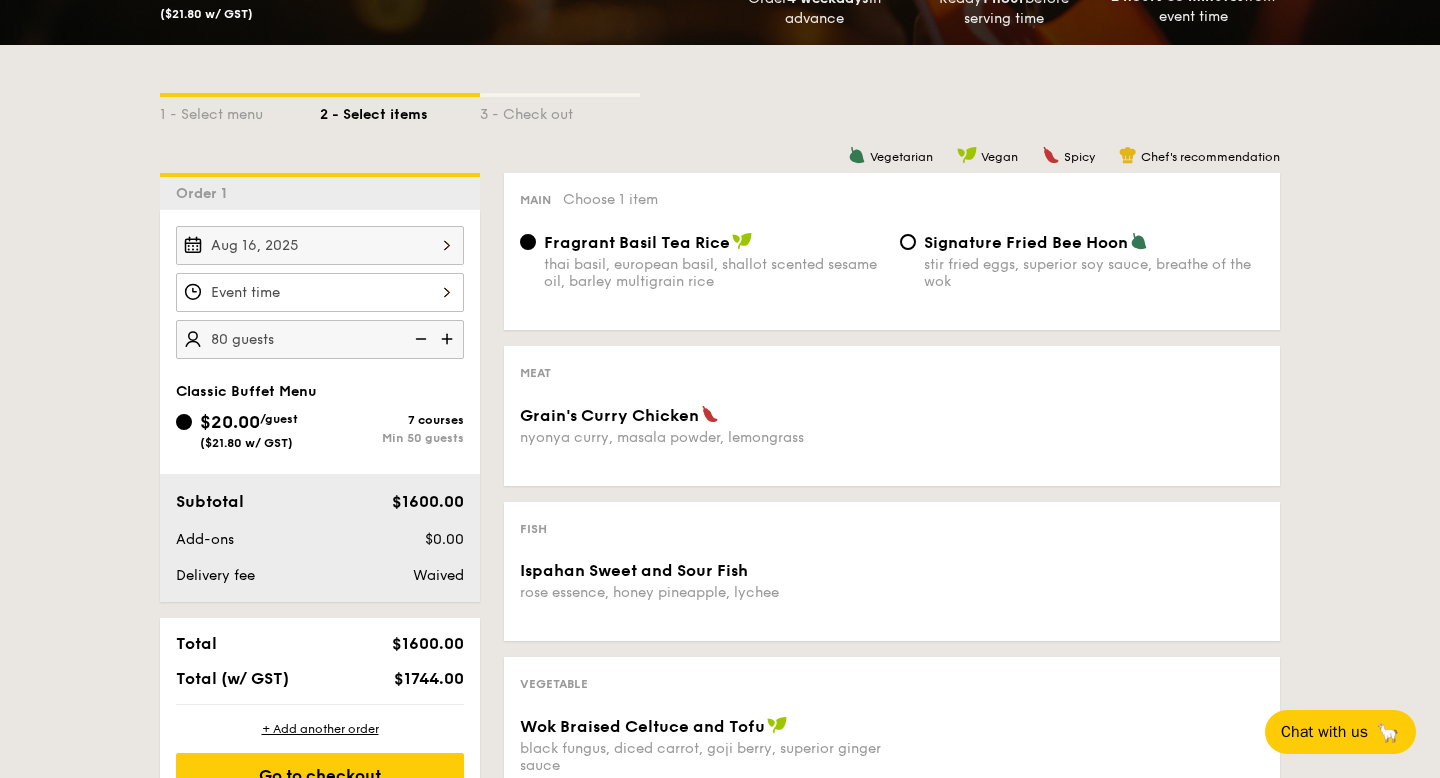 click on "Grain's Curry Chicken" at bounding box center [609, 415] 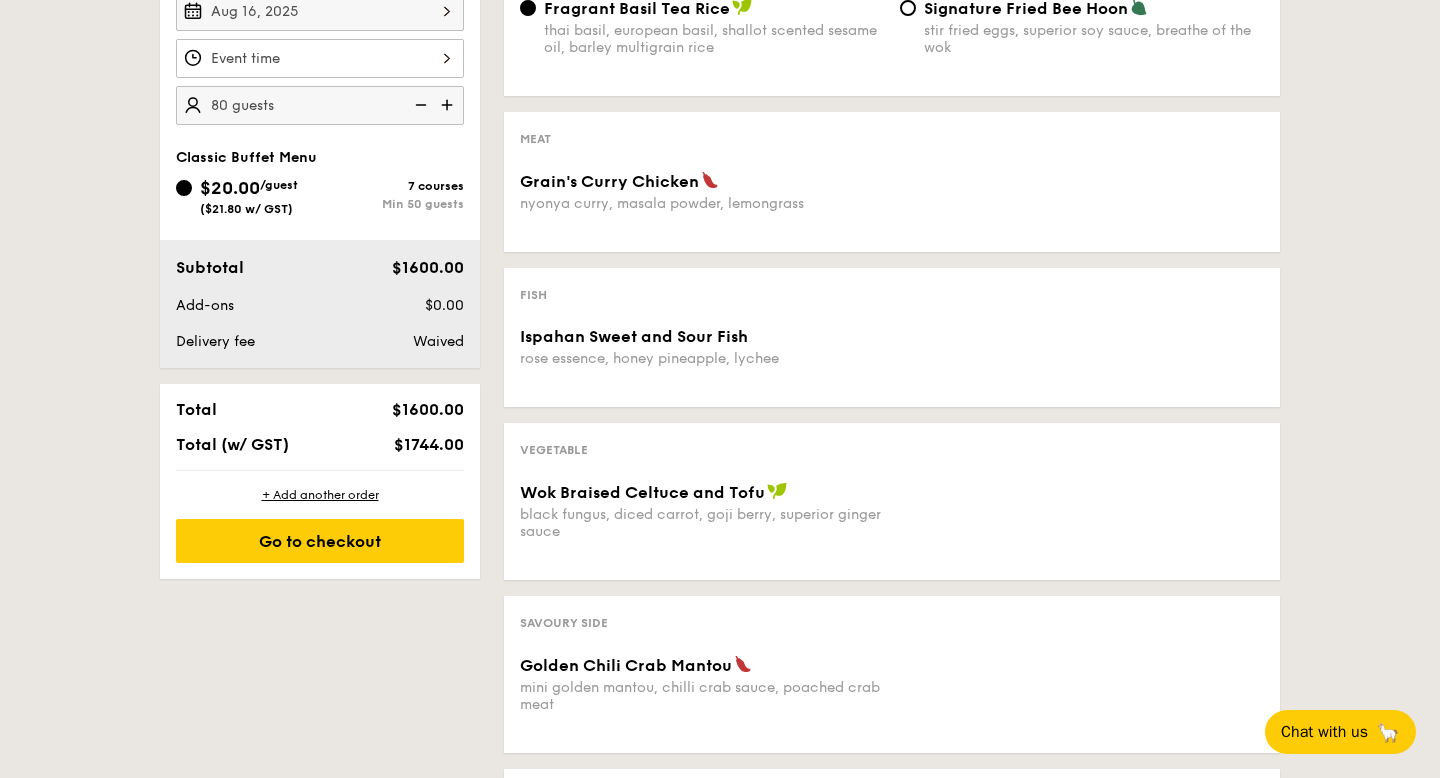 scroll, scrollTop: 626, scrollLeft: 0, axis: vertical 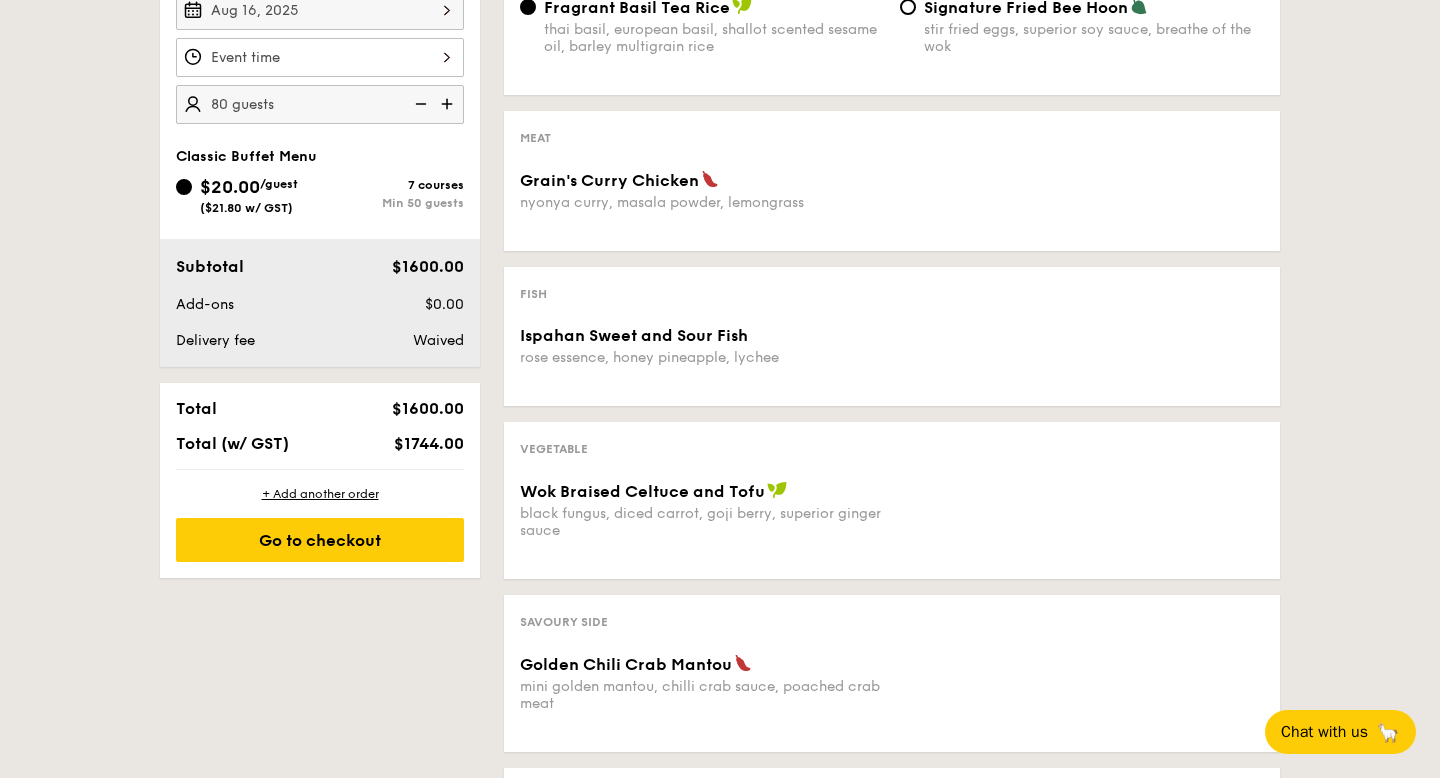 click on "nyonya curry, masala powder, lemongrass" at bounding box center [702, 202] 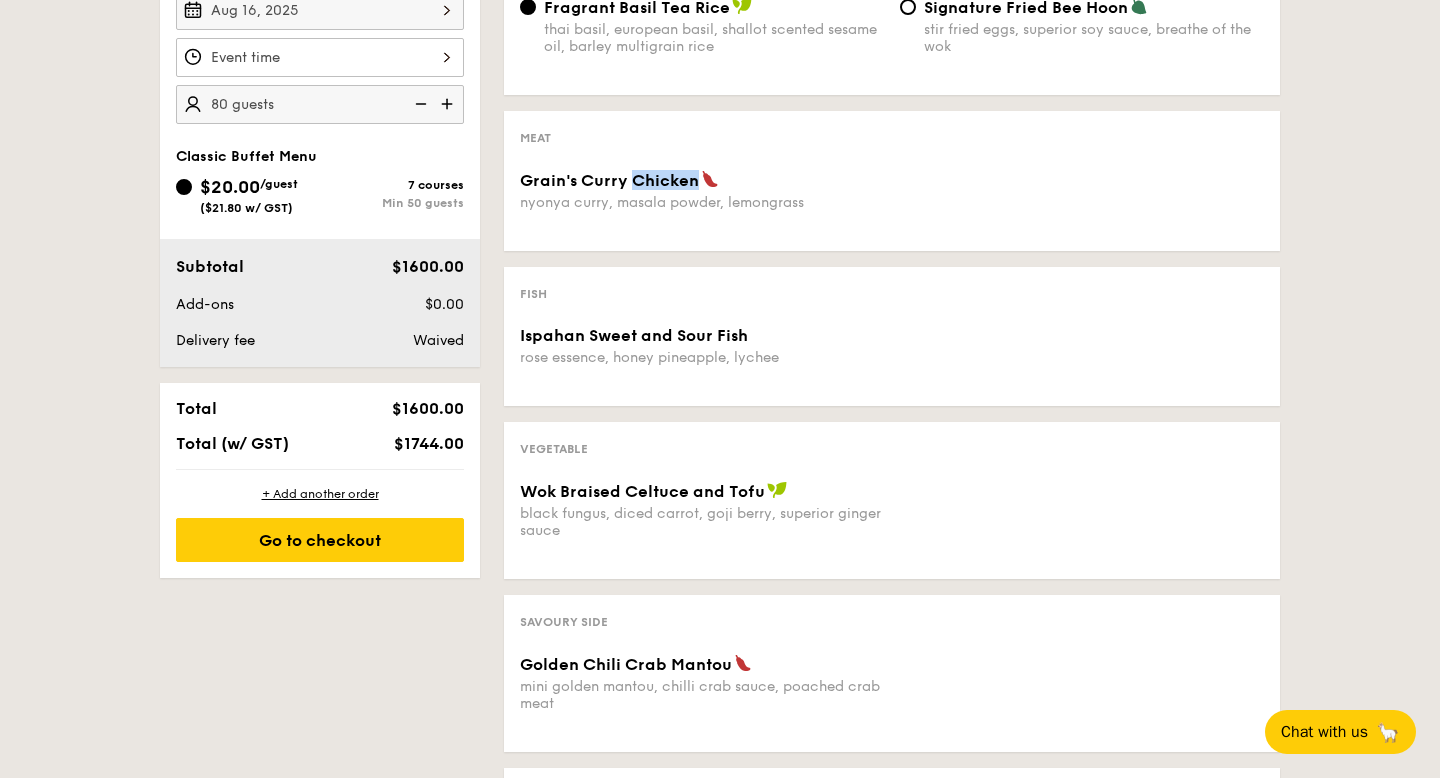 click on "Grain's Curry Chicken" at bounding box center (609, 180) 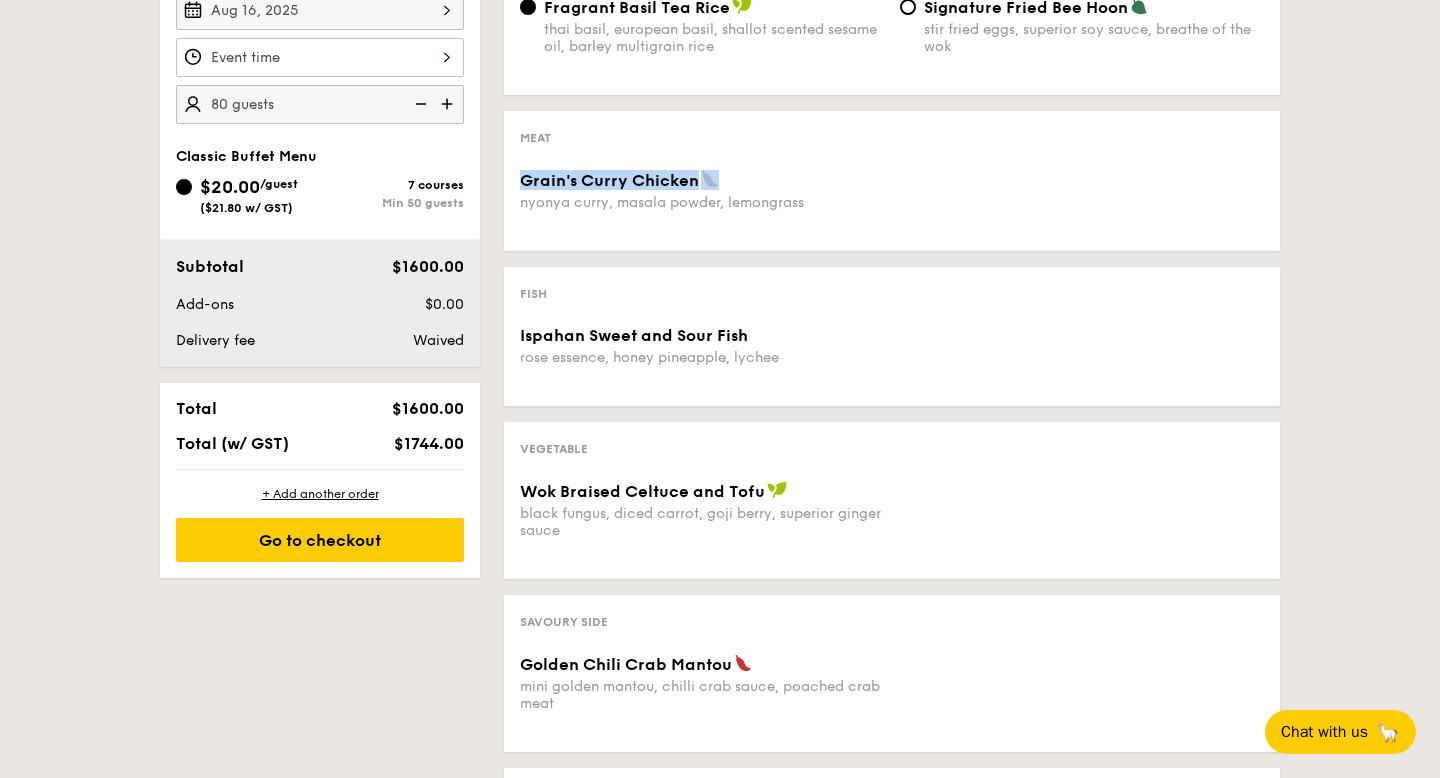 click on "Grain's Curry Chicken" at bounding box center (609, 180) 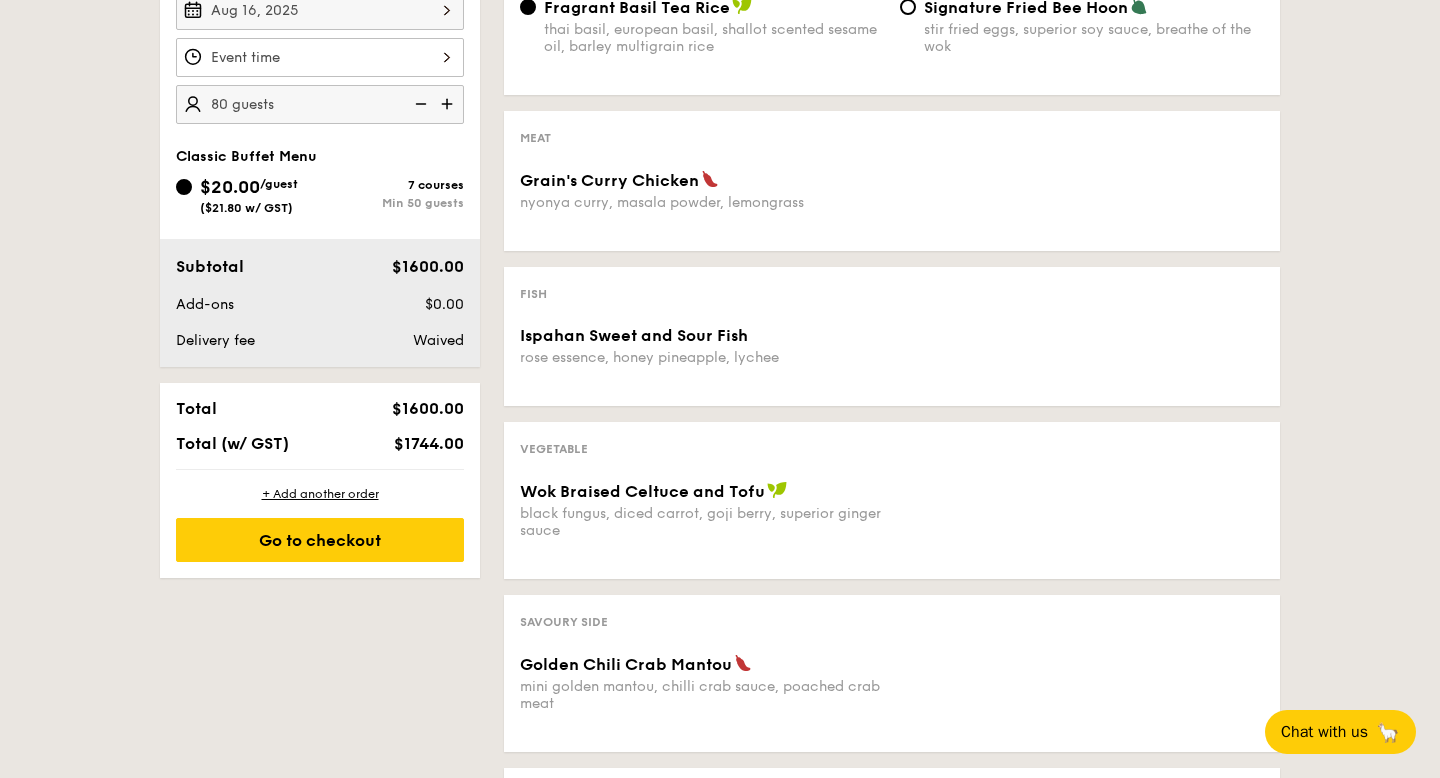 click on "Grain's Curry Chicken nyonya curry, masala powder, lemongrass" at bounding box center (892, 202) 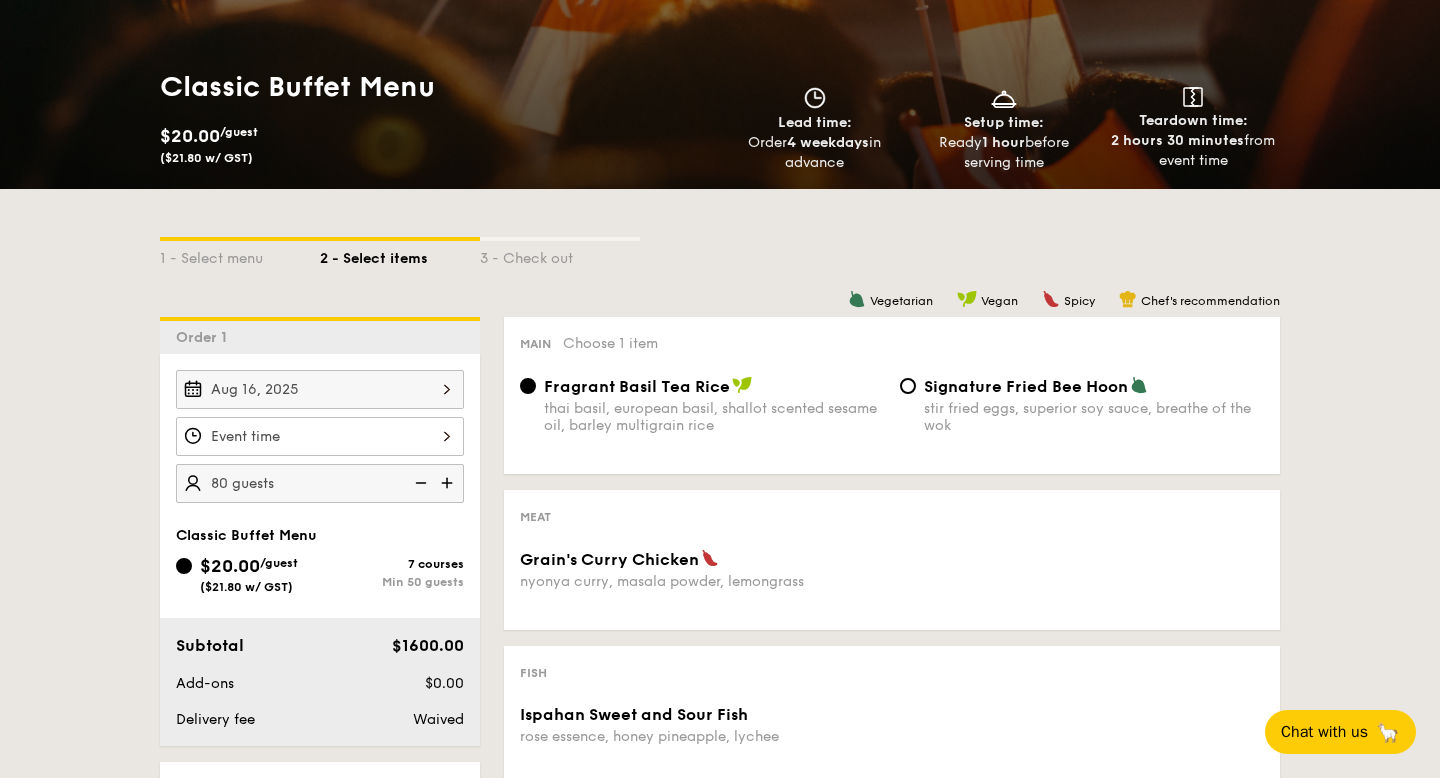 scroll, scrollTop: 254, scrollLeft: 0, axis: vertical 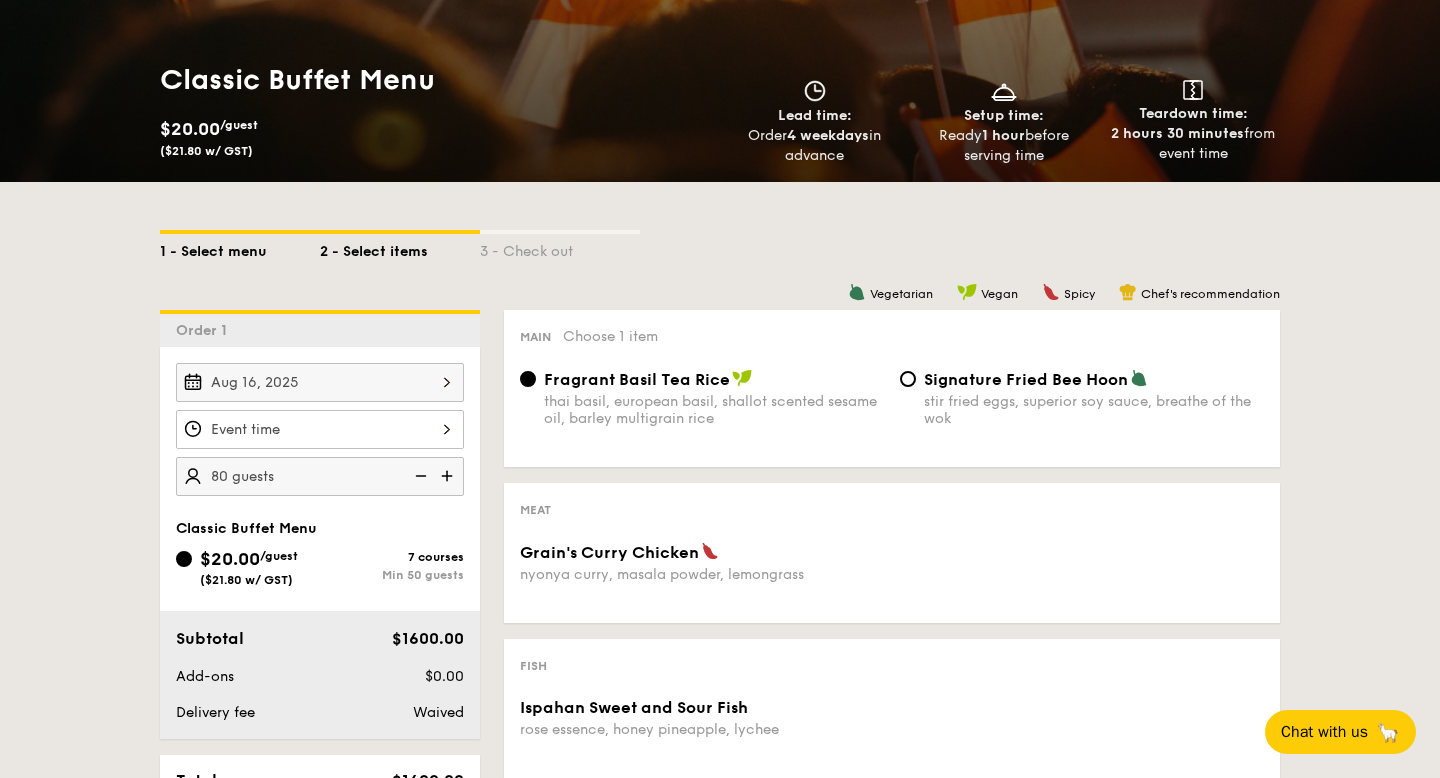 click on "1 - Select menu" at bounding box center [240, 248] 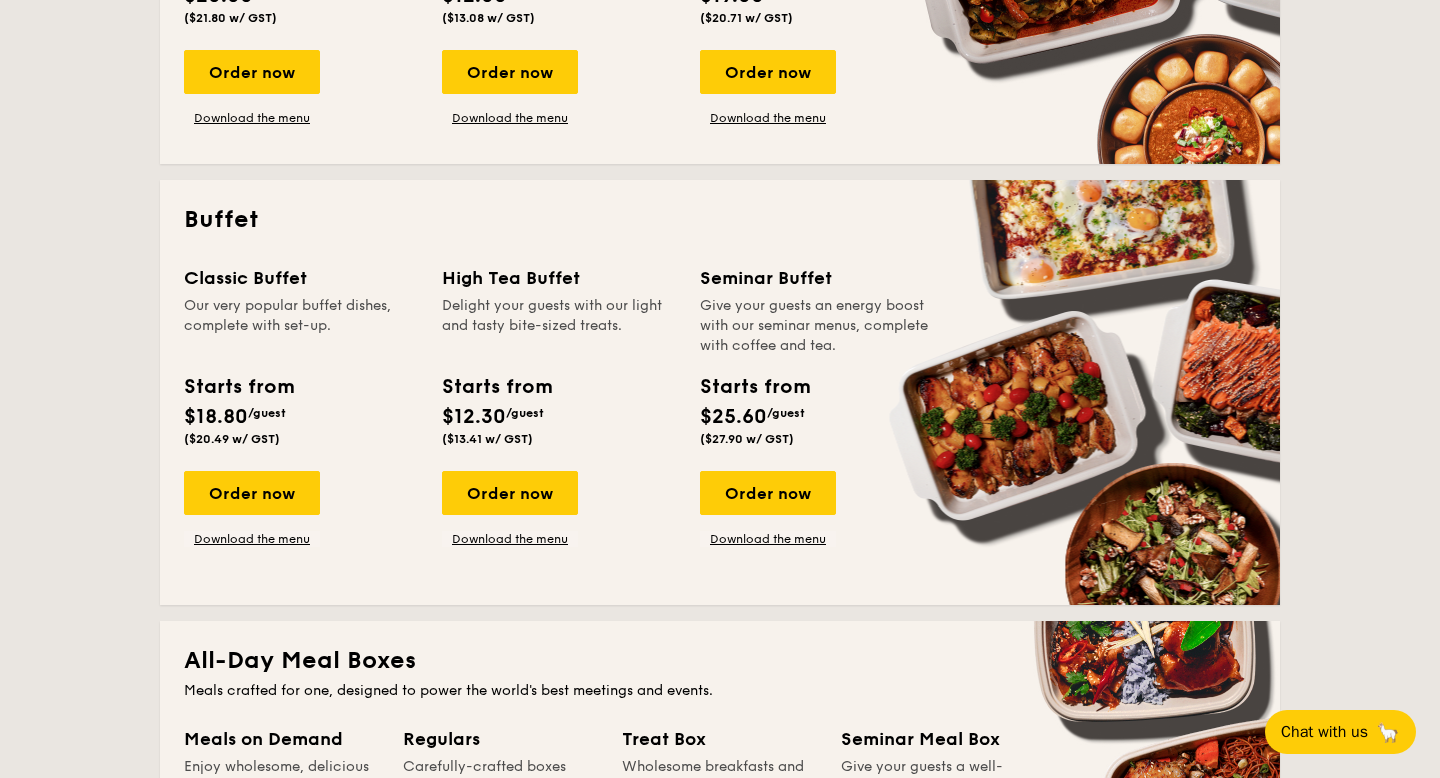 scroll, scrollTop: 729, scrollLeft: 0, axis: vertical 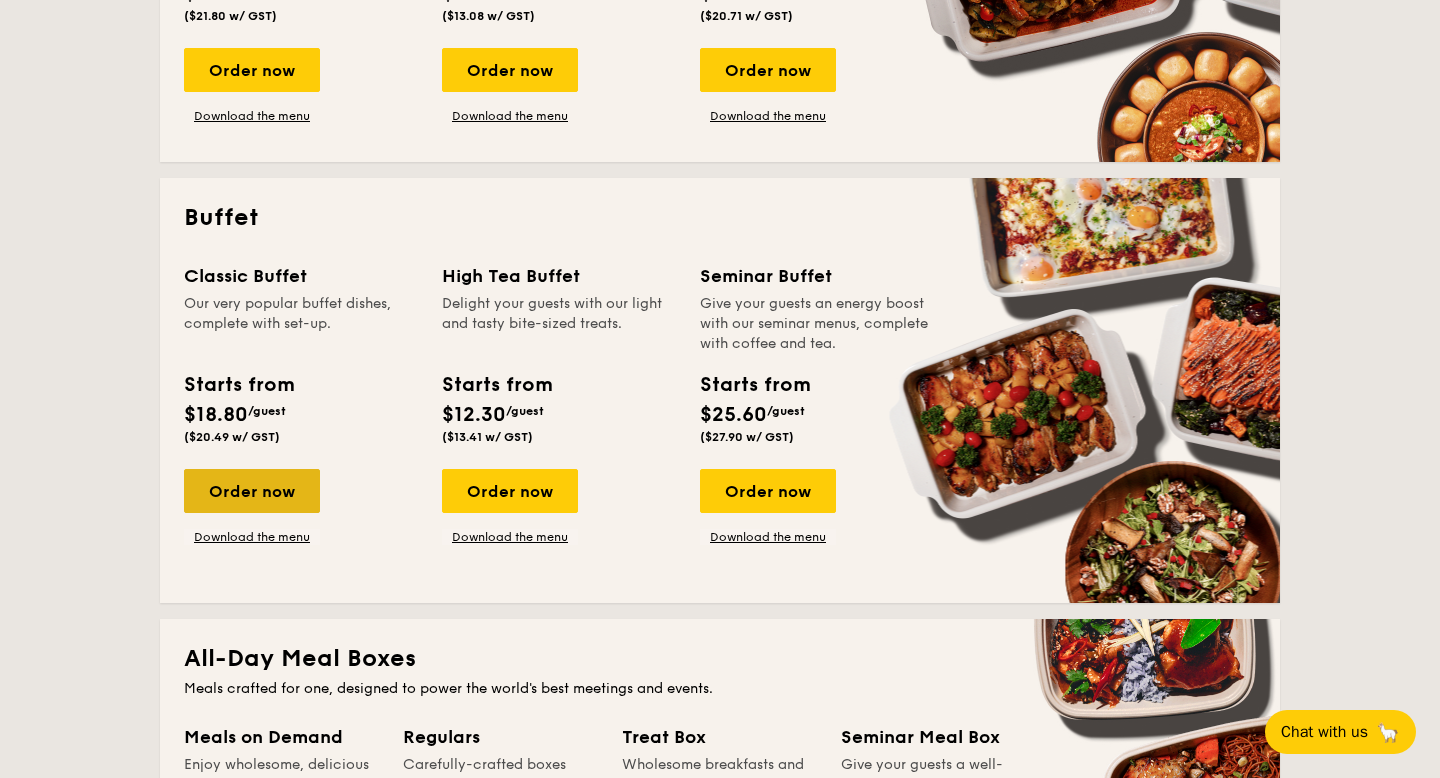 click on "Order now" at bounding box center [252, 491] 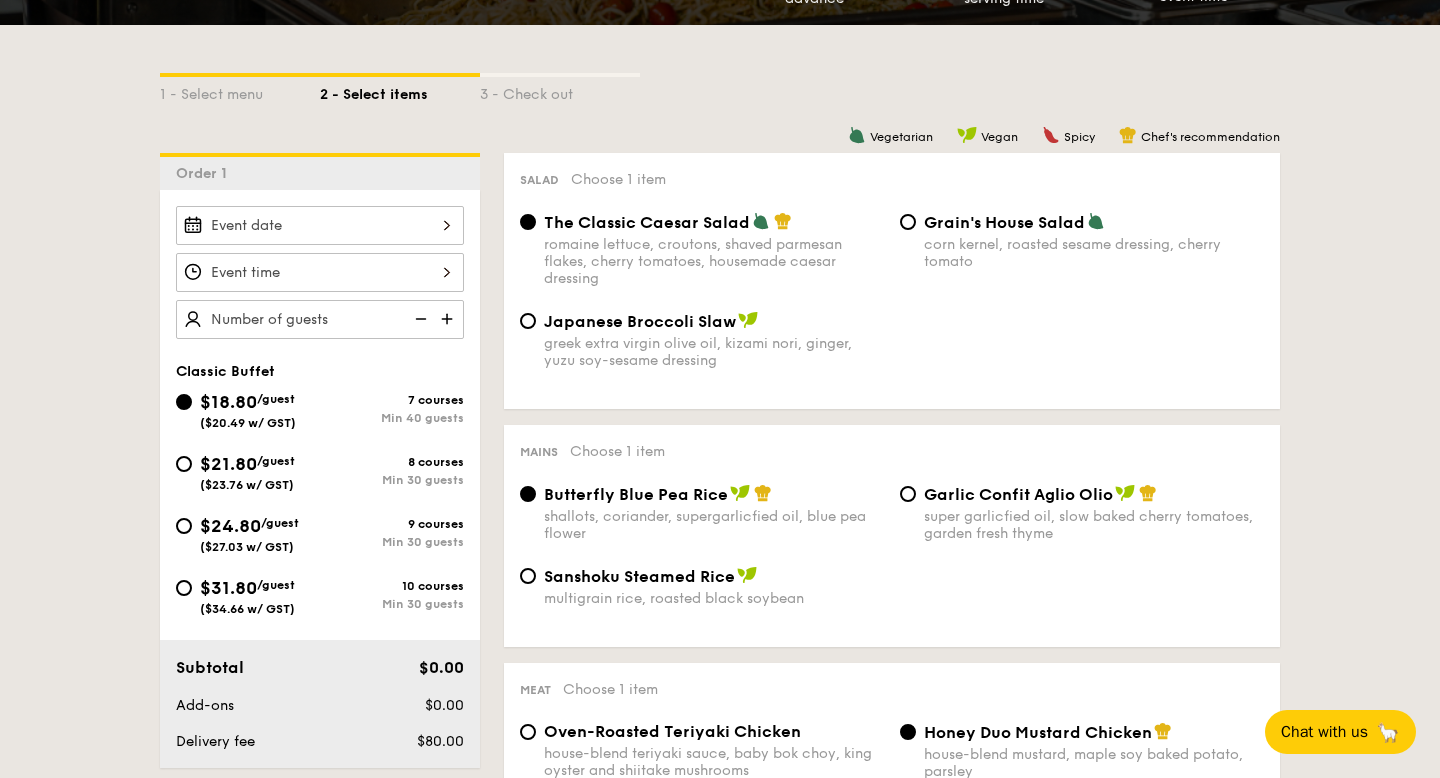 scroll, scrollTop: 412, scrollLeft: 0, axis: vertical 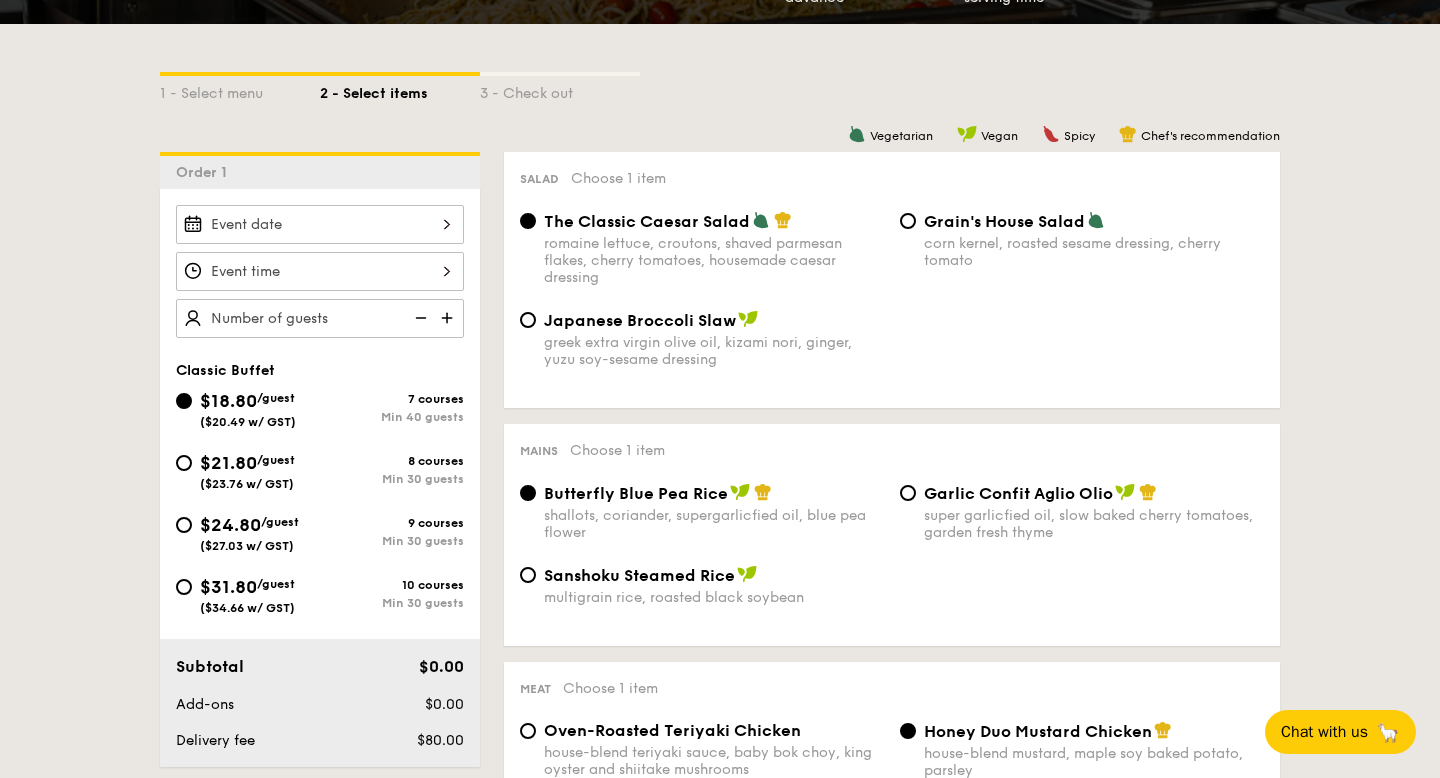 click at bounding box center [320, 224] 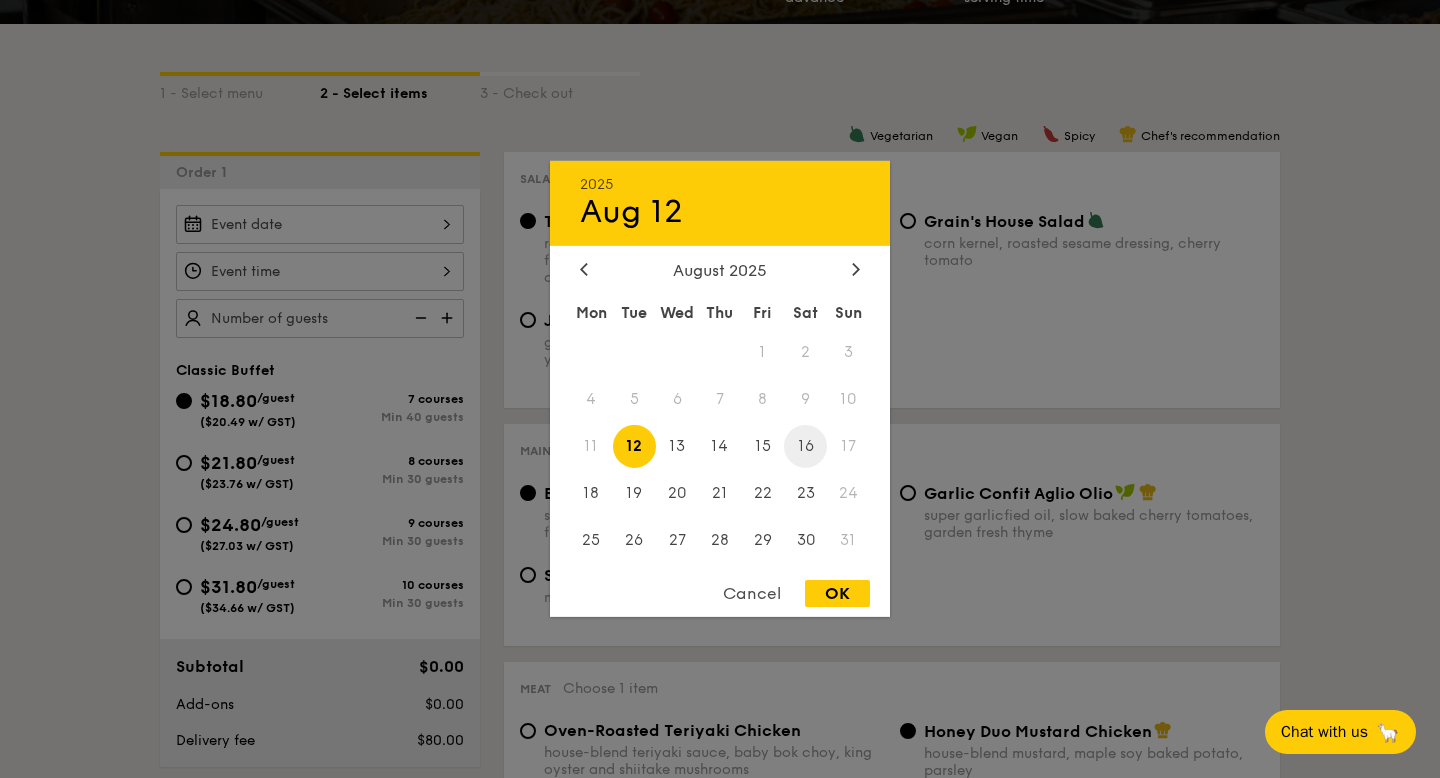 click on "16" at bounding box center [805, 446] 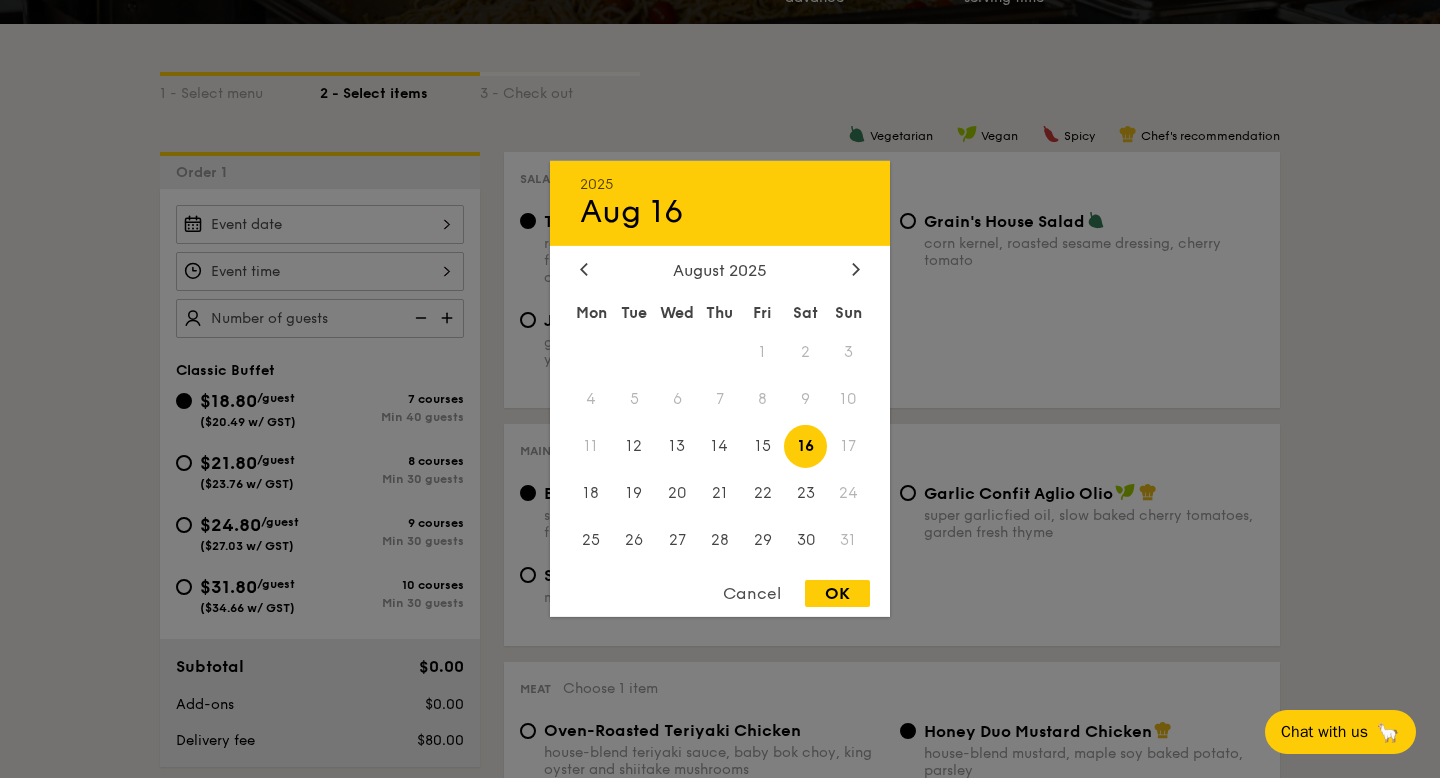 click on "OK" at bounding box center (837, 593) 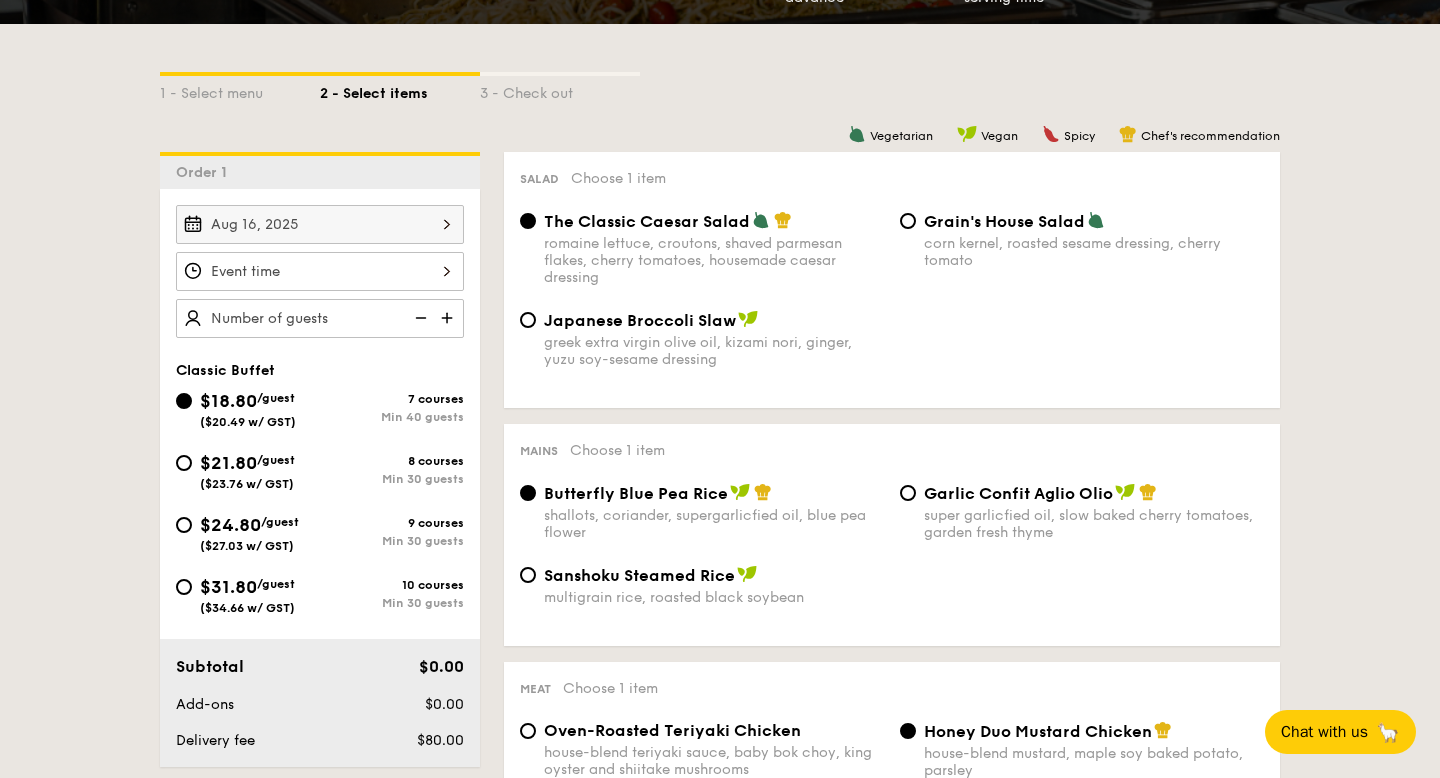 click on "12 1 2 3 4 5 6 7 8 9 10 11   00 15 30 45   am   pm   Cancel   OK" at bounding box center [320, 271] 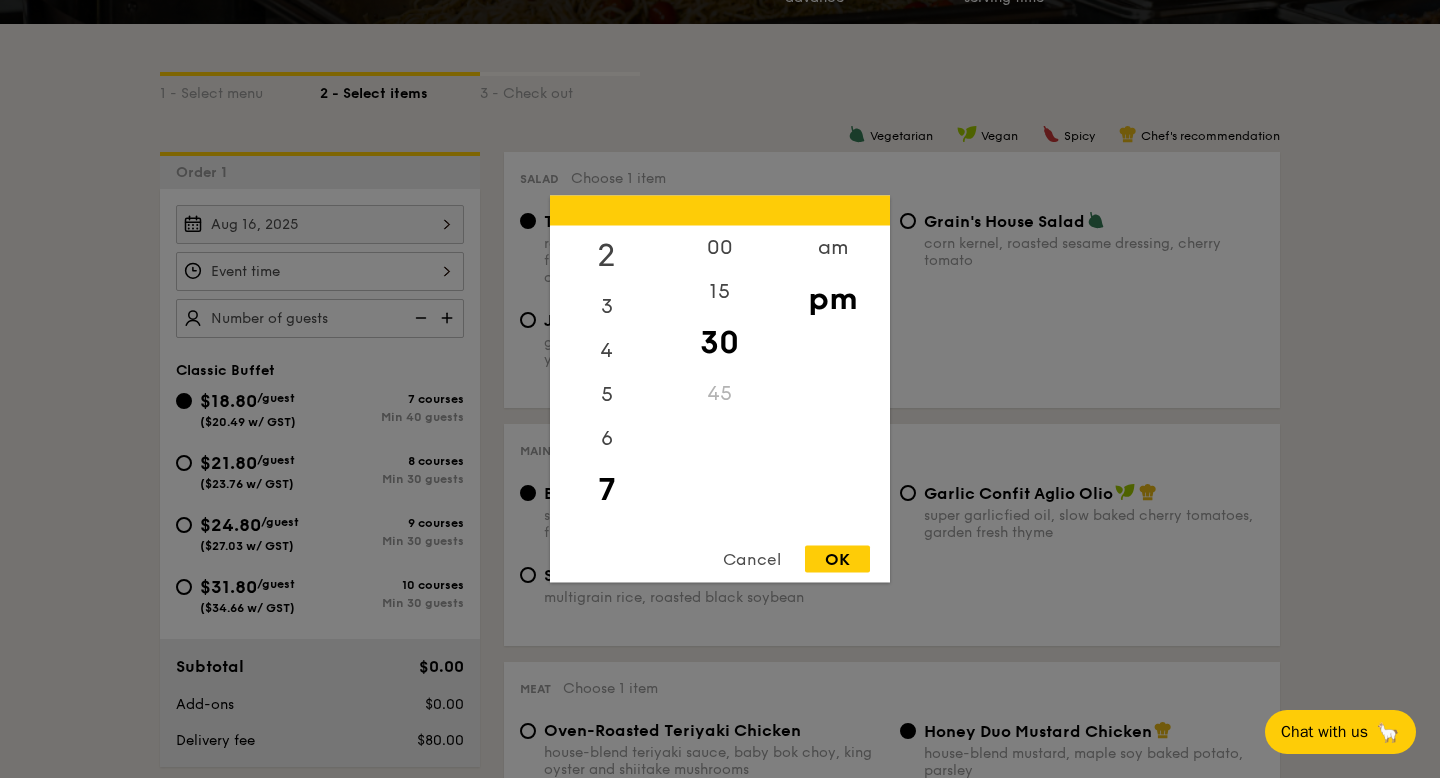 scroll, scrollTop: 0, scrollLeft: 0, axis: both 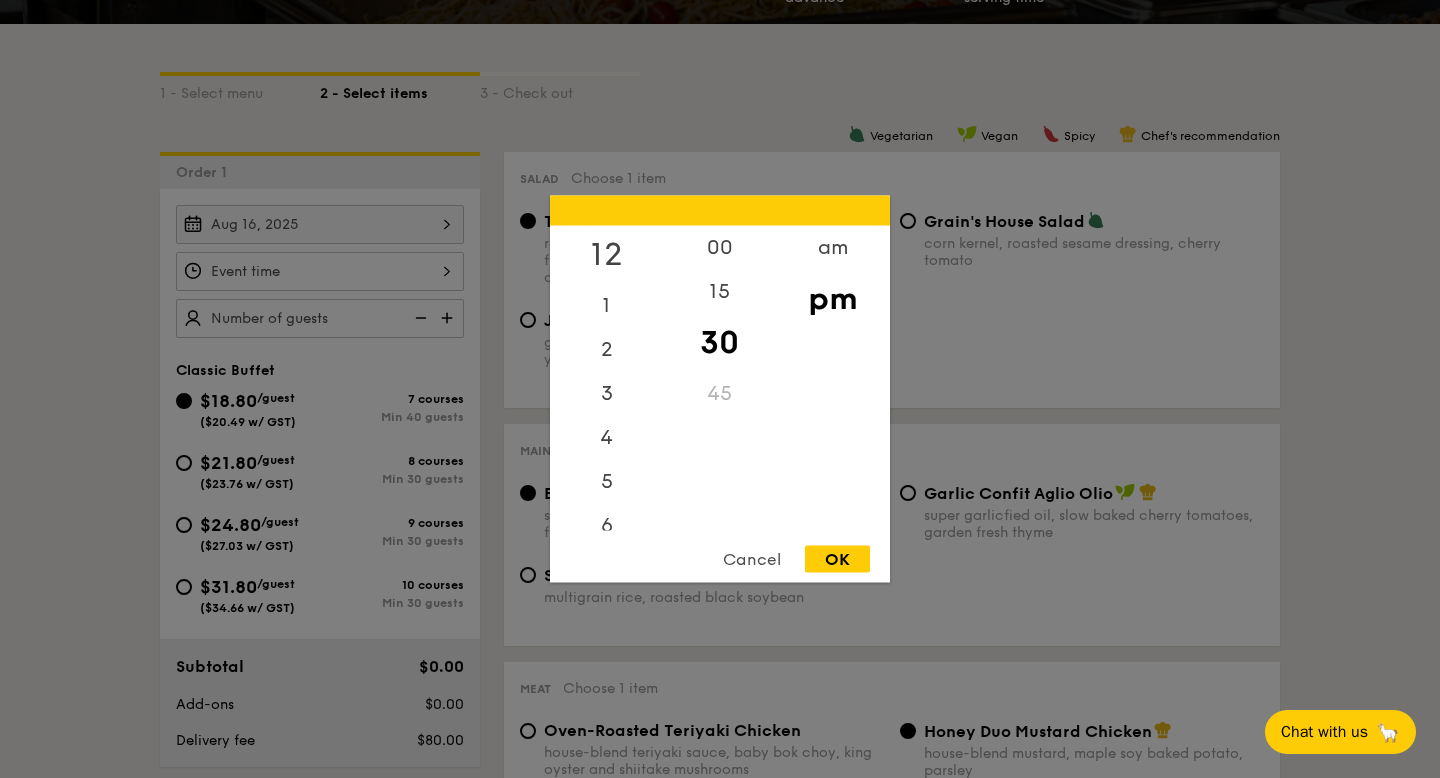 click on "12" at bounding box center (606, 255) 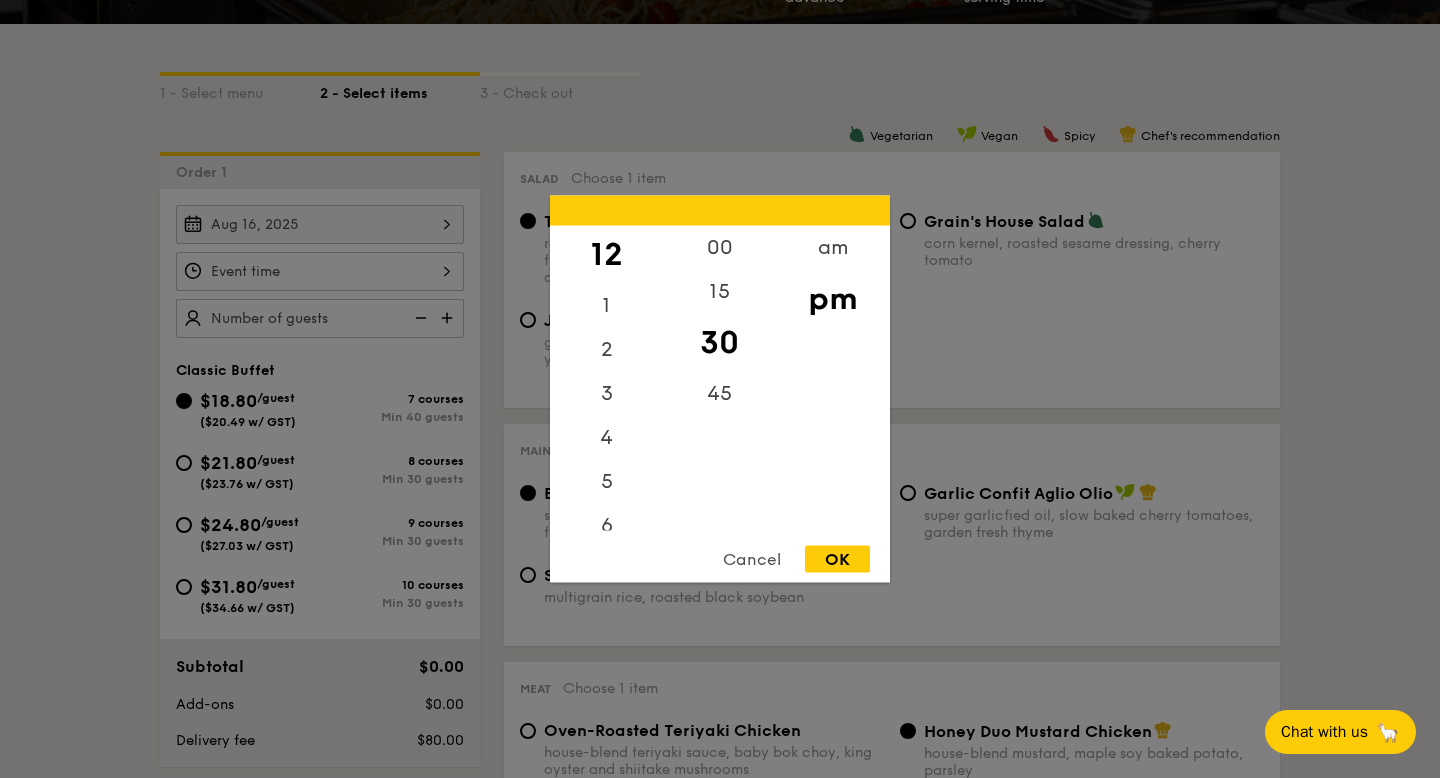 click on "OK" at bounding box center [837, 559] 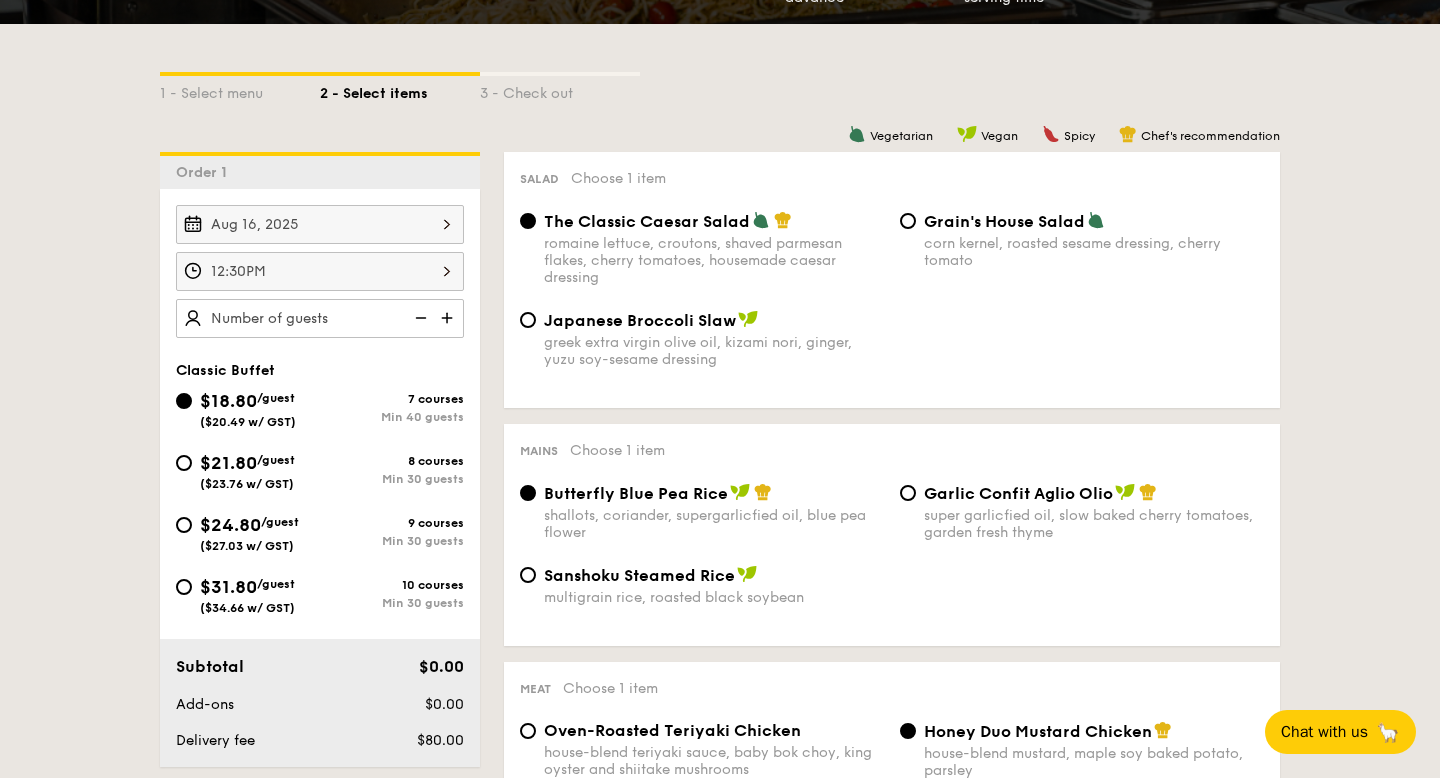 click at bounding box center [449, 318] 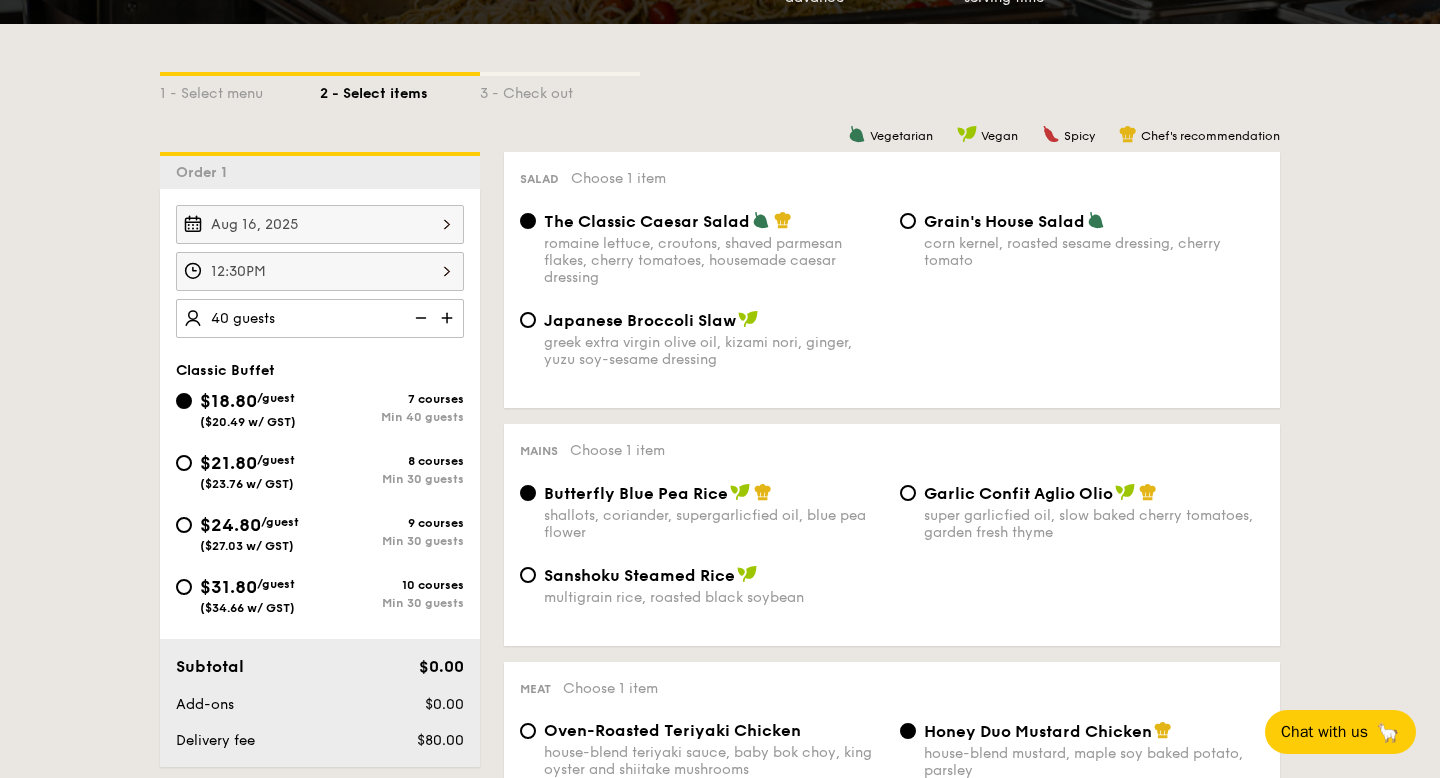 click at bounding box center [449, 318] 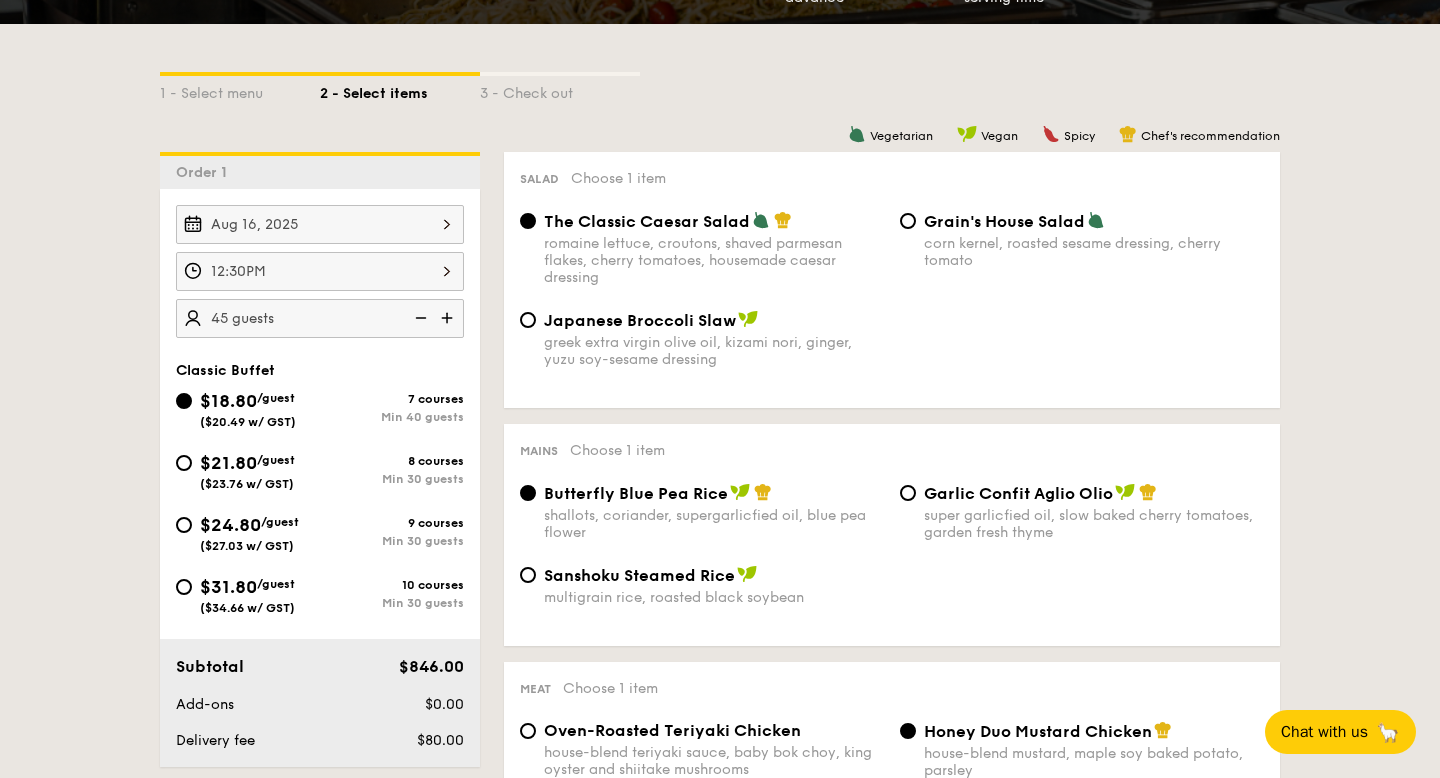 click at bounding box center [449, 318] 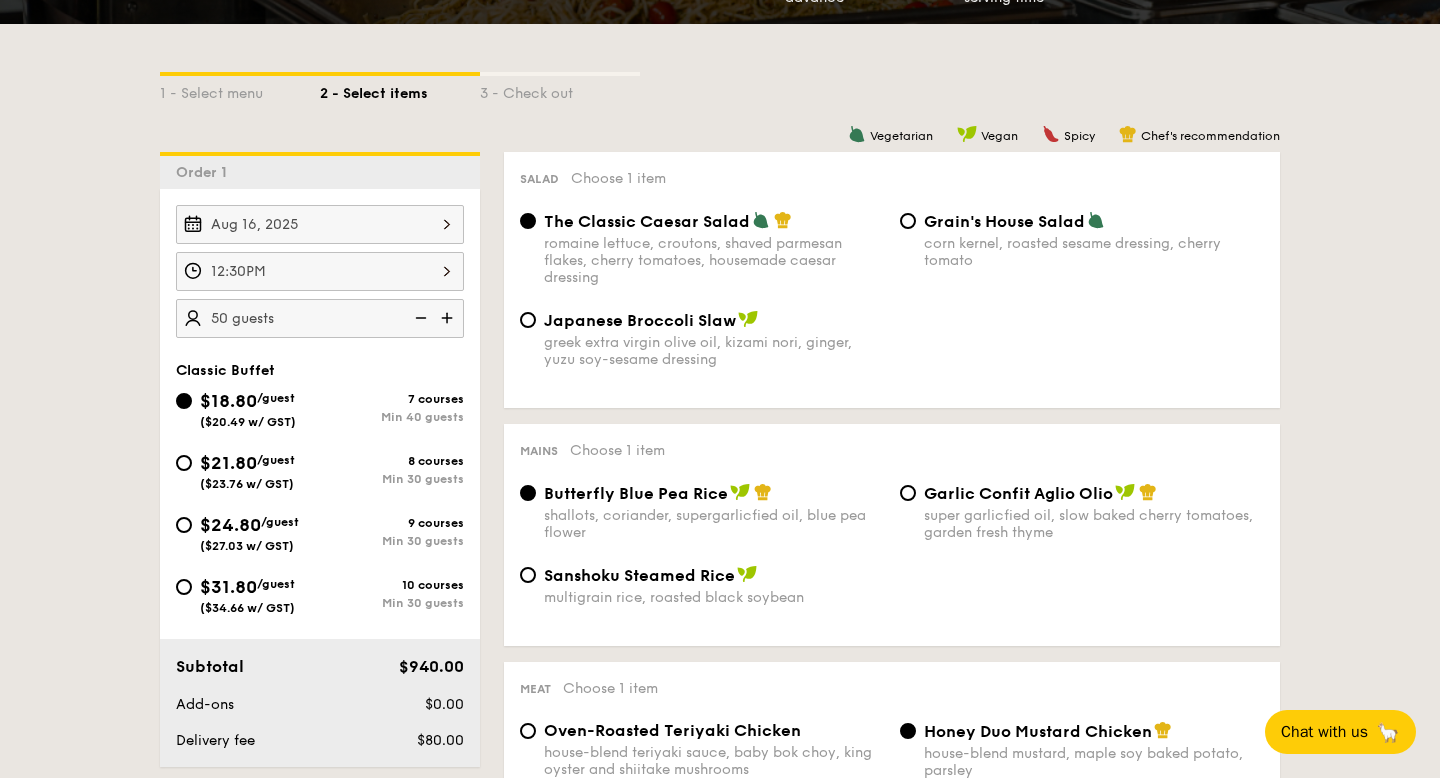 click at bounding box center [449, 318] 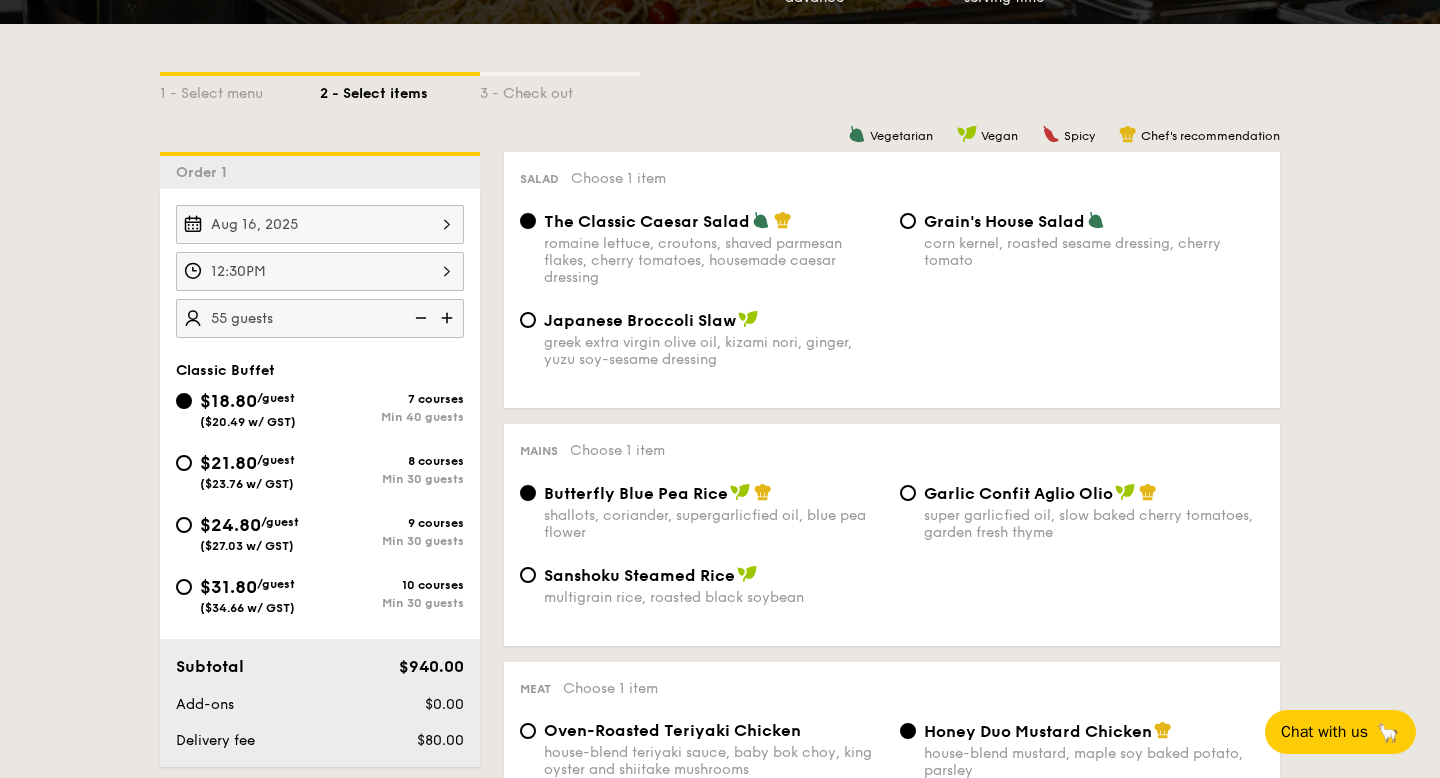 click at bounding box center (449, 318) 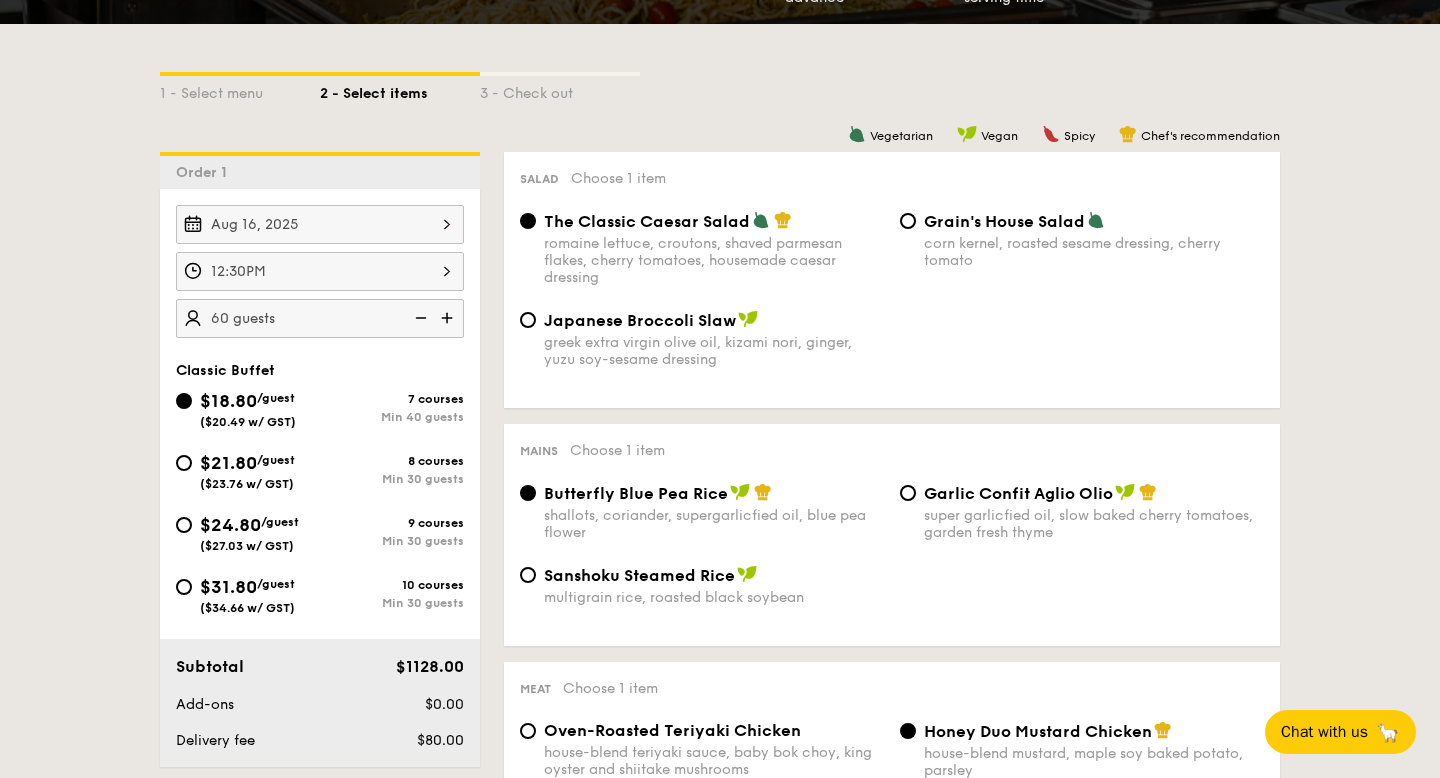 click at bounding box center [449, 318] 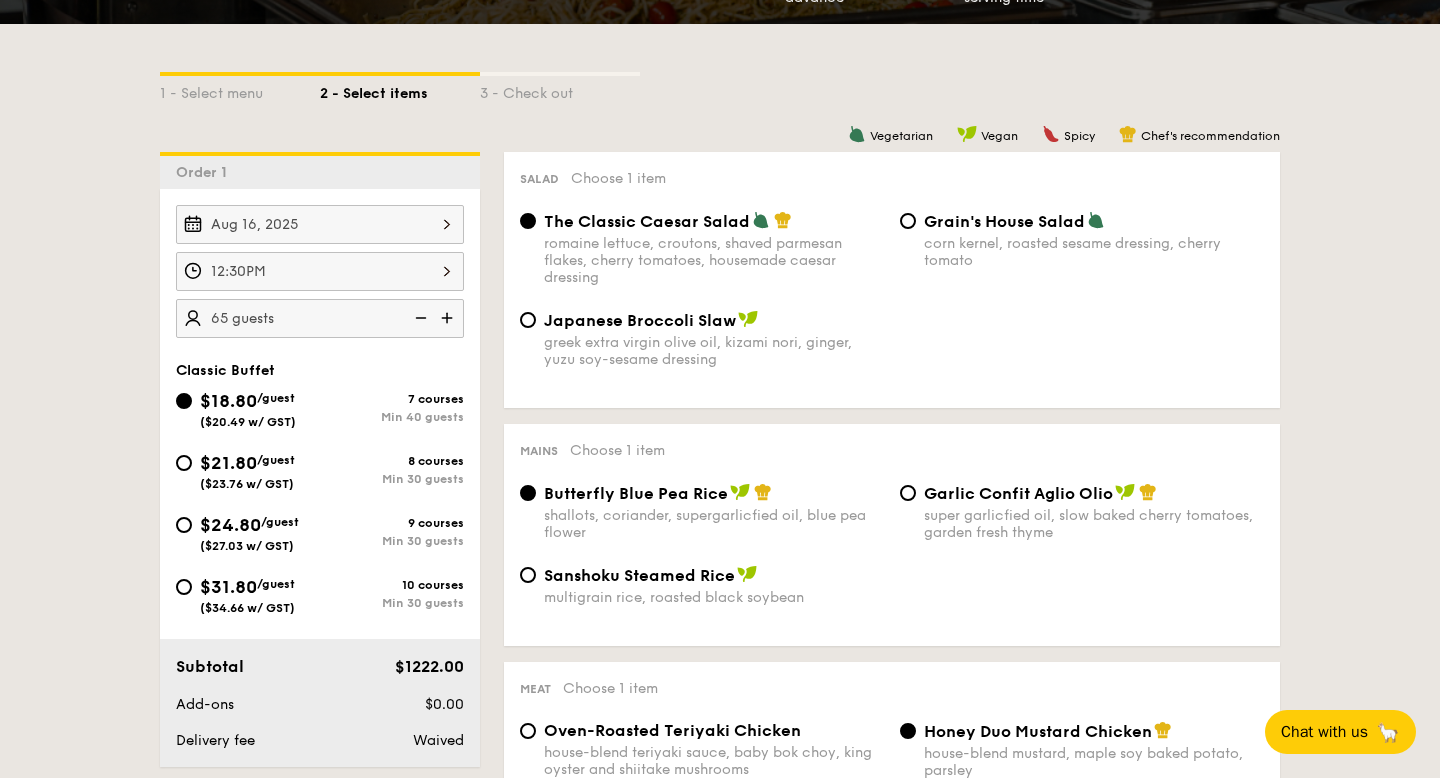 click at bounding box center (449, 318) 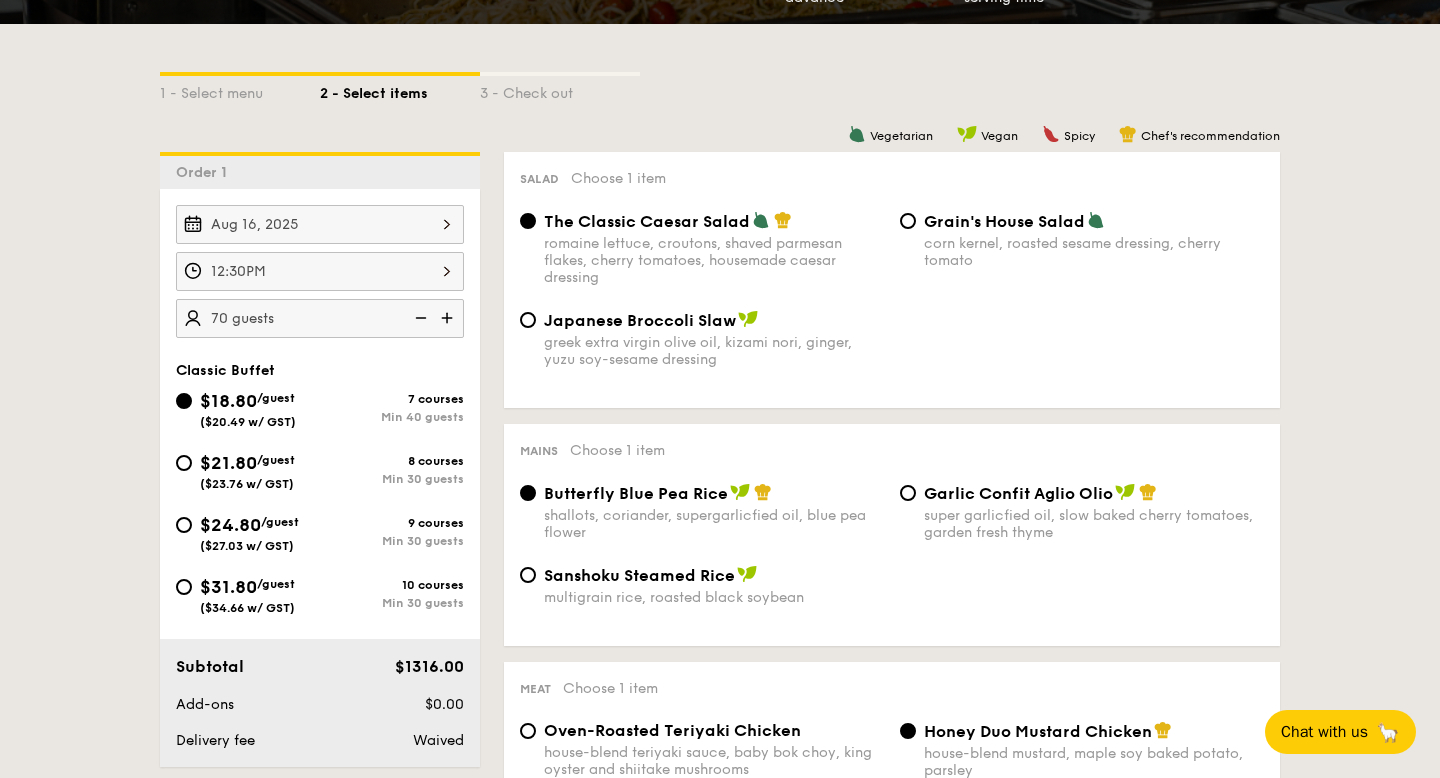 click at bounding box center [449, 318] 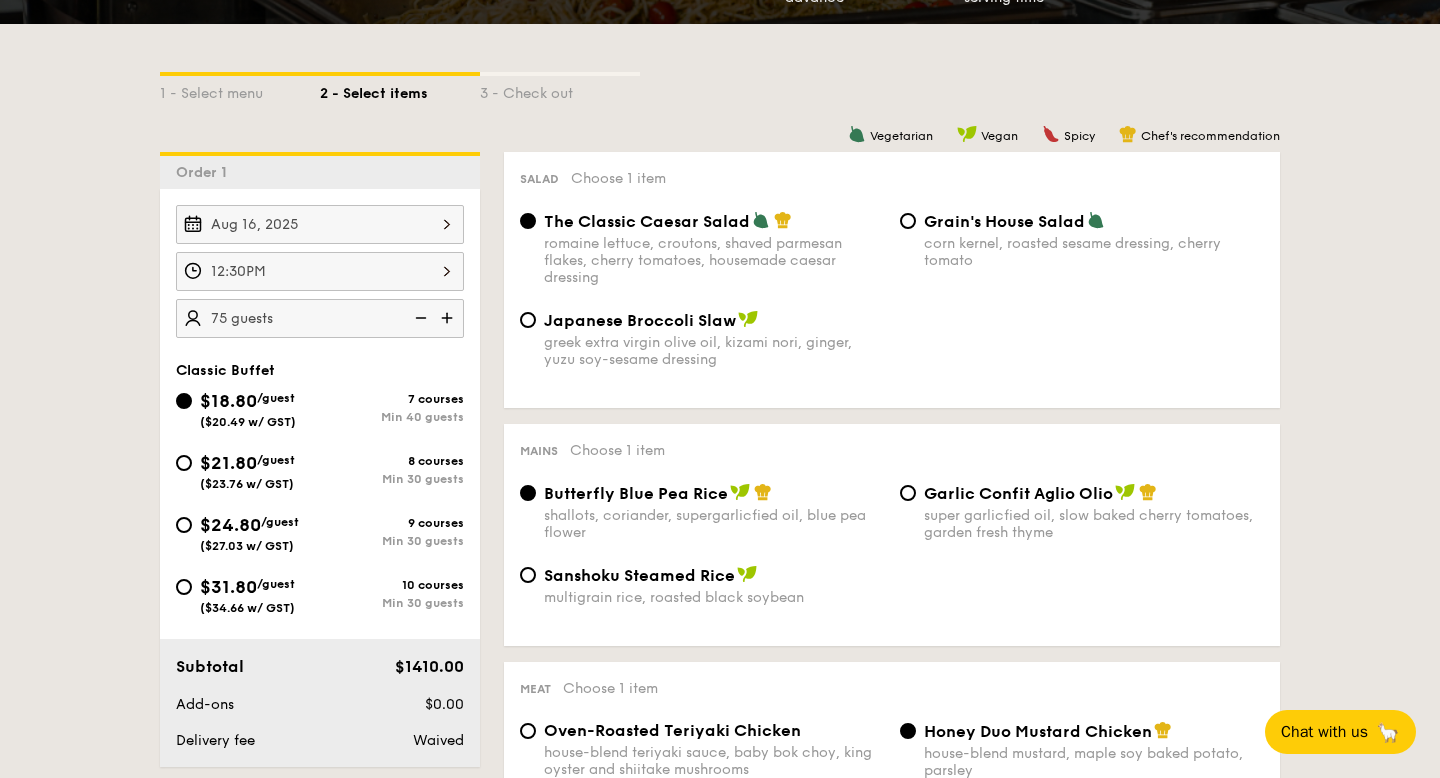 click at bounding box center [449, 318] 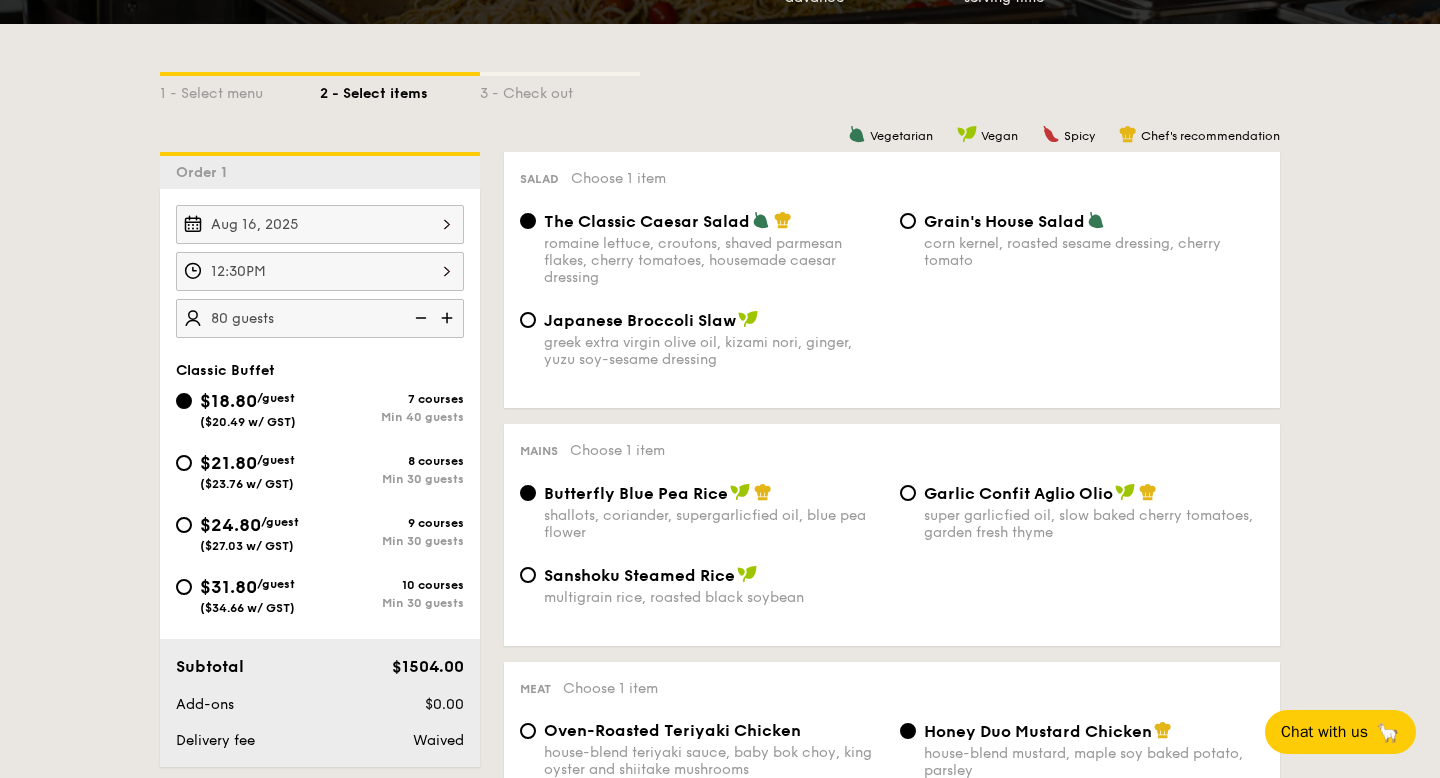 click at bounding box center (449, 318) 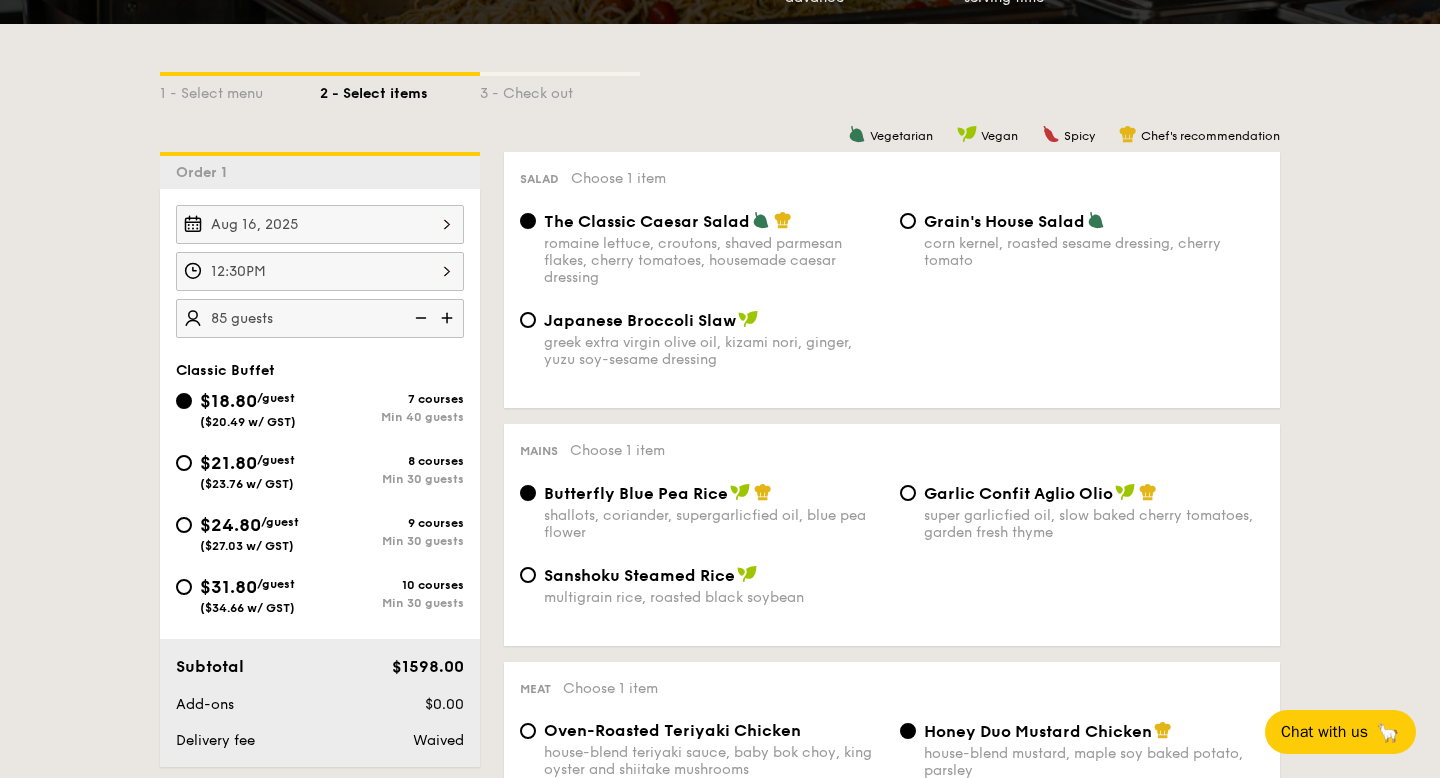 click at bounding box center [419, 318] 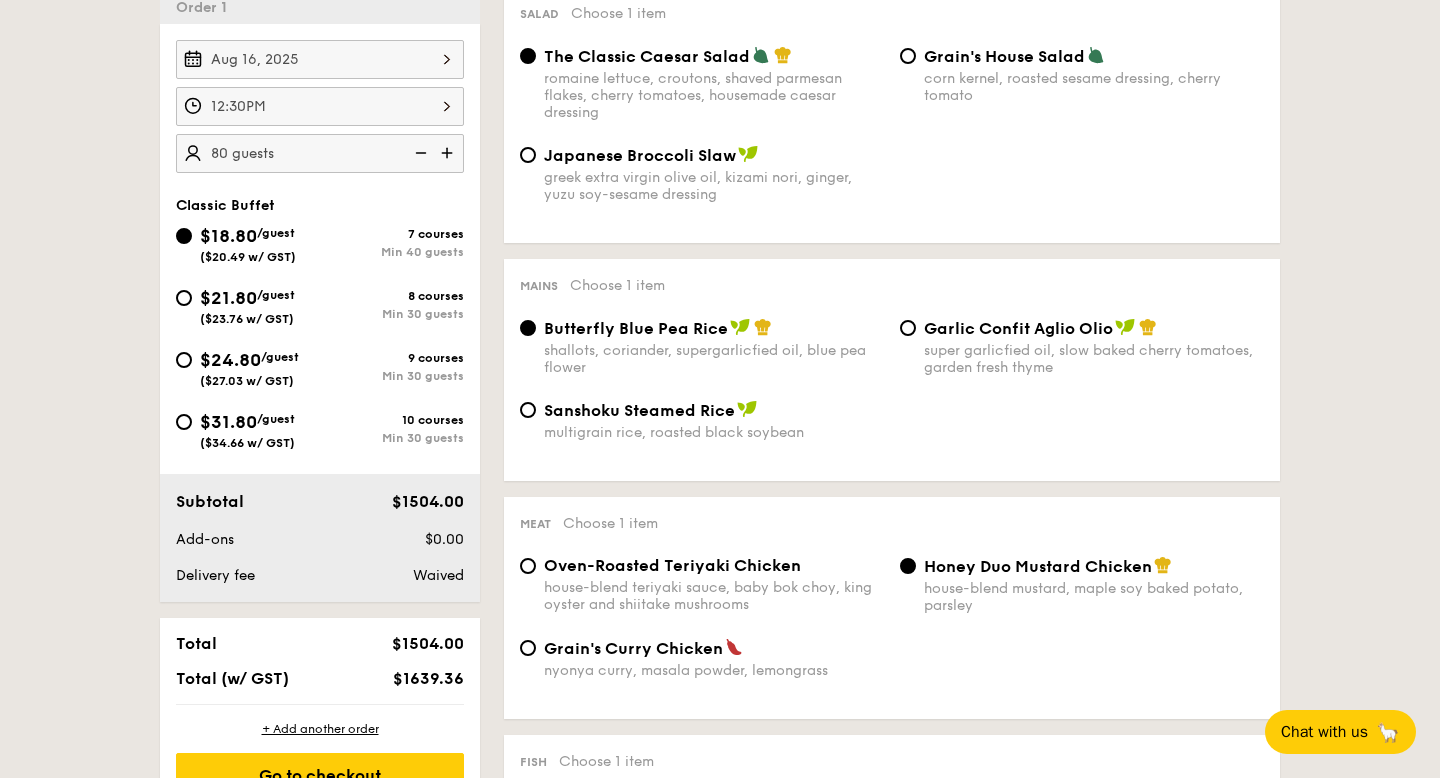 scroll, scrollTop: 591, scrollLeft: 0, axis: vertical 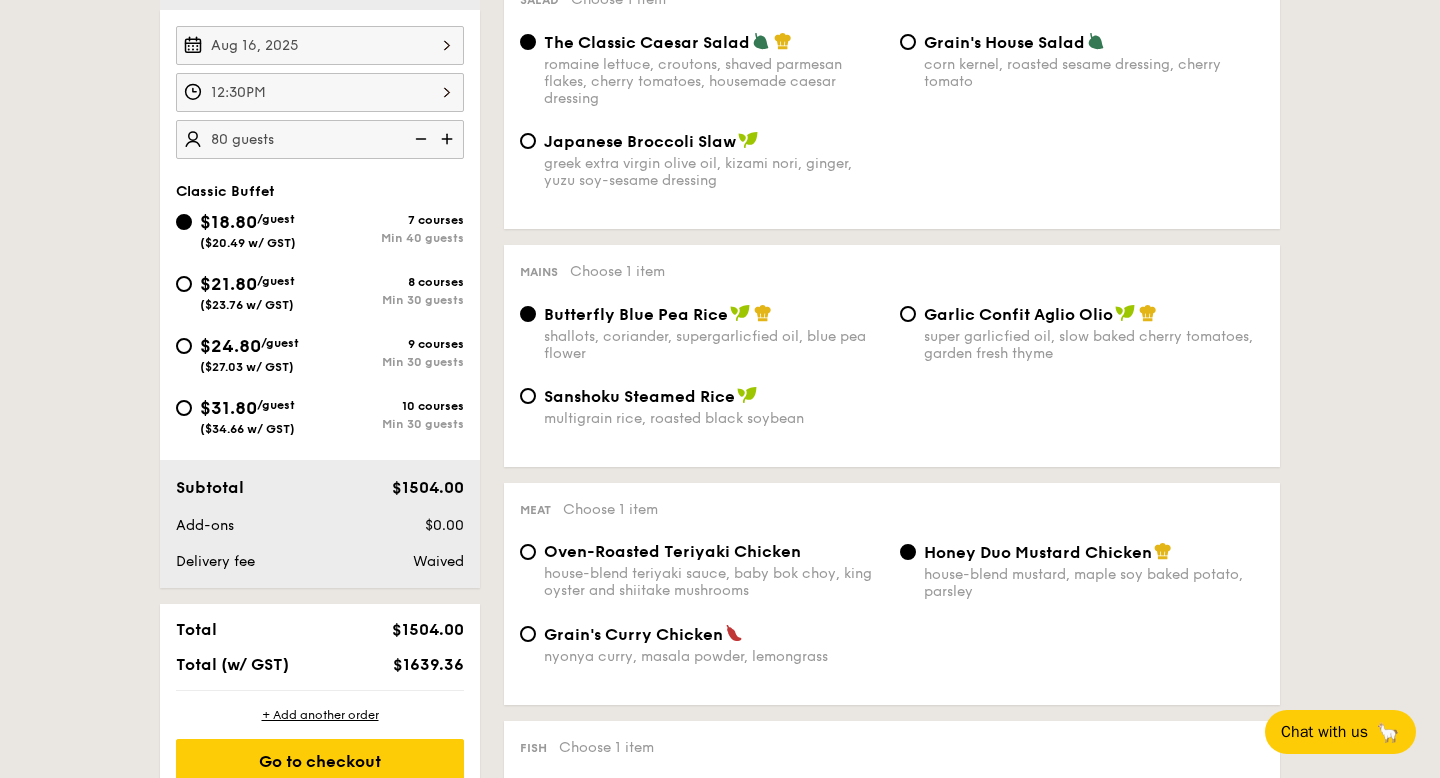 click on "Garlic Confit Aglio Olio" at bounding box center [1018, 314] 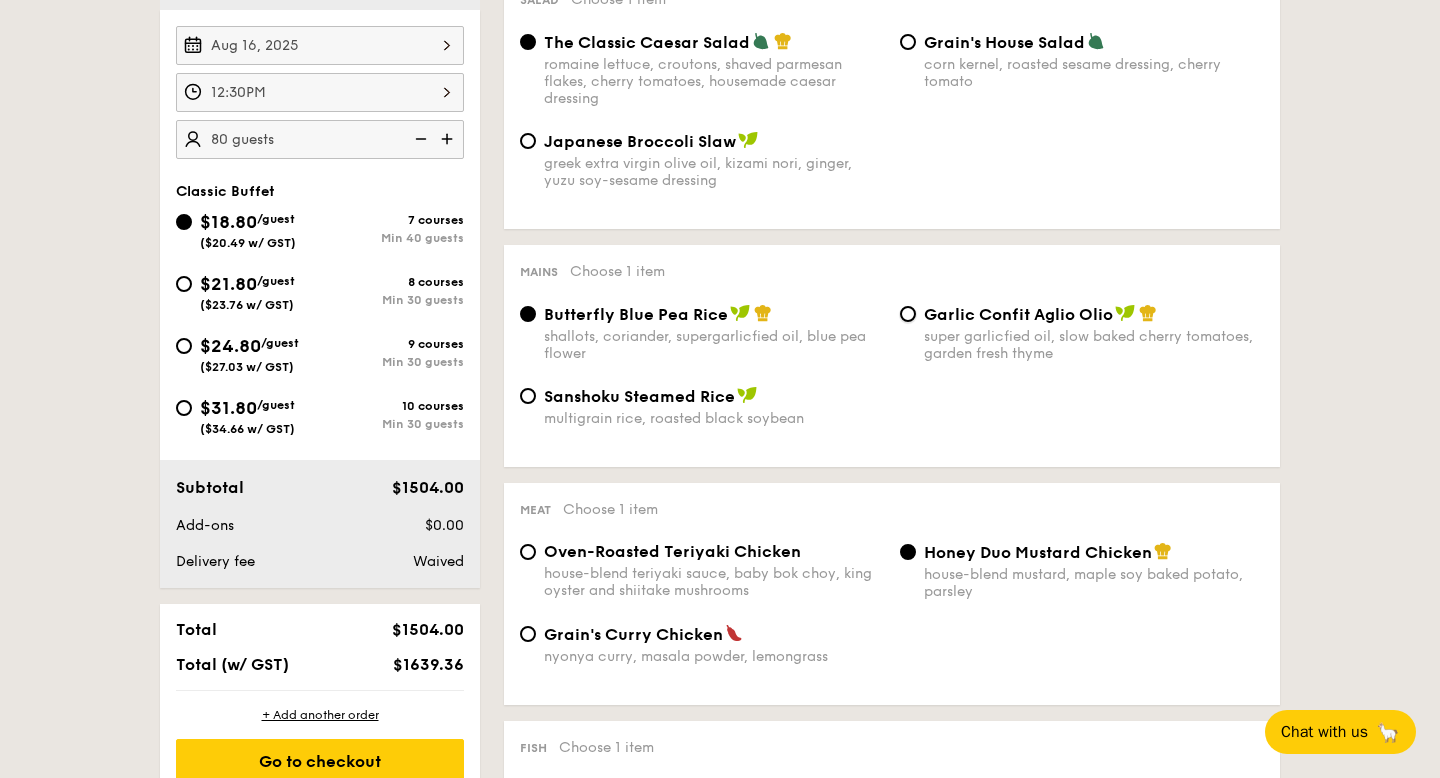 click on "Garlic Confit Aglio Olio super garlicfied oil, slow baked cherry tomatoes, garden fresh thyme" at bounding box center [908, 314] 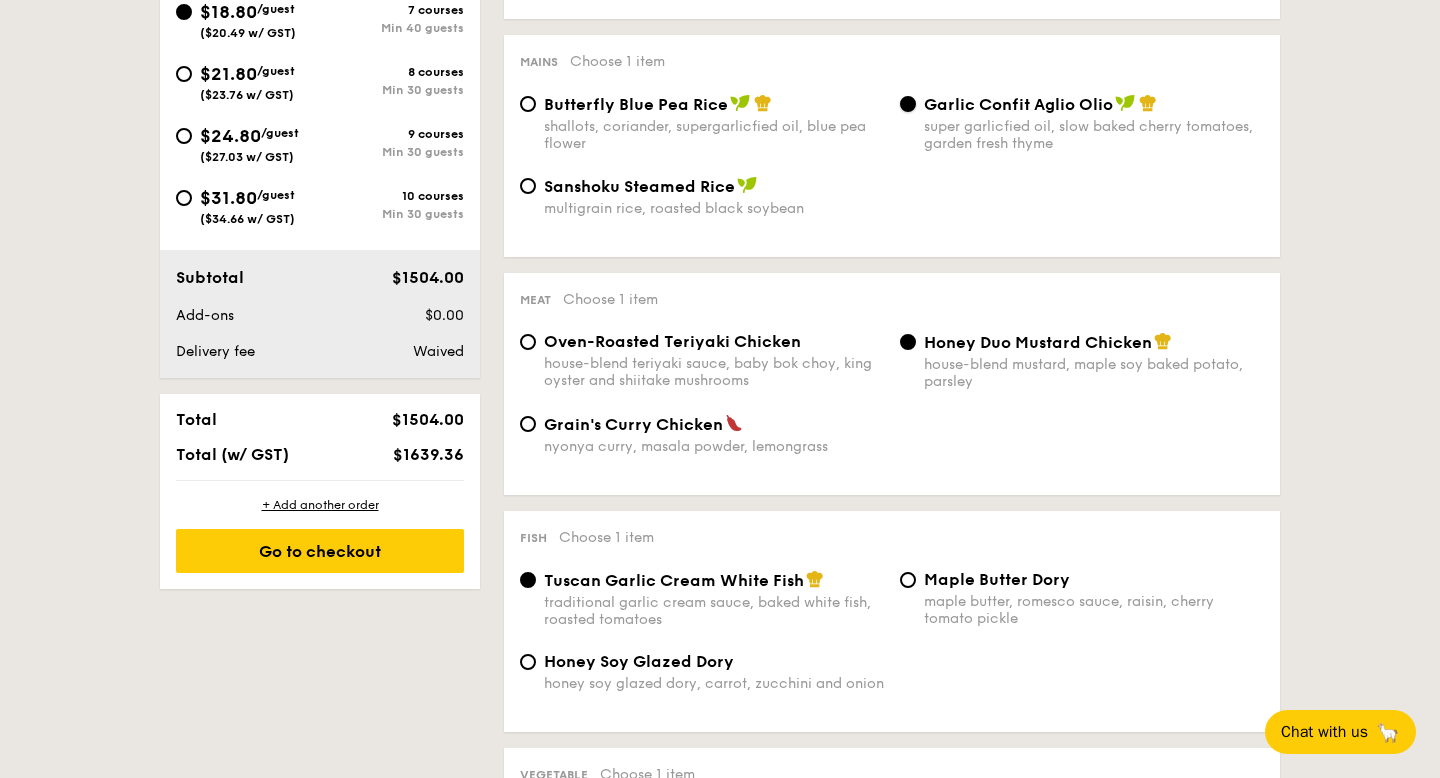 scroll, scrollTop: 807, scrollLeft: 0, axis: vertical 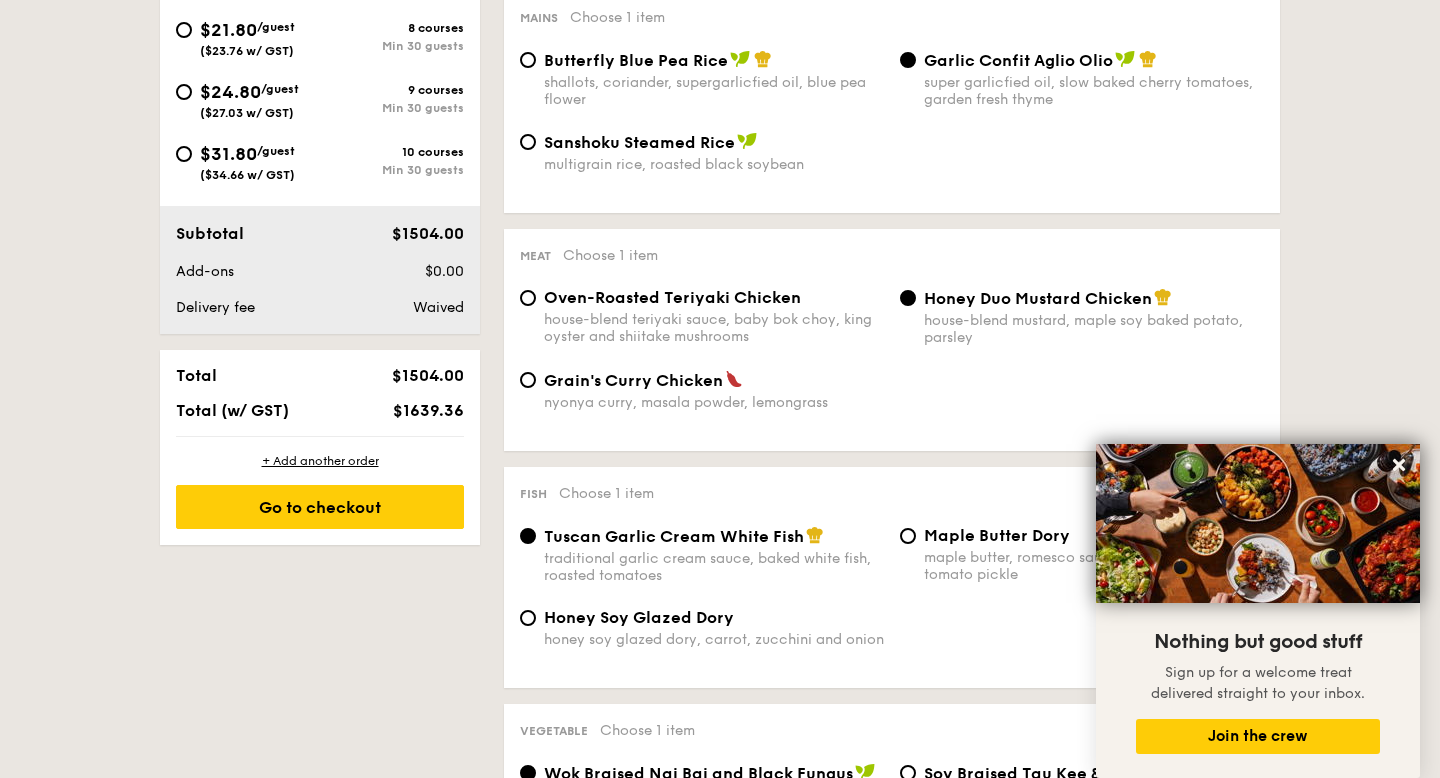 click on "house-blend teriyaki sauce, baby bok choy, king oyster and shiitake mushrooms" at bounding box center (714, 328) 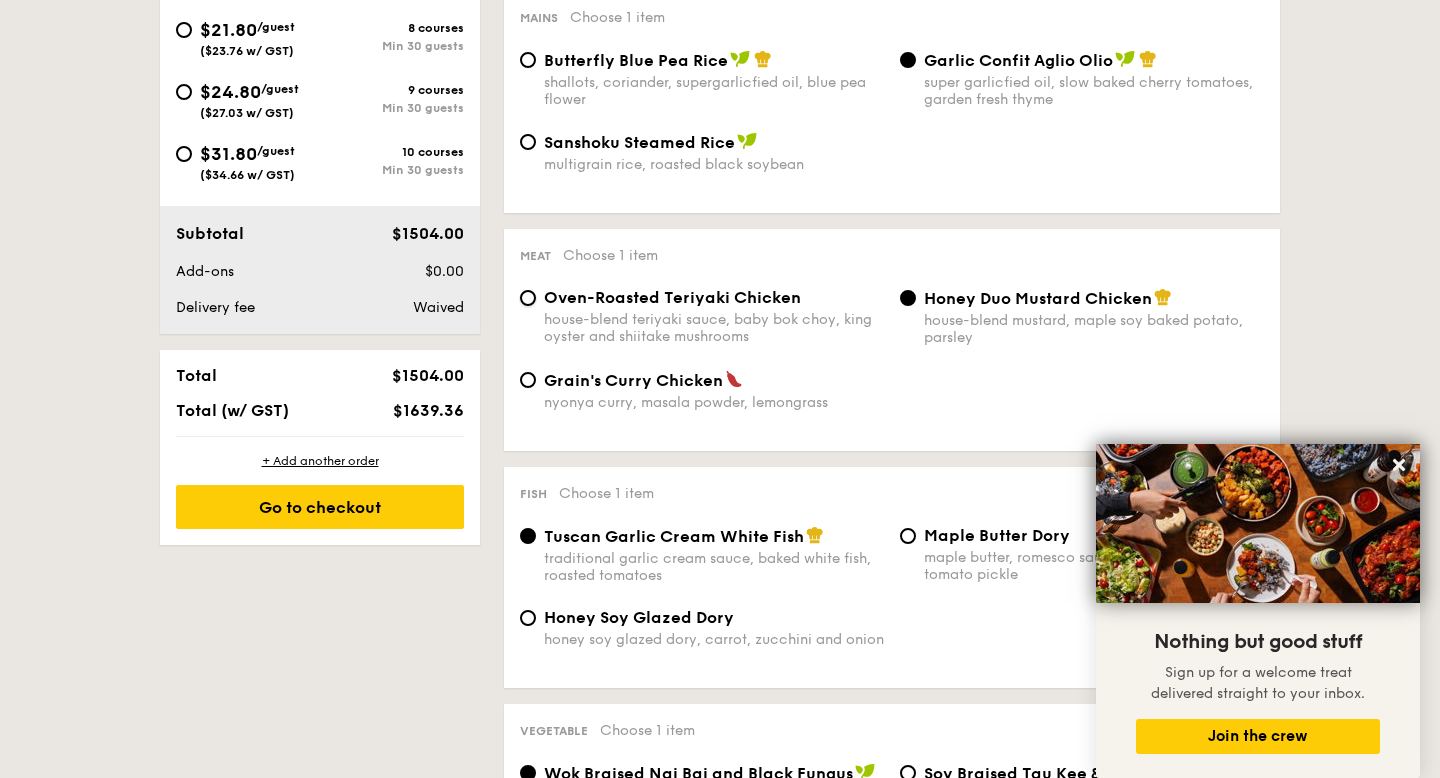 click on "Oven-Roasted Teriyaki Chicken house-blend teriyaki sauce, baby bok choy, king oyster and shiitake mushrooms" at bounding box center [528, 298] 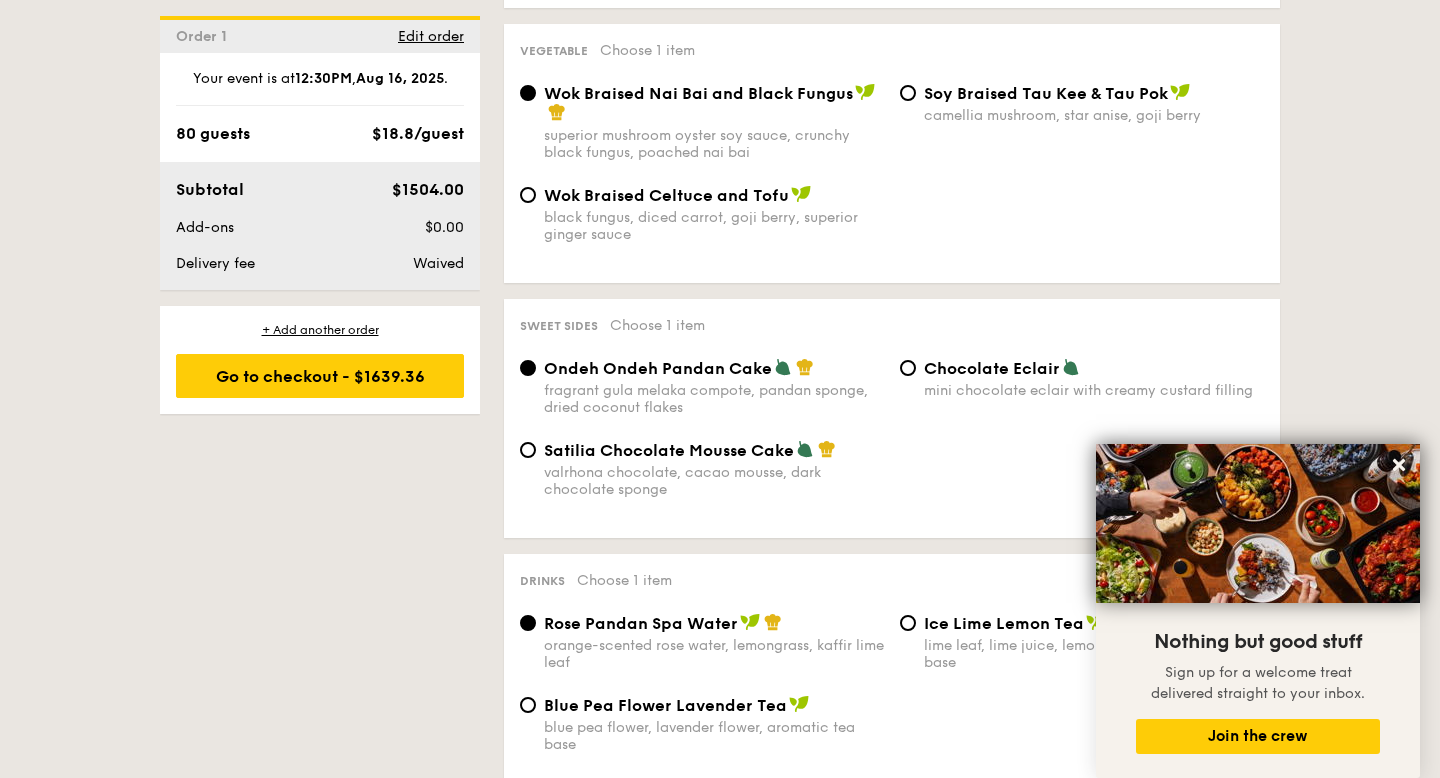 scroll, scrollTop: 1470, scrollLeft: 0, axis: vertical 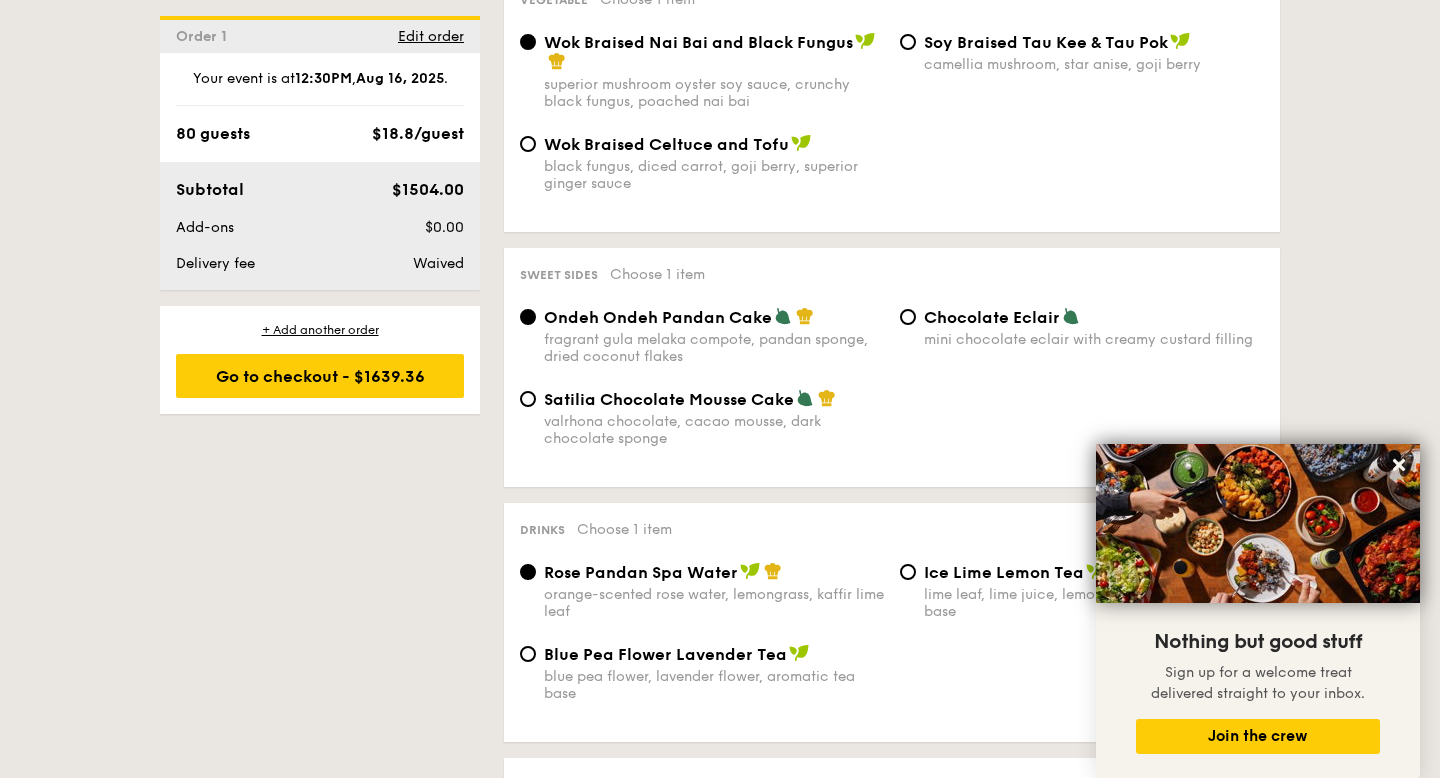click on "Chocolate Eclair mini chocolate eclair with creamy custard filling" at bounding box center [1094, 327] 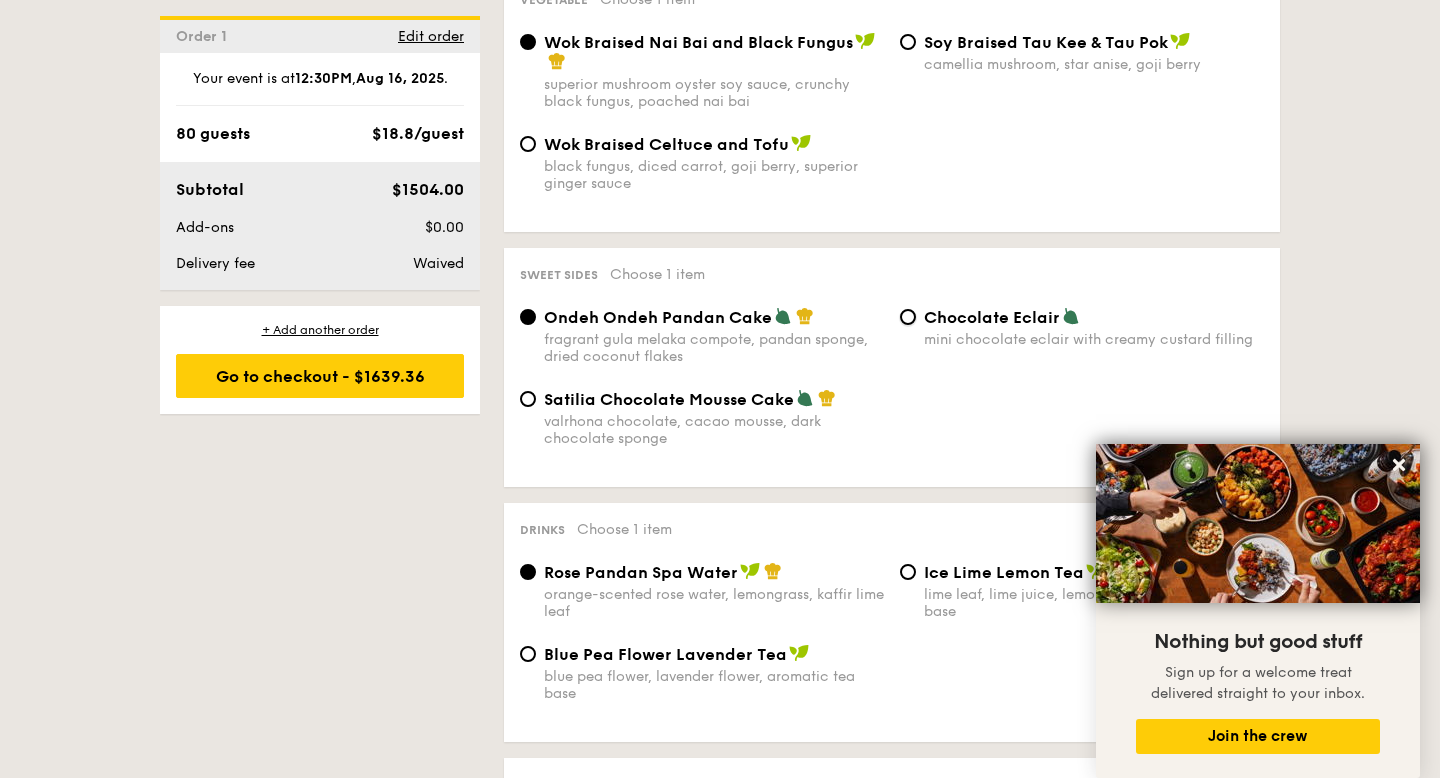 click on "Chocolate Eclair mini chocolate eclair with creamy custard filling" at bounding box center [908, 317] 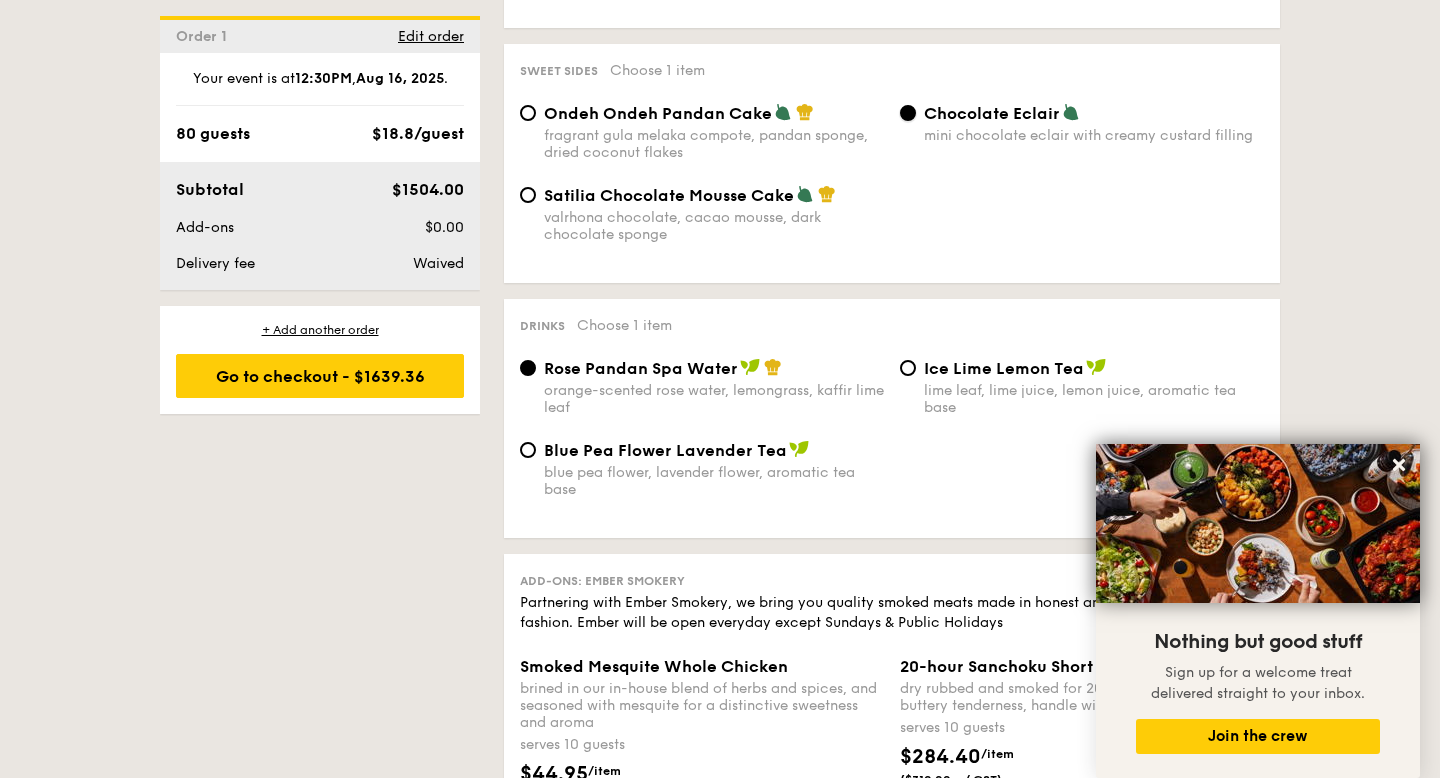 scroll, scrollTop: 1829, scrollLeft: 0, axis: vertical 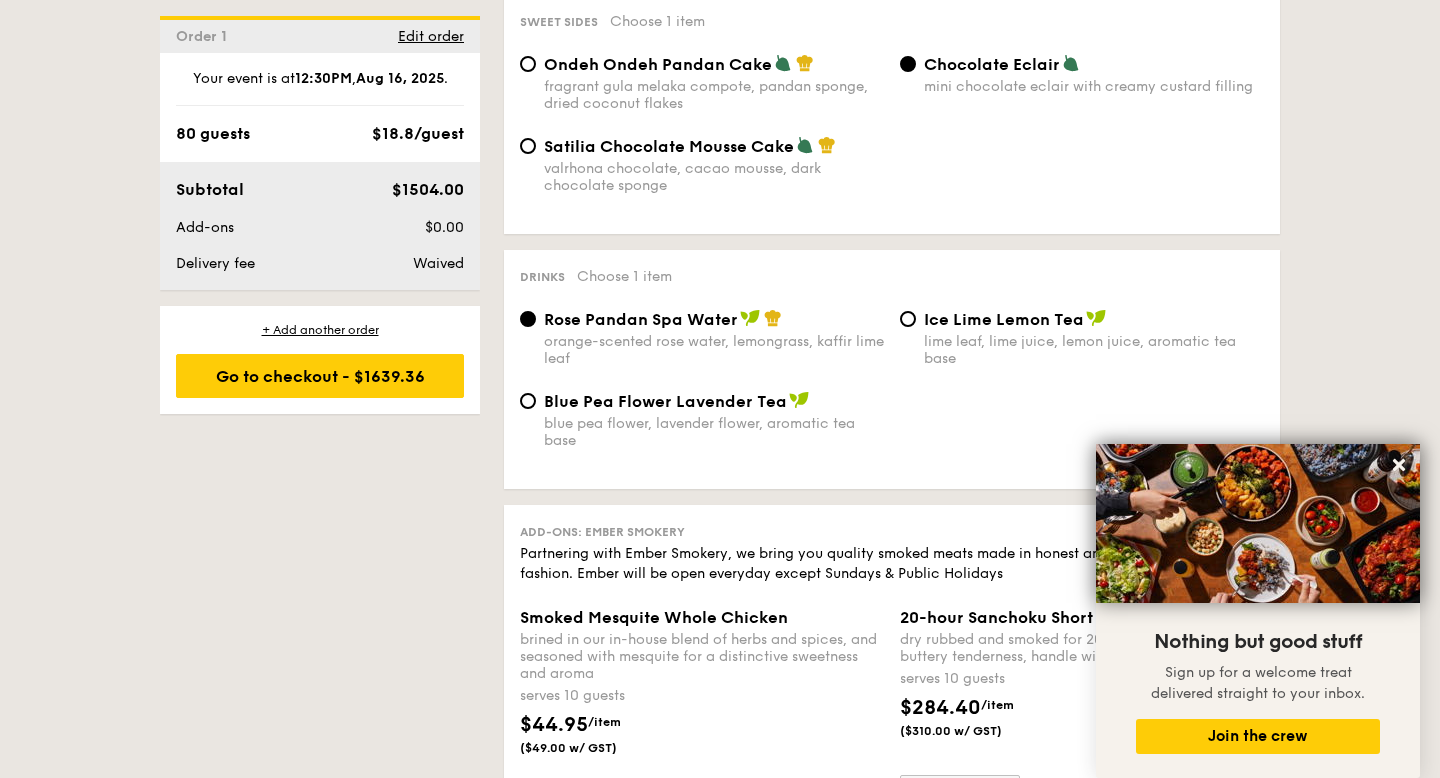 click on "blue pea flower, lavender flower, aromatic tea base" at bounding box center [714, 432] 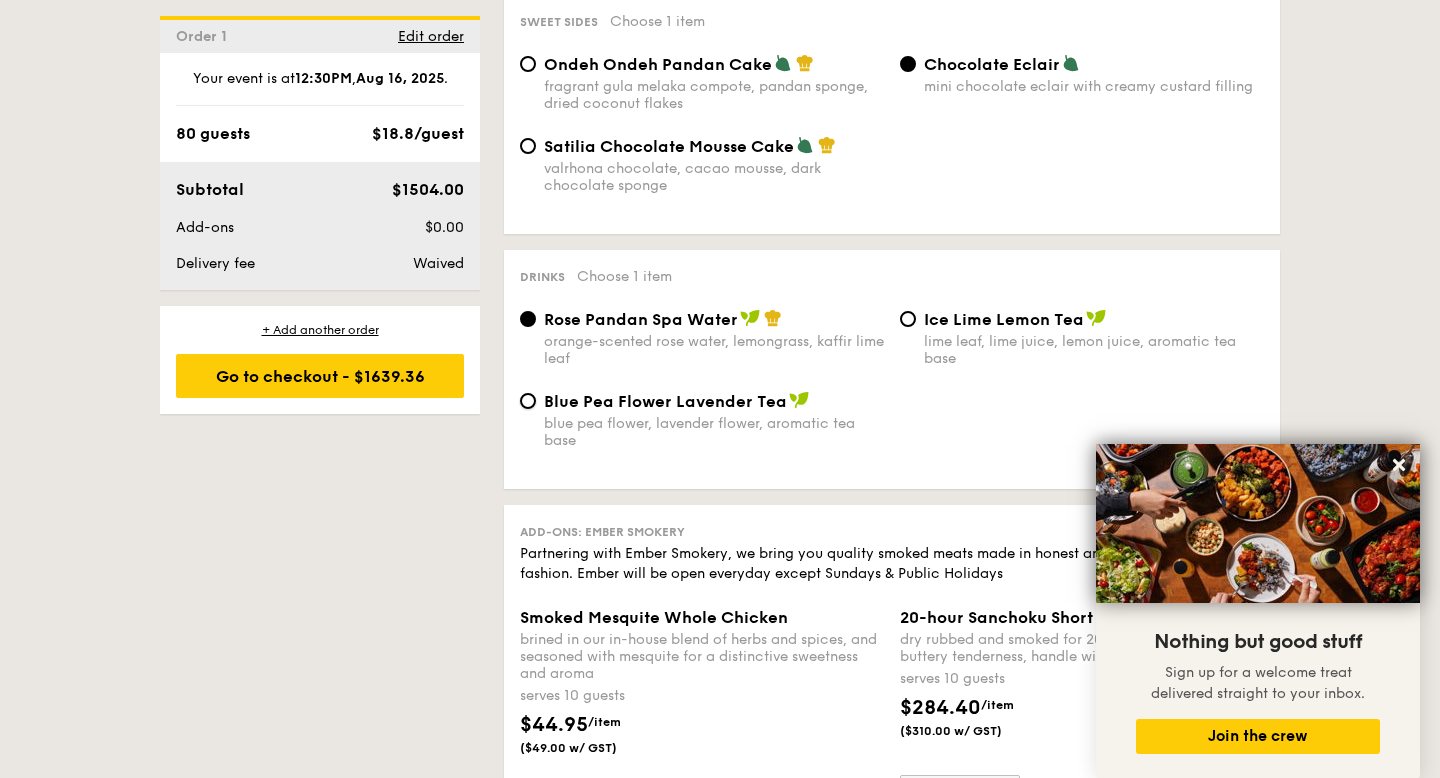 click on "Blue Pea Flower Lavender Tea blue pea flower, lavender flower, aromatic tea base" at bounding box center [528, 401] 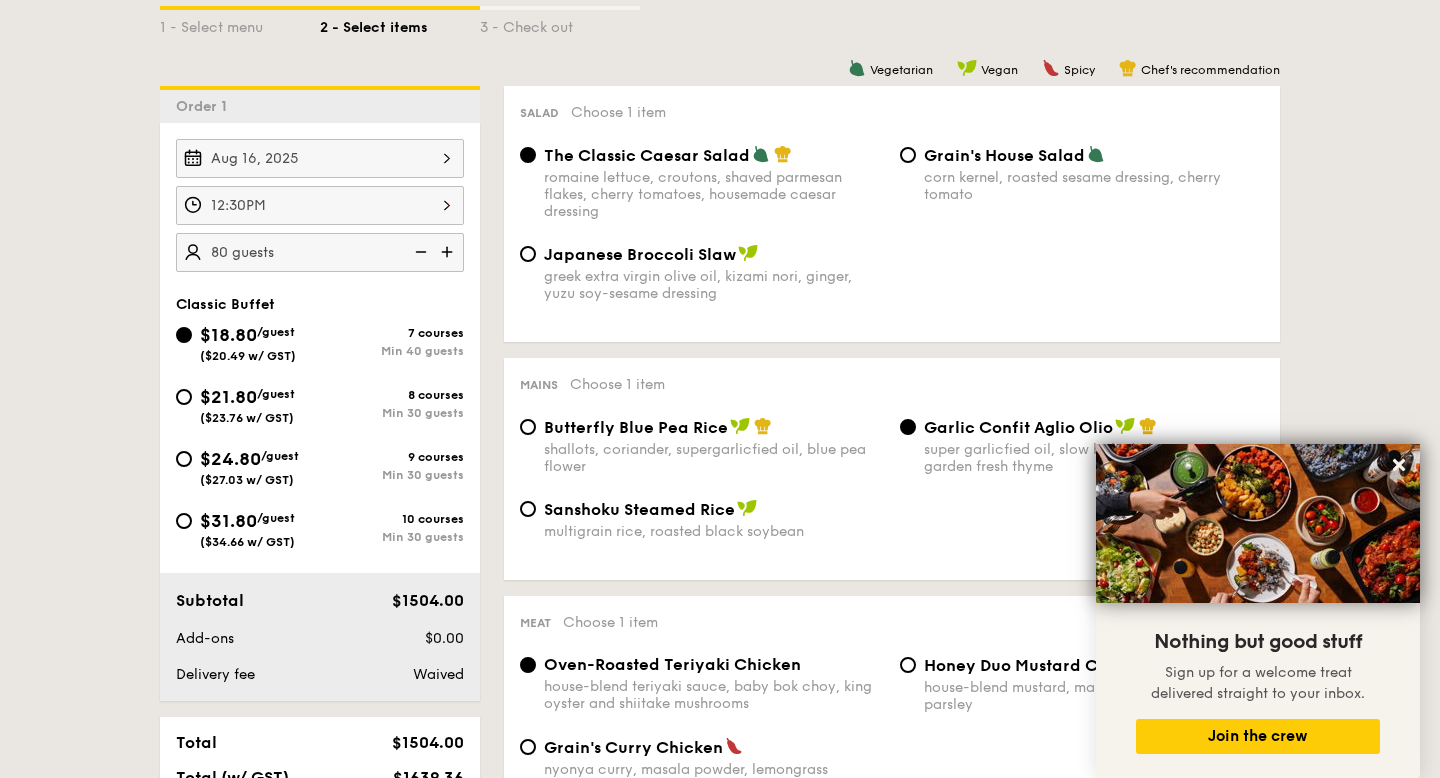 scroll, scrollTop: 480, scrollLeft: 0, axis: vertical 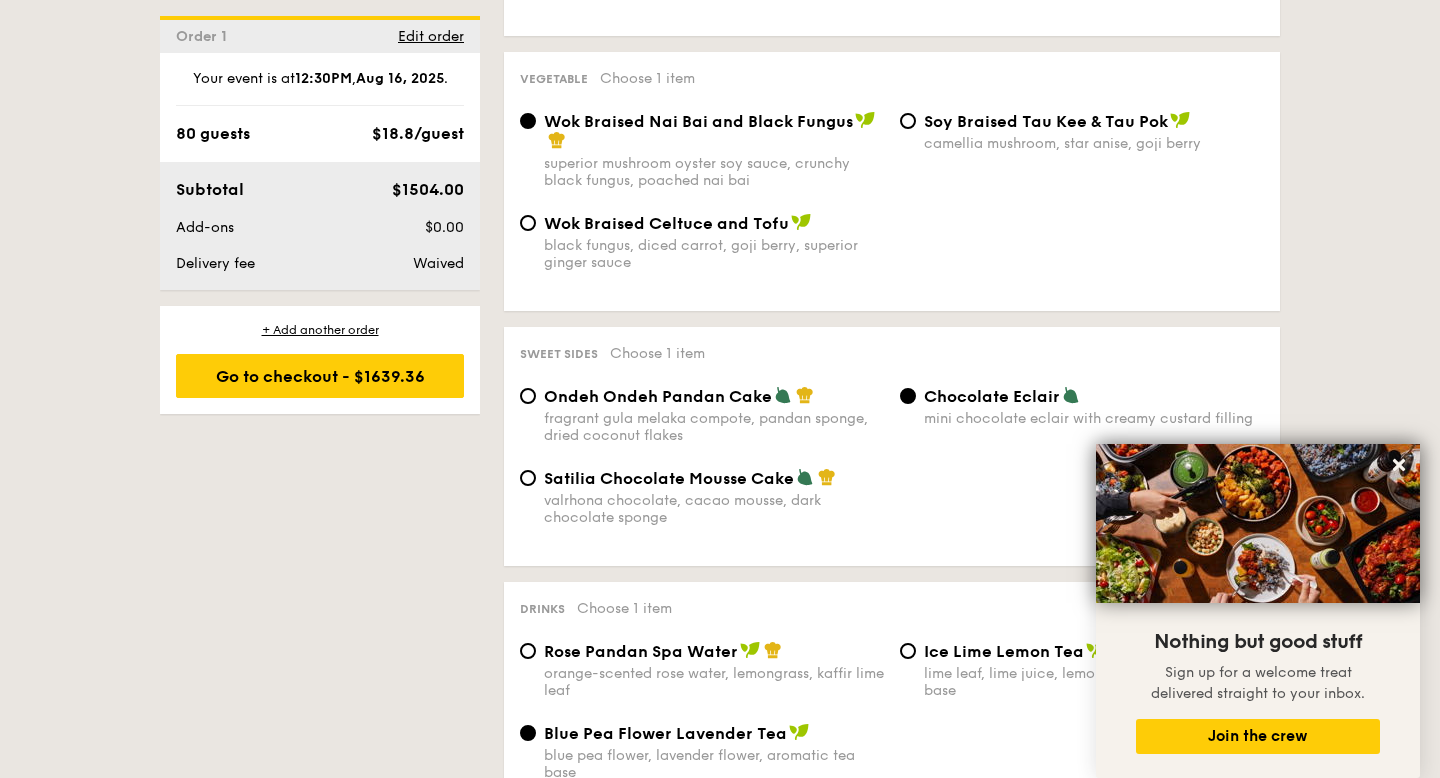 click on "black fungus, diced carrot, goji berry, superior ginger sauce" at bounding box center [714, 254] 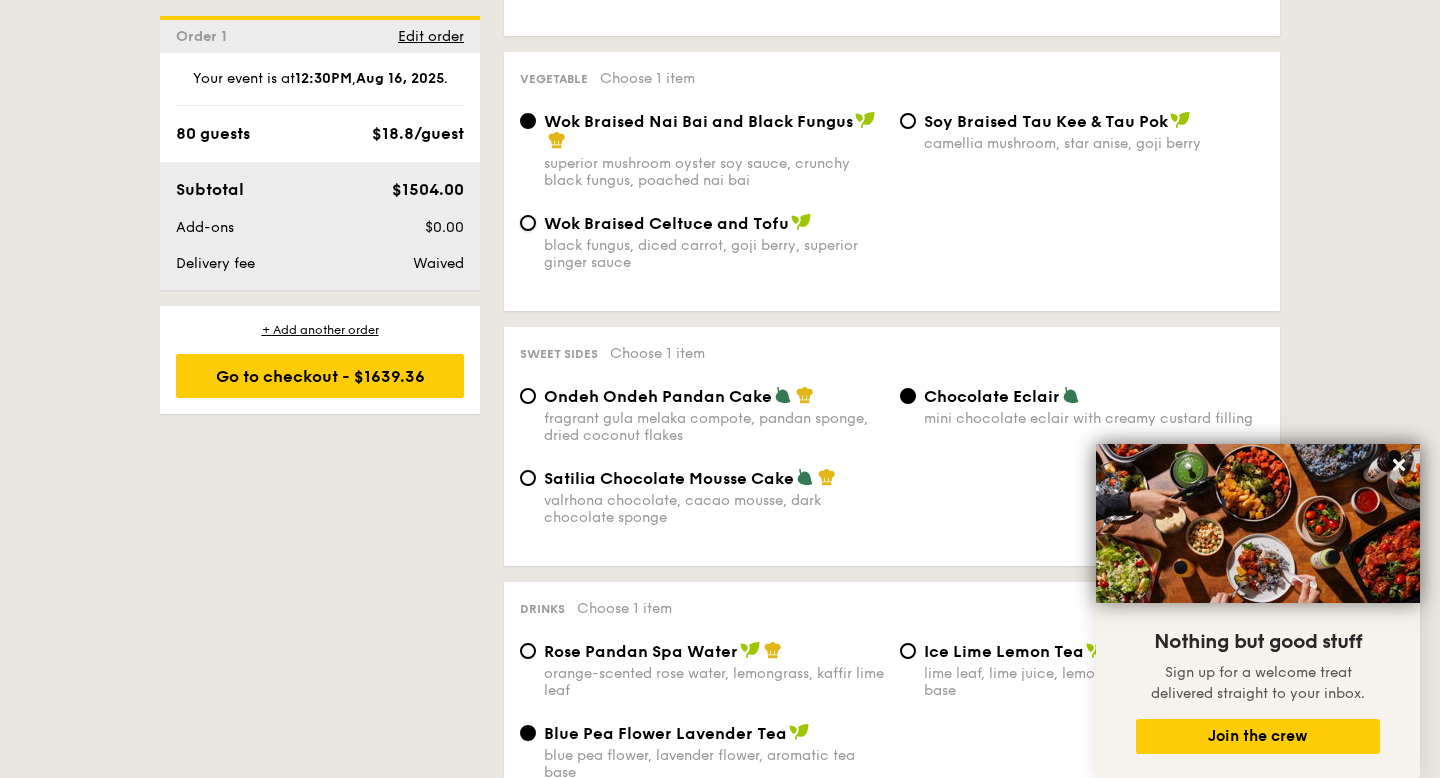 click on "Wok Braised Celtuce and Tofu black fungus, diced carrot, goji berry, superior ginger sauce" at bounding box center [528, 223] 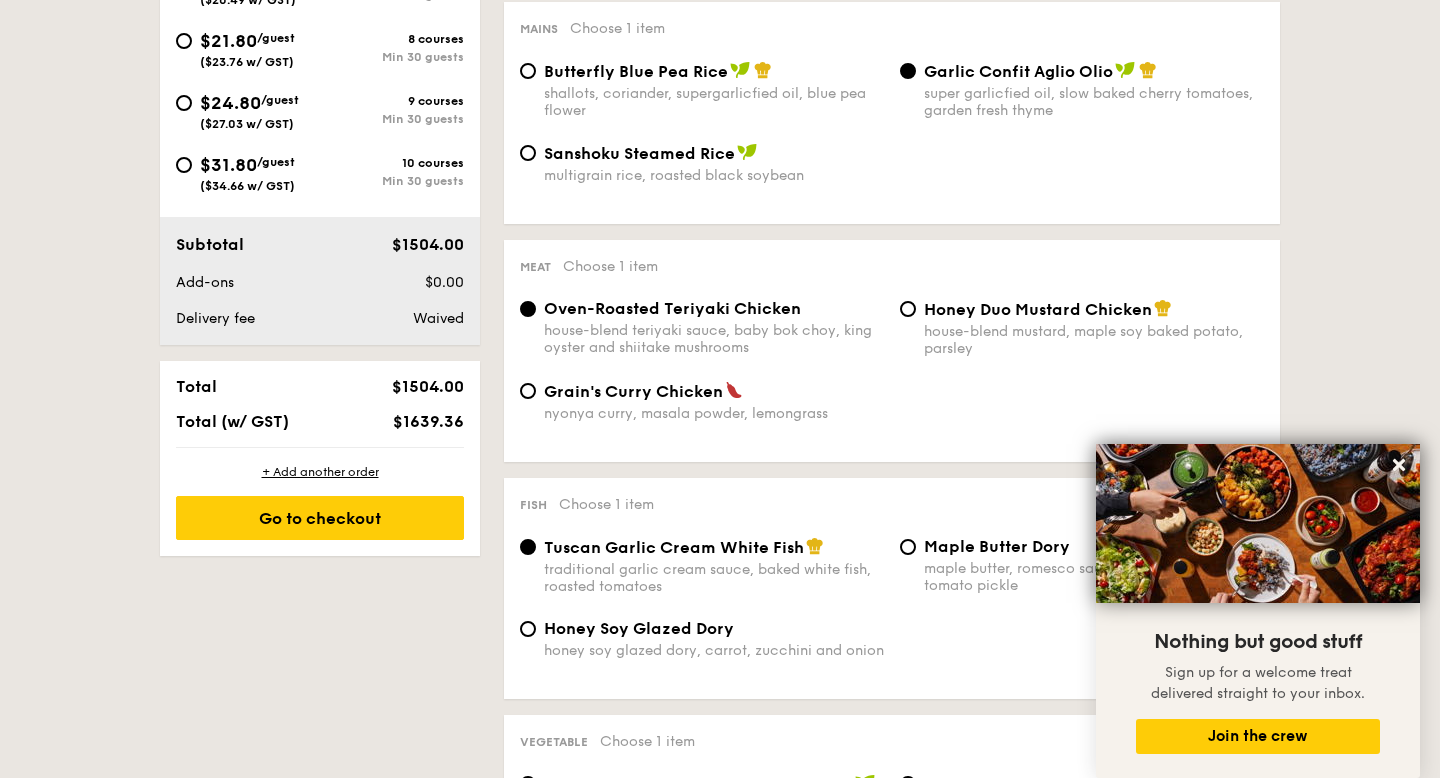 scroll, scrollTop: 837, scrollLeft: 0, axis: vertical 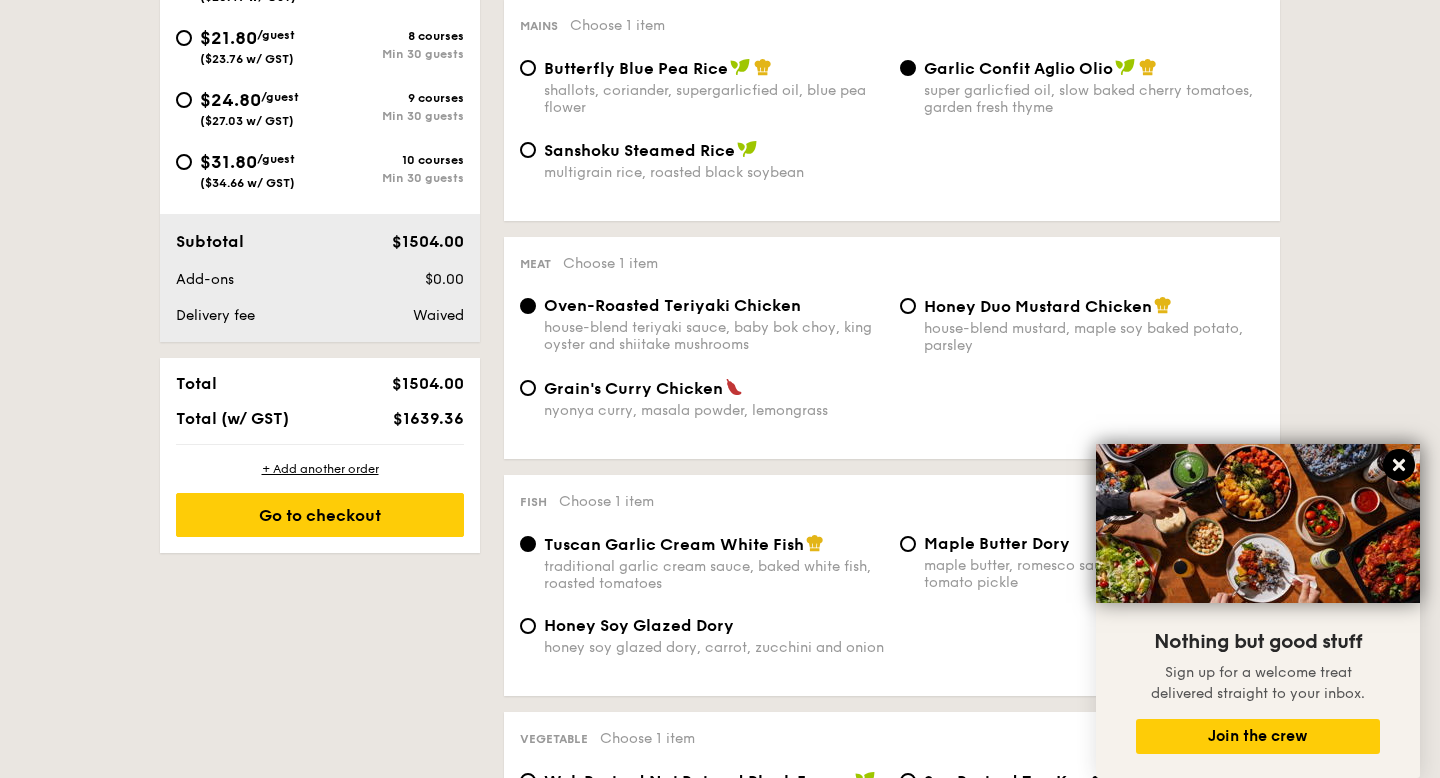 click at bounding box center [1399, 465] 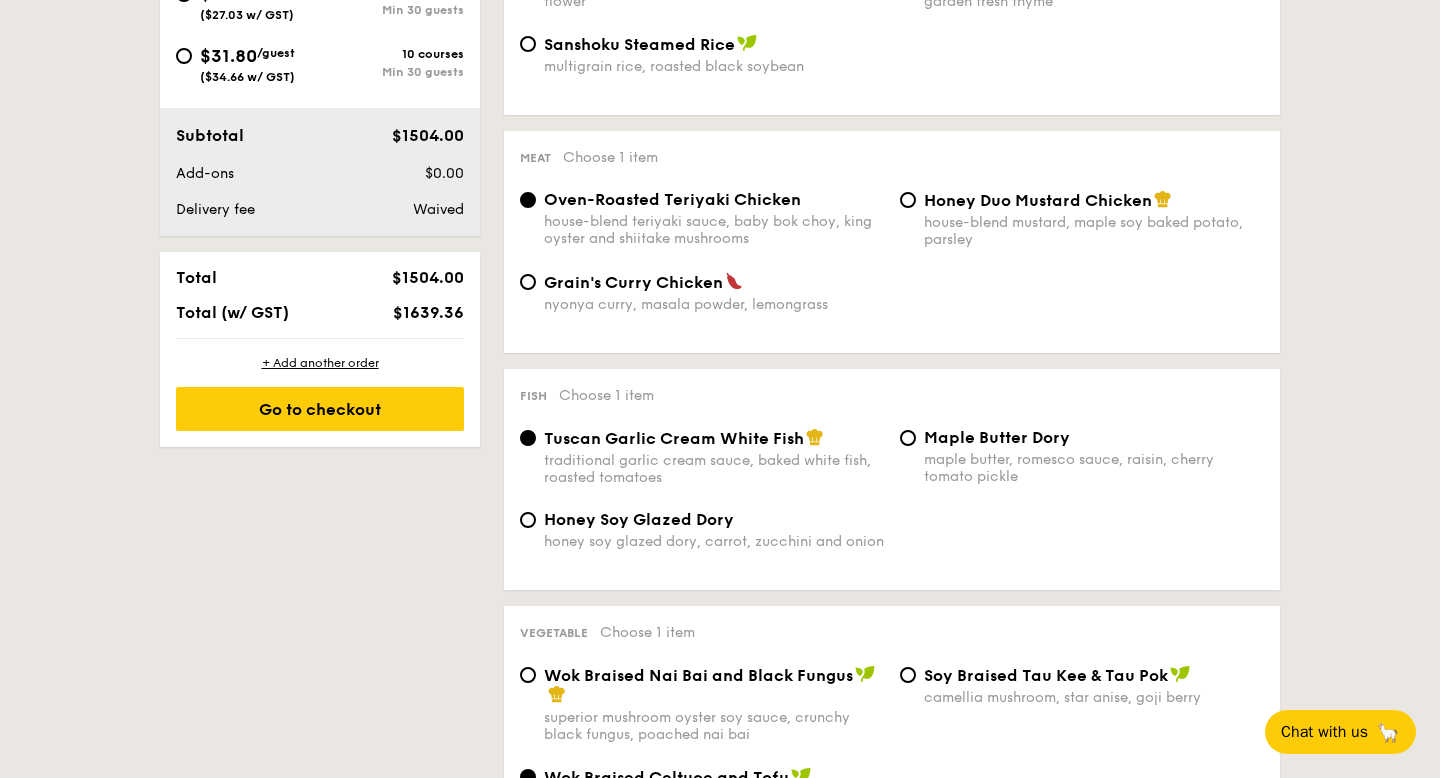 scroll, scrollTop: 999, scrollLeft: 0, axis: vertical 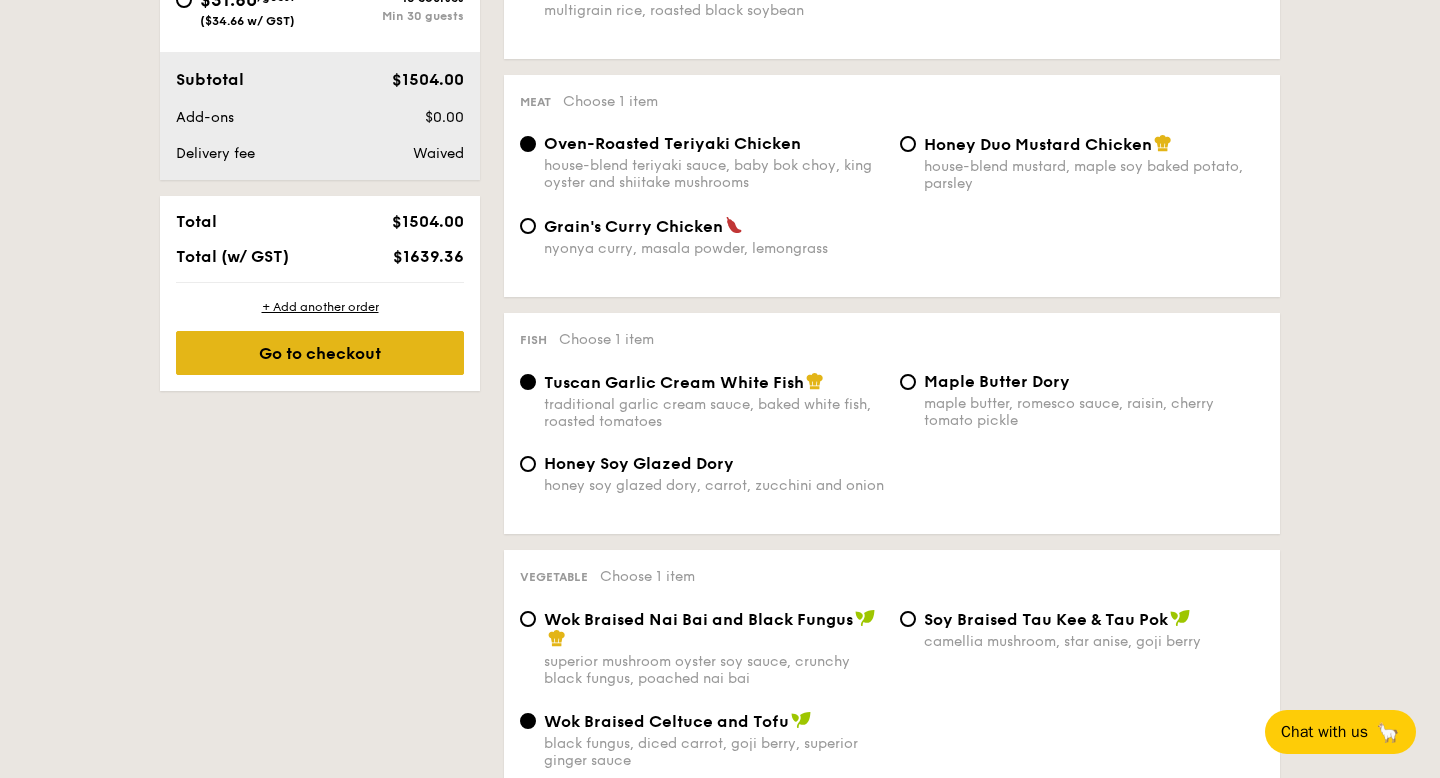 click on "Go to checkout" at bounding box center (320, 353) 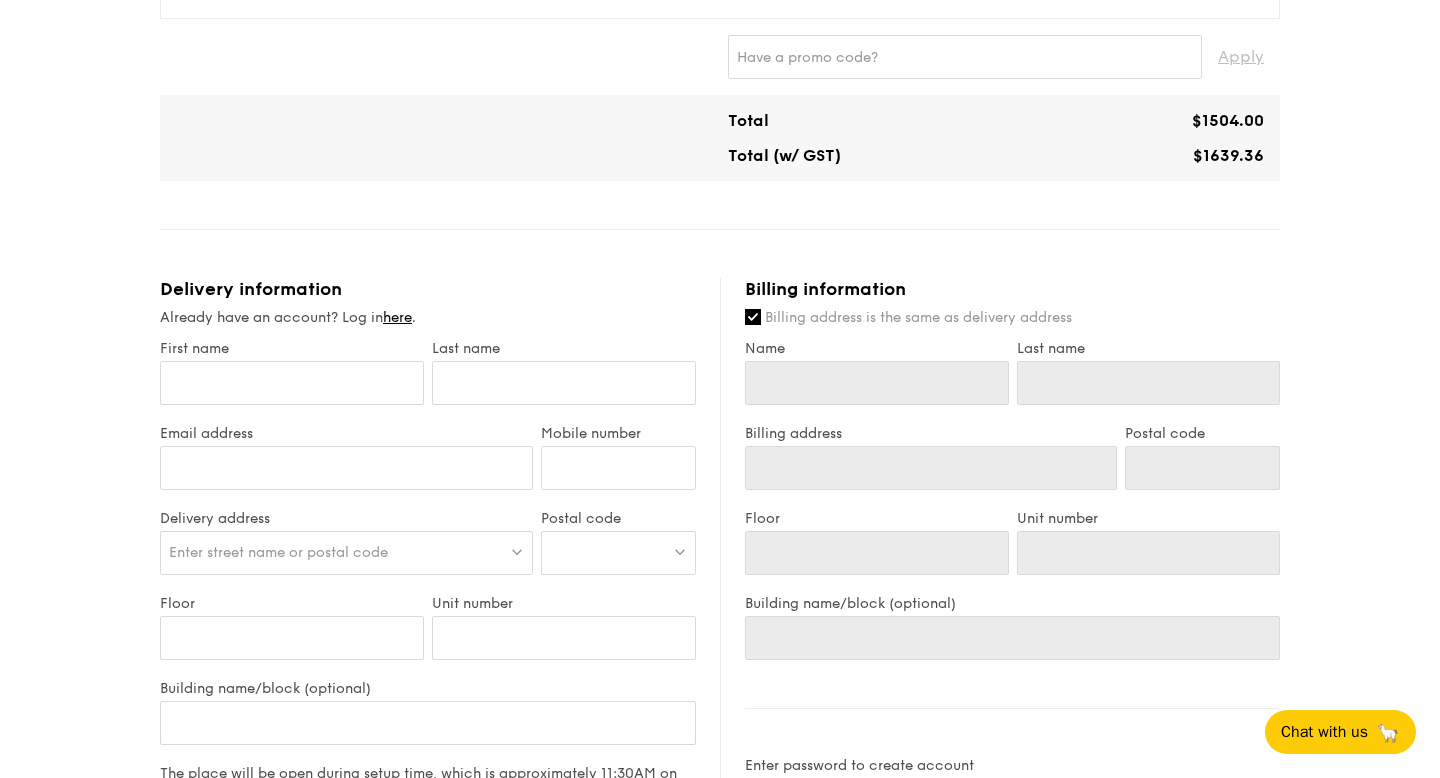 scroll, scrollTop: 930, scrollLeft: 0, axis: vertical 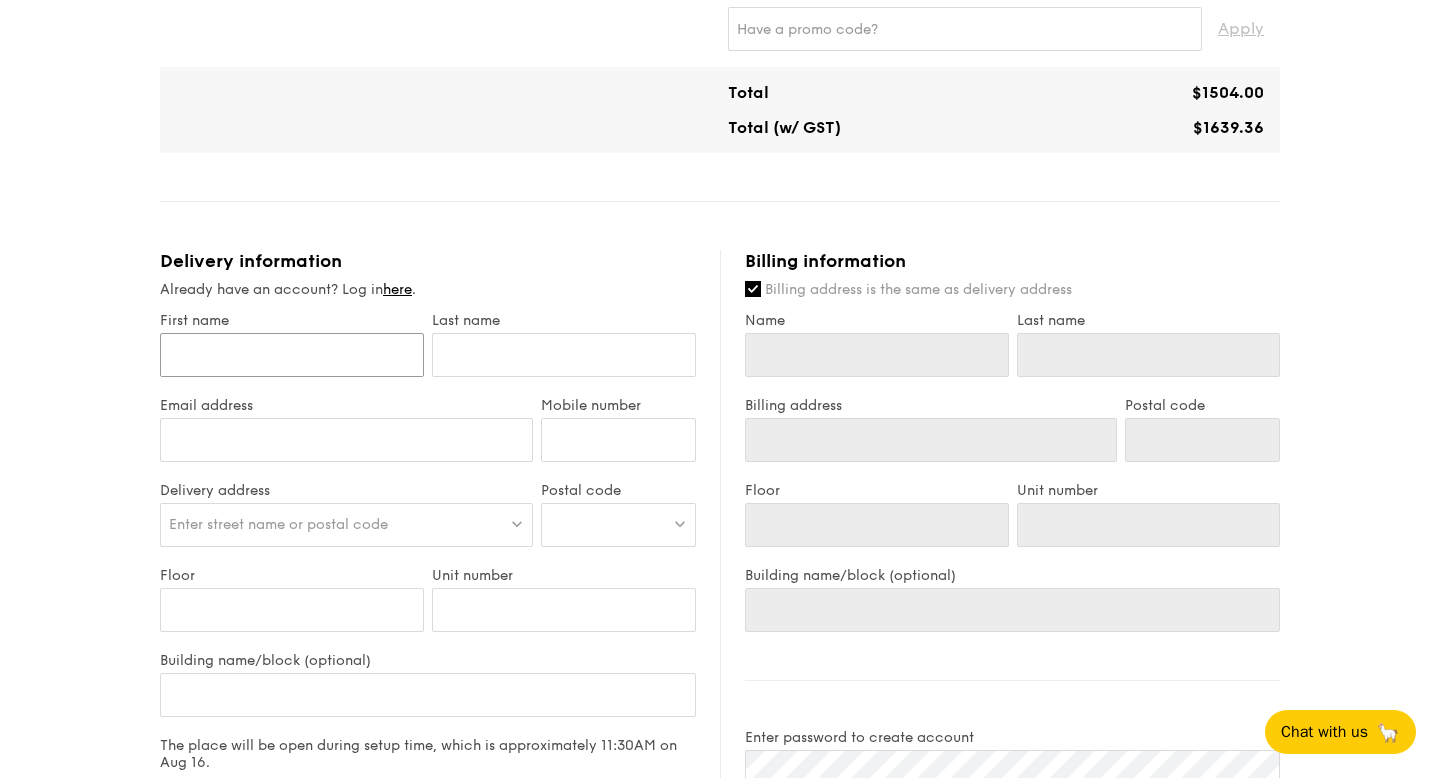 click on "First name" at bounding box center (292, 355) 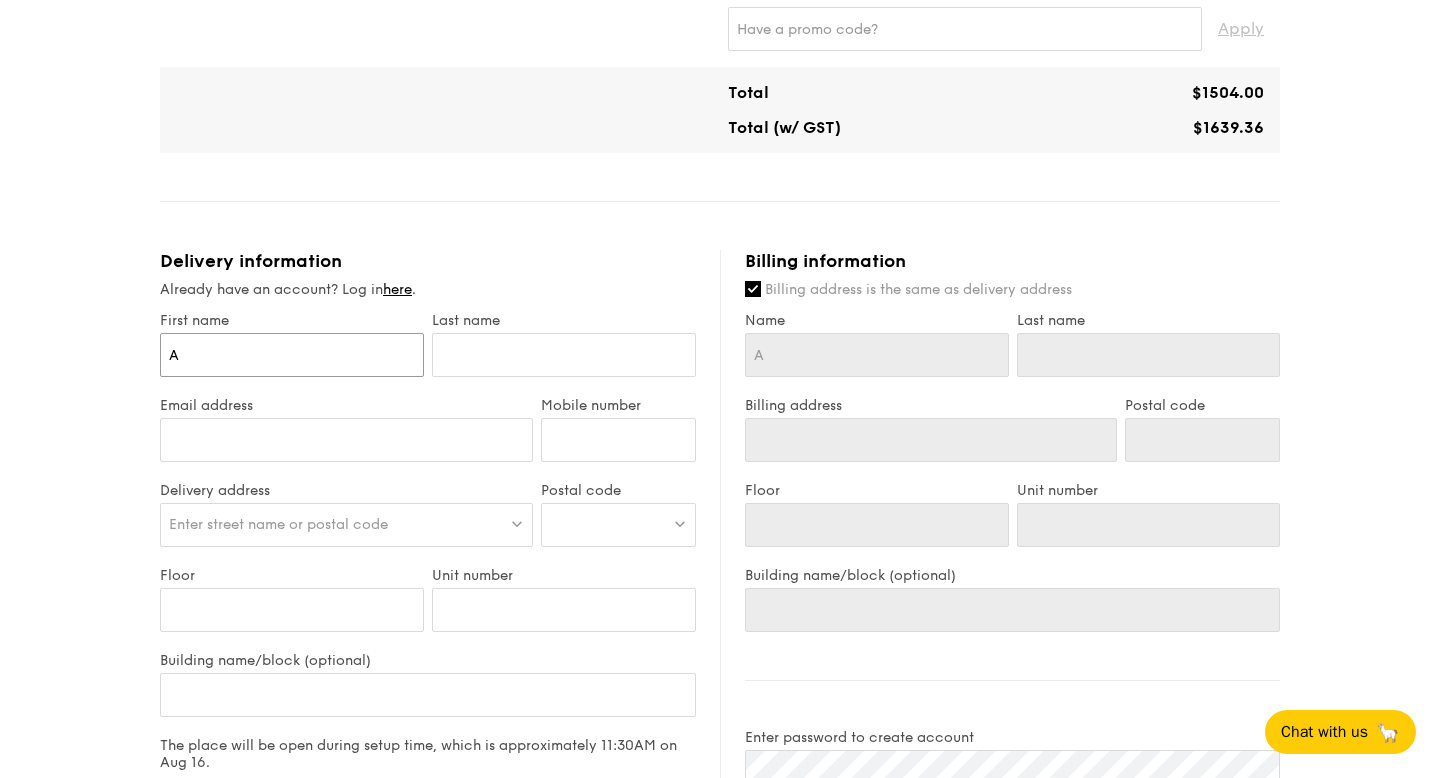 type on "Al" 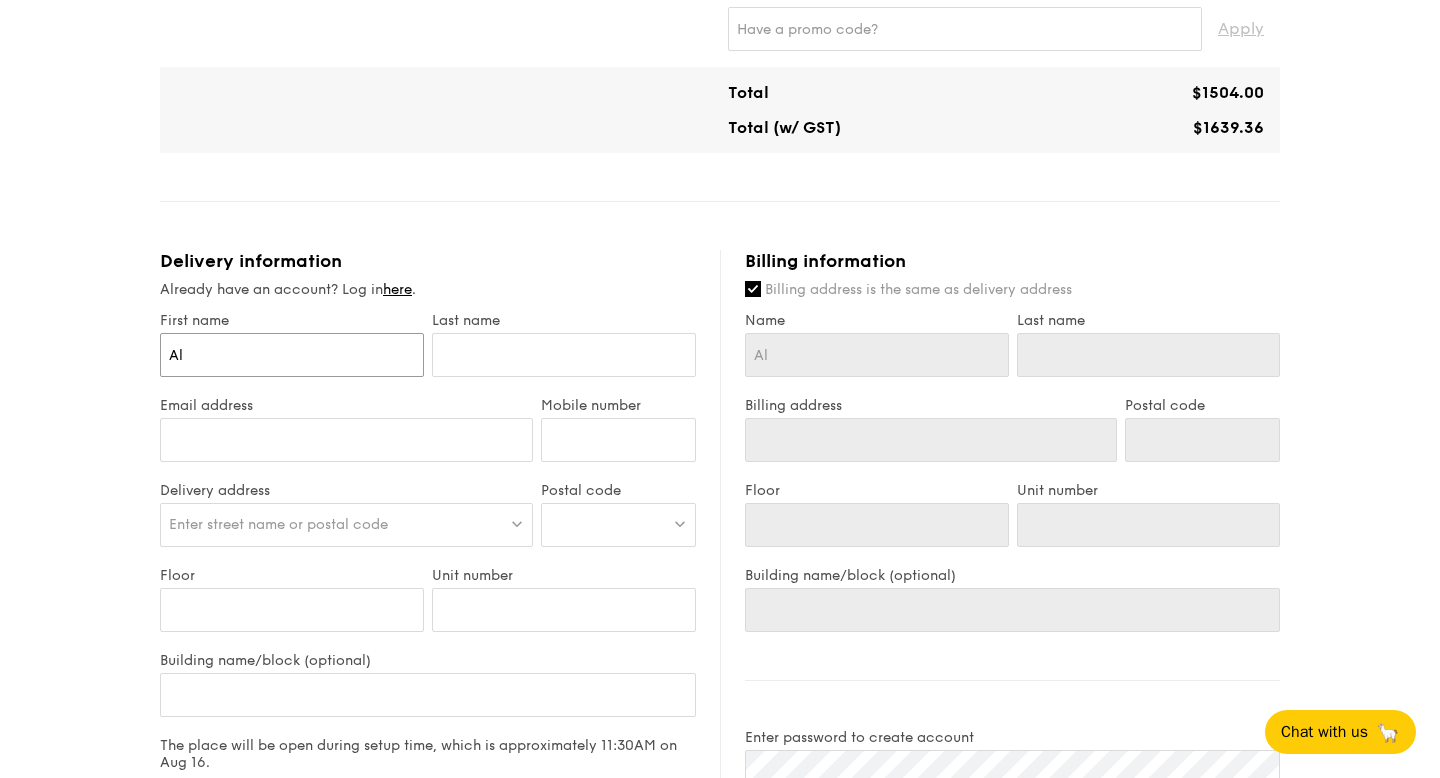 type on "[FIRST]" 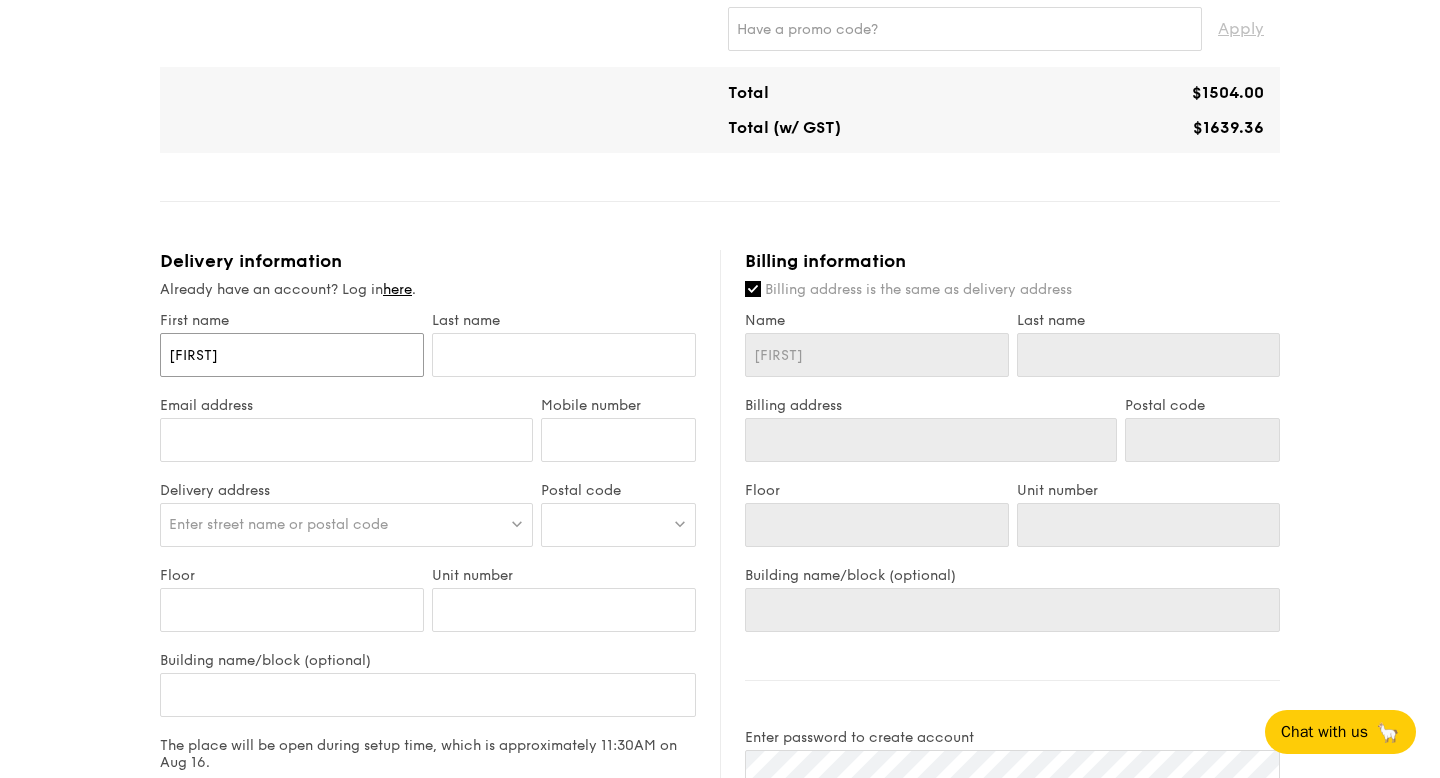 type on "[FIRST]" 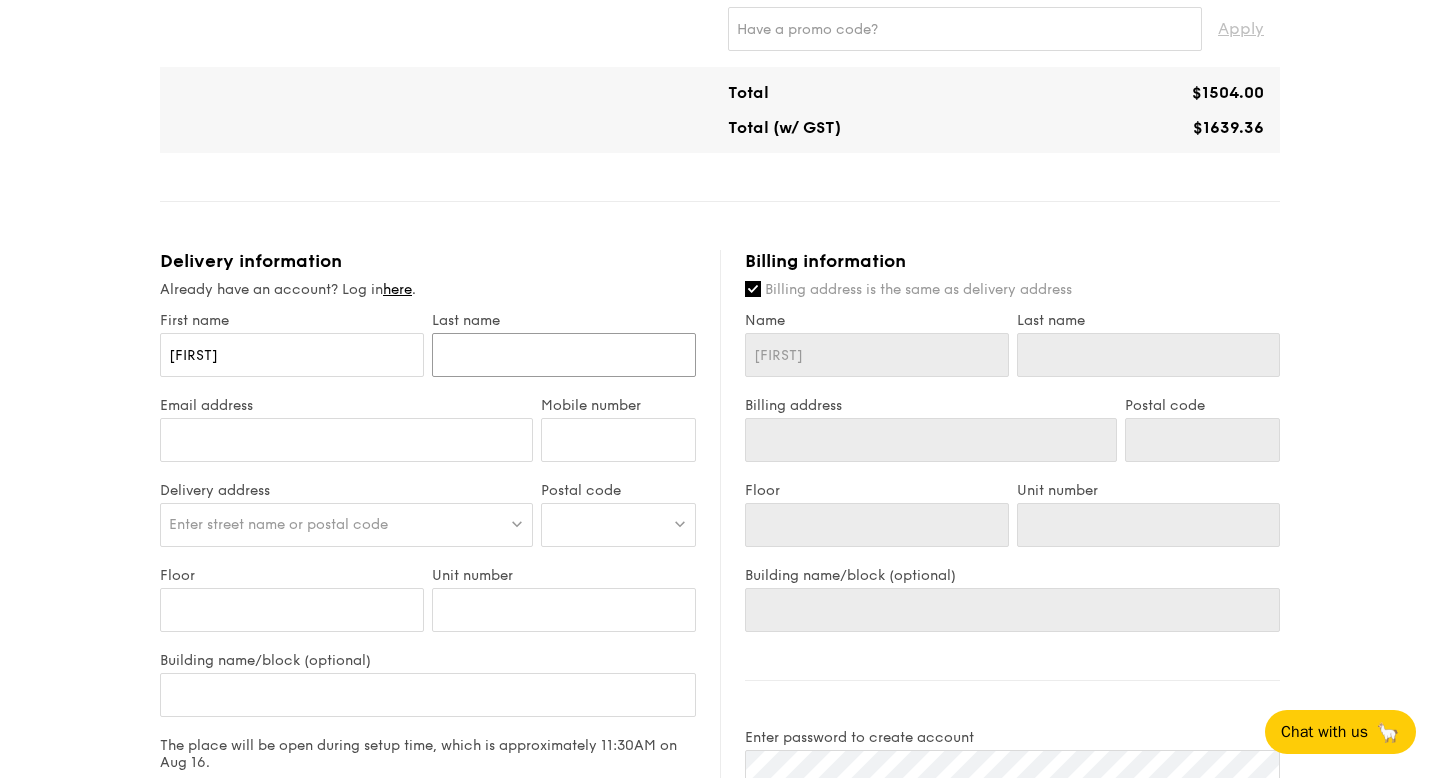 click at bounding box center [564, 355] 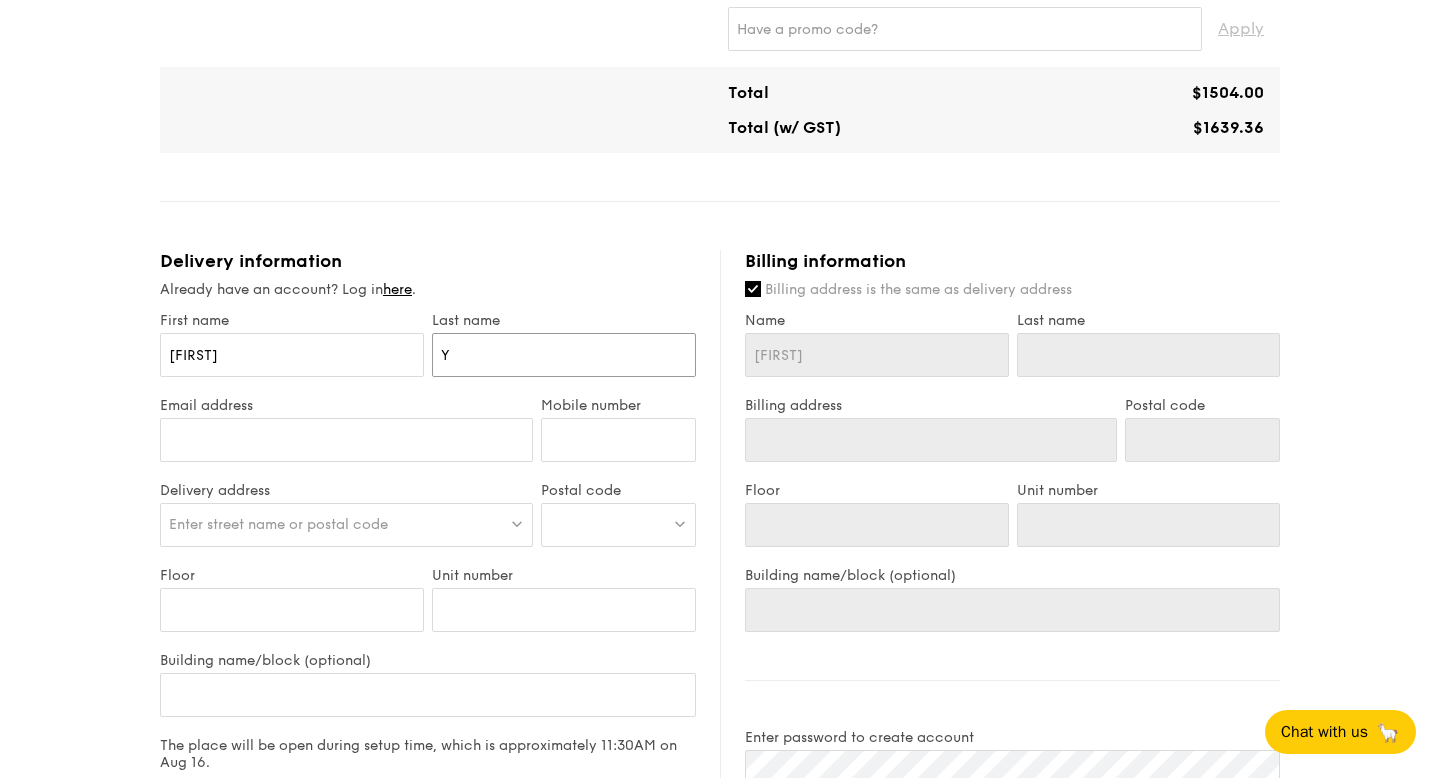 type on "Y" 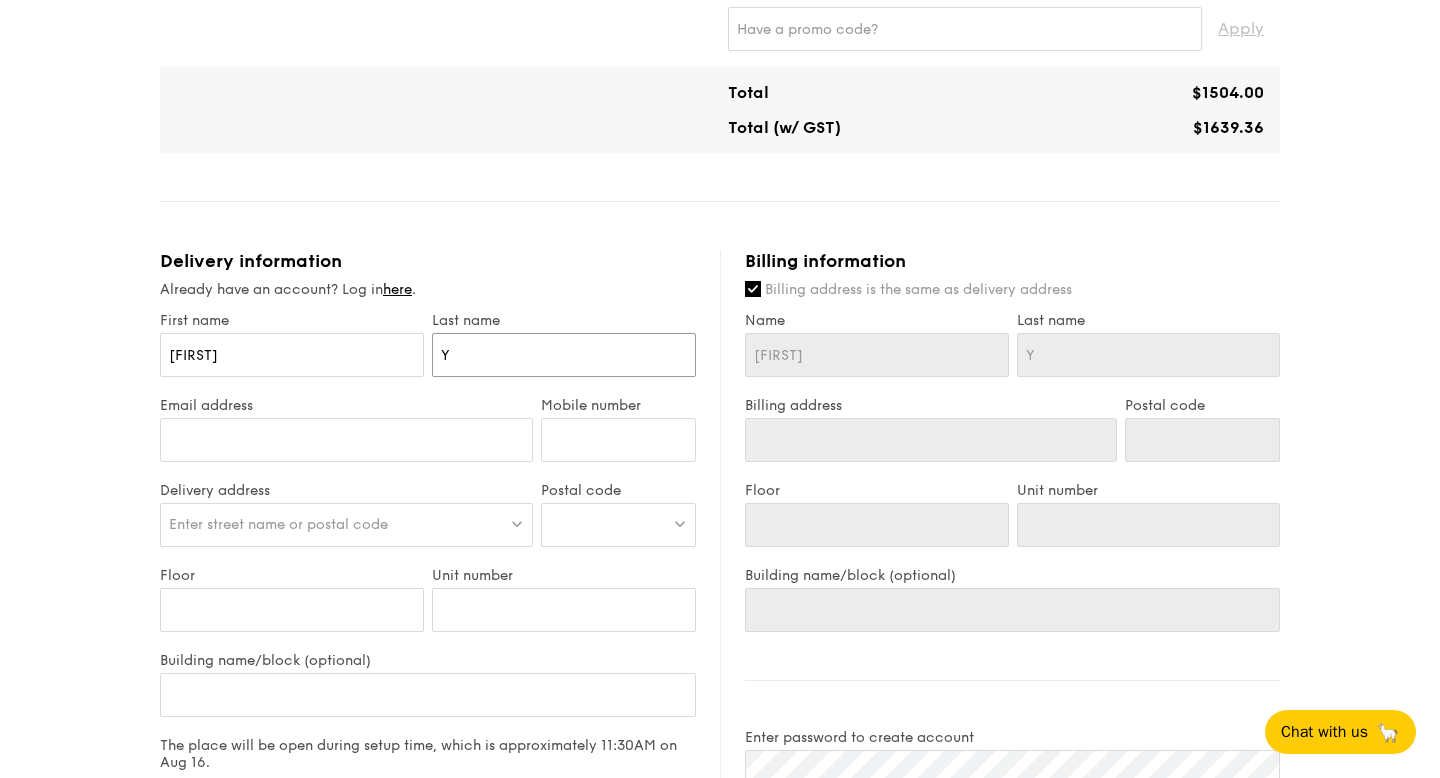 type on "[LAST]" 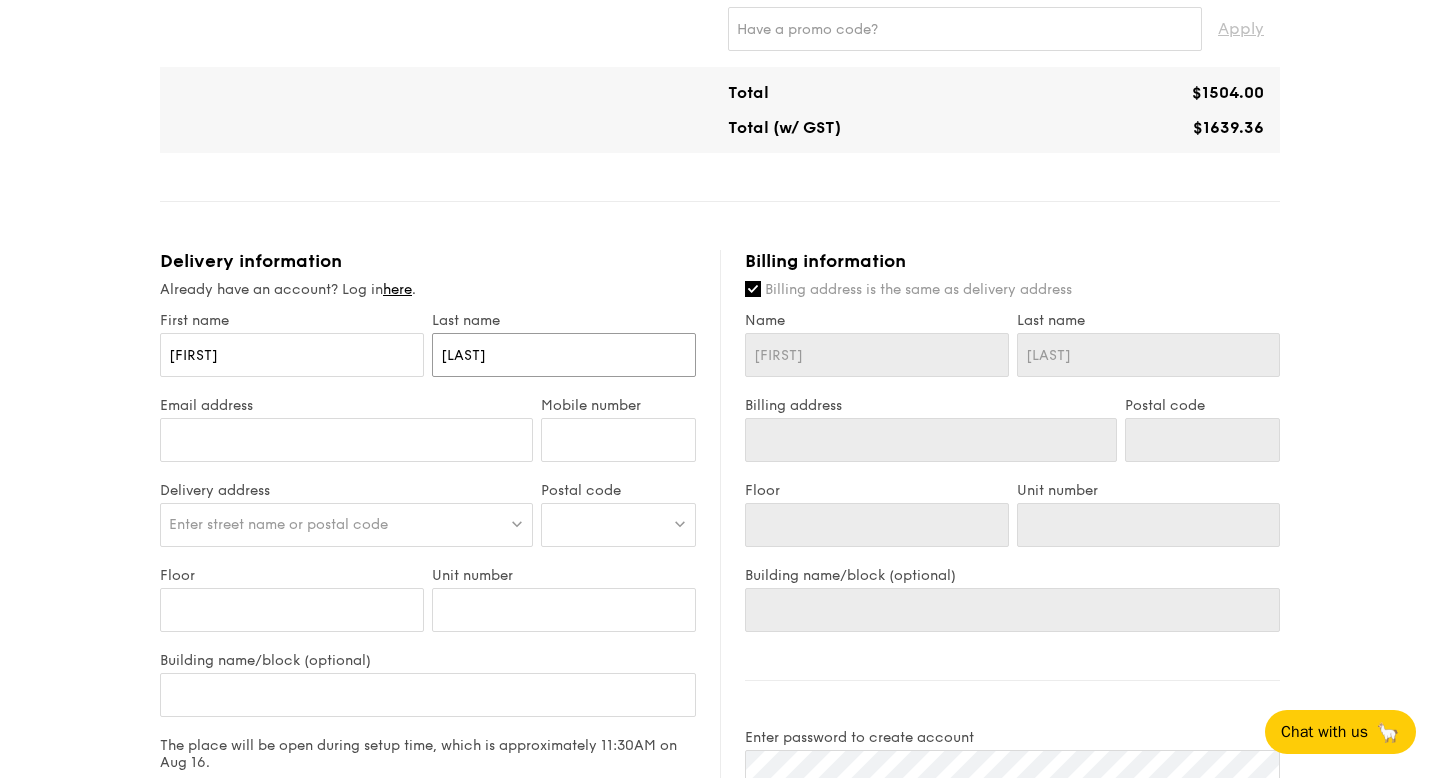 type on "[LAST]" 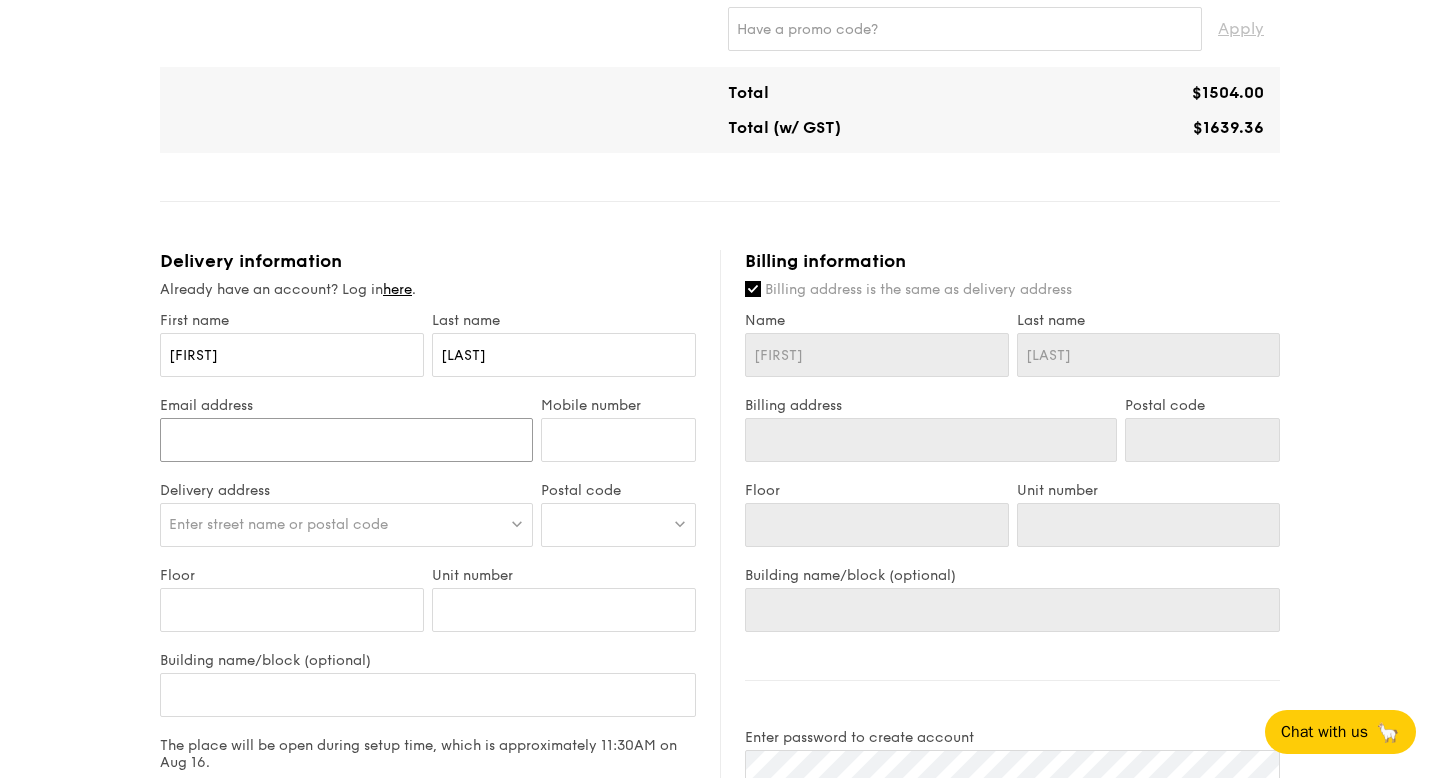 click on "Email address" at bounding box center [346, 440] 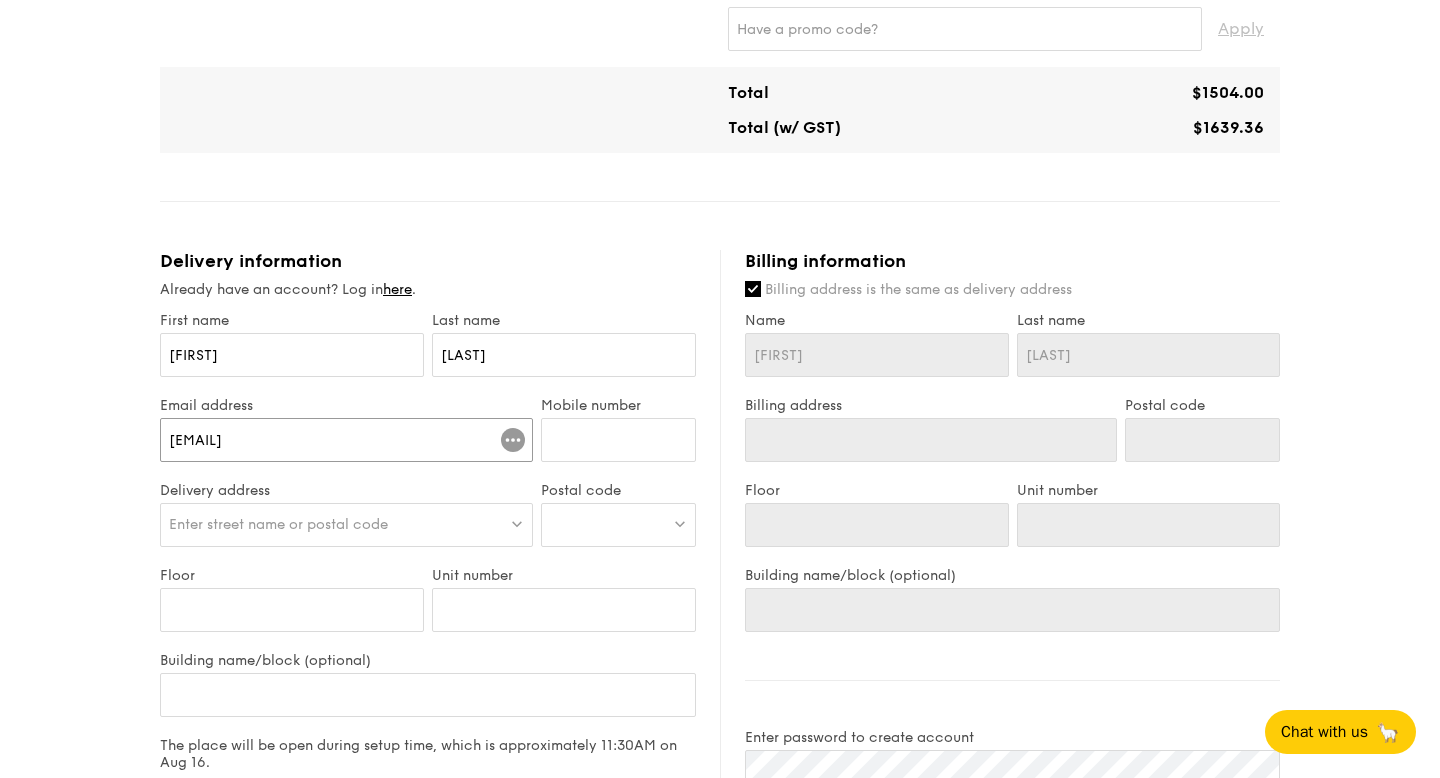 type on "[EMAIL]" 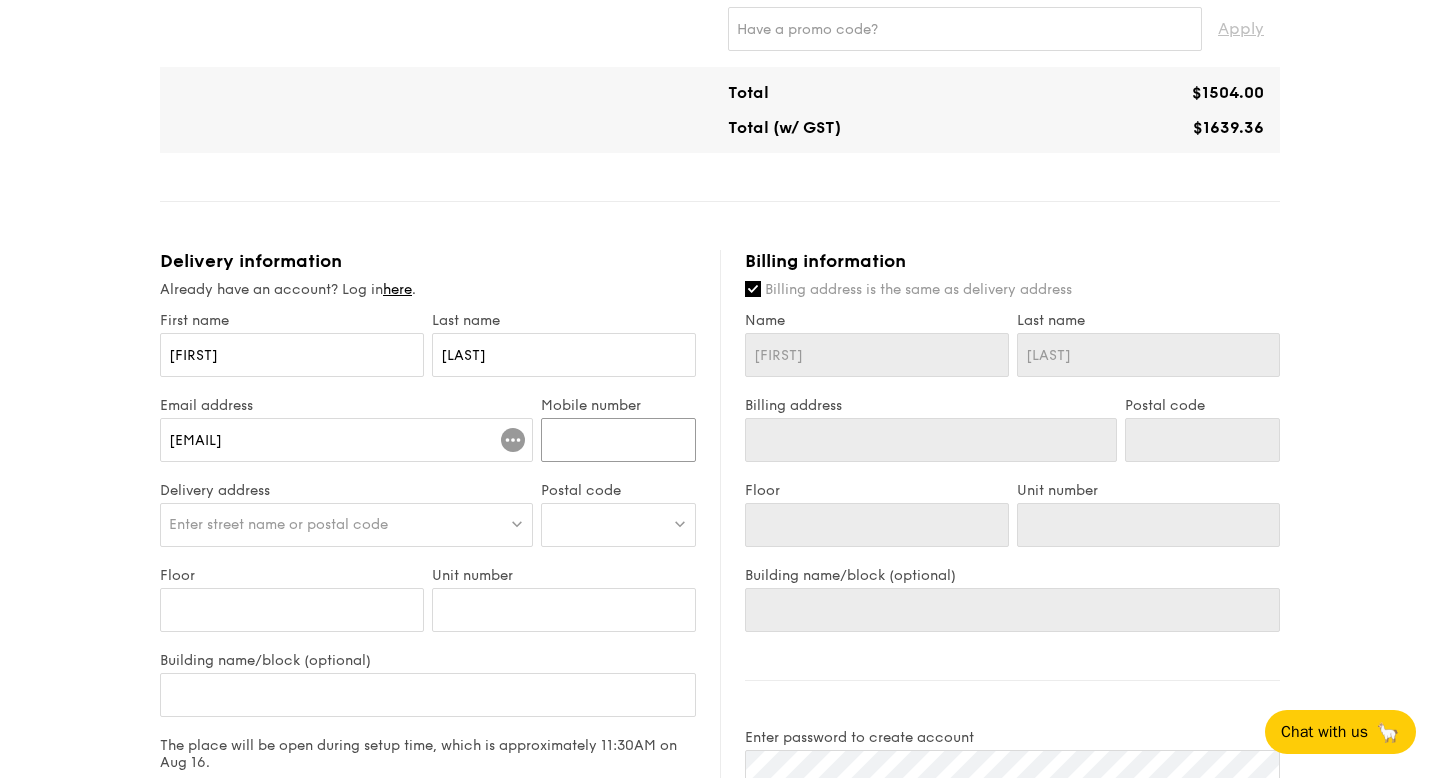 click on "Mobile number" at bounding box center (618, 440) 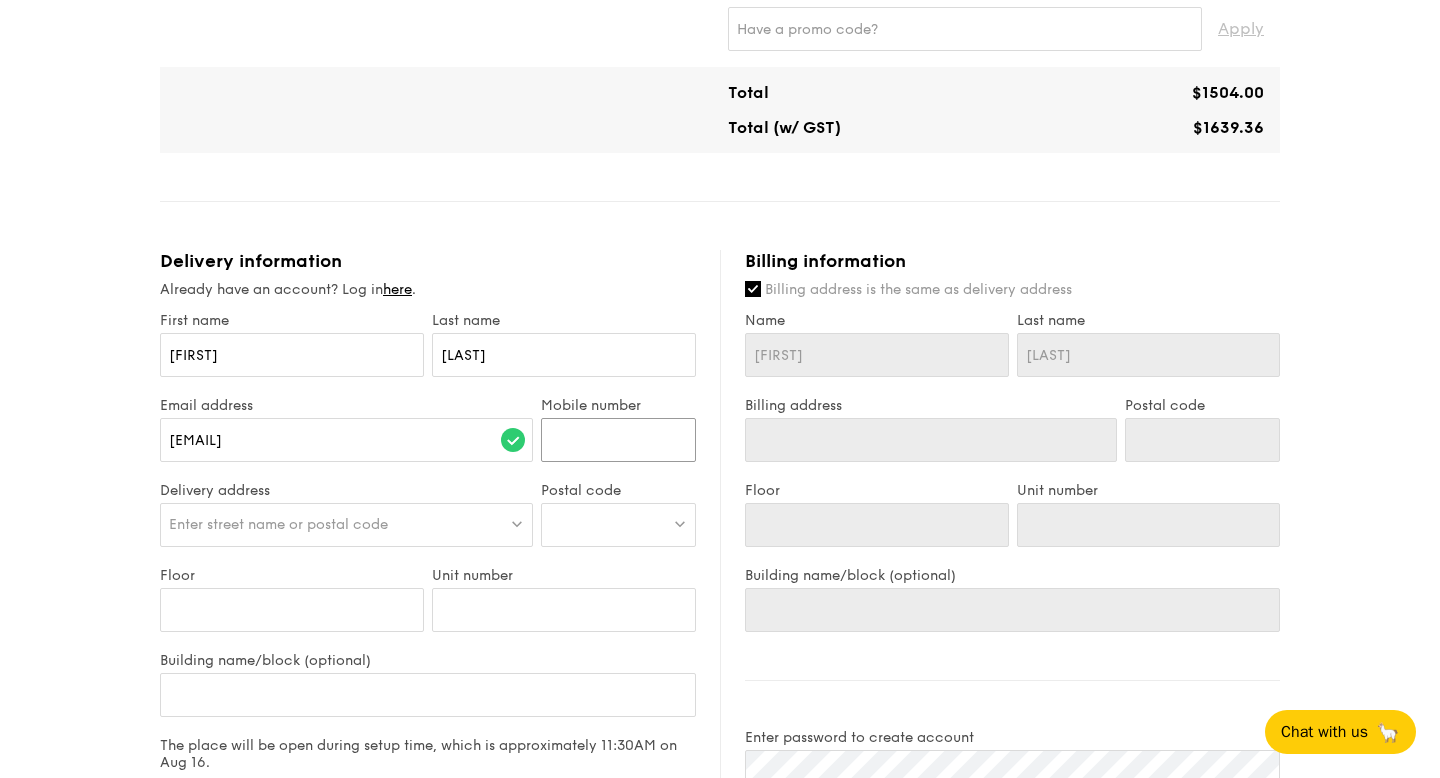 type on "[PHONE]" 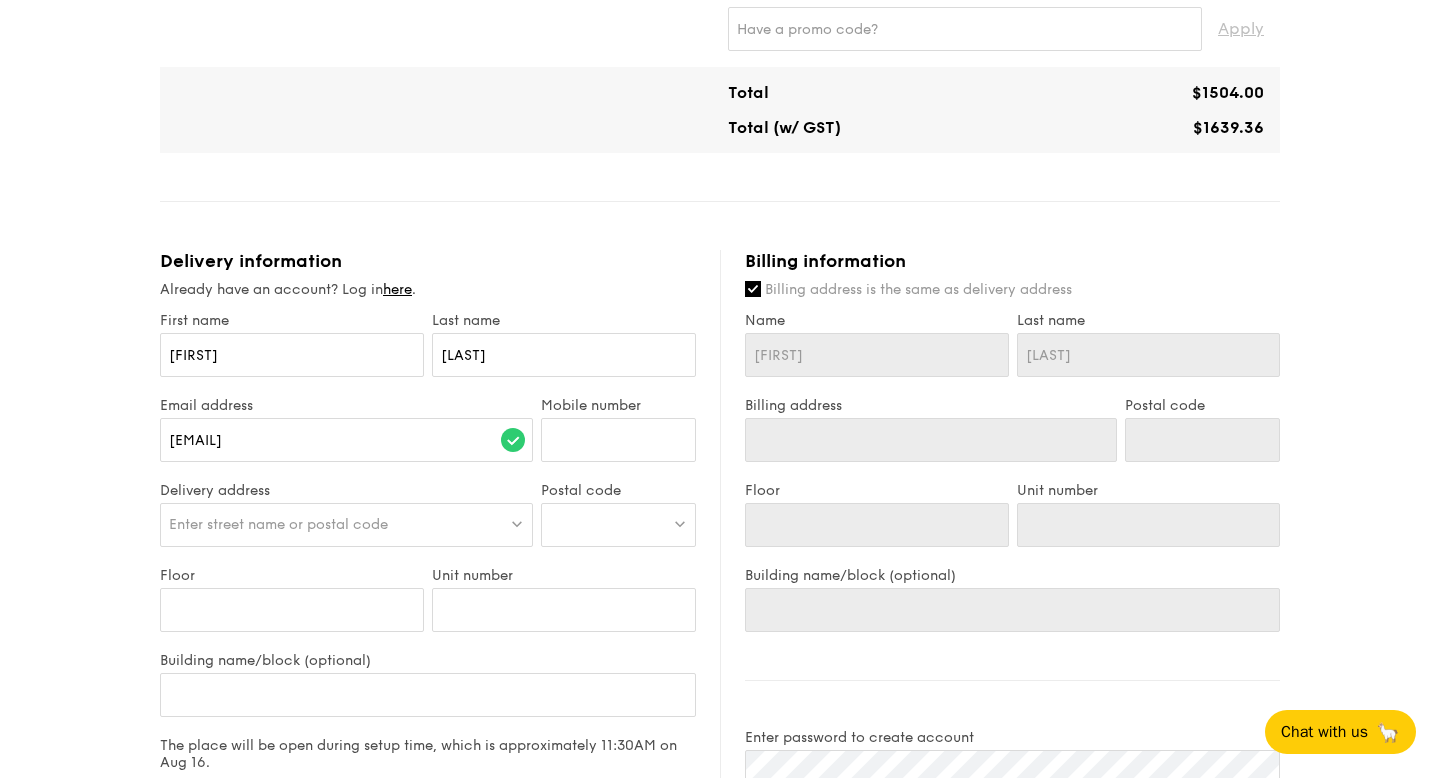 click on "Enter street name or postal code" at bounding box center (346, 525) 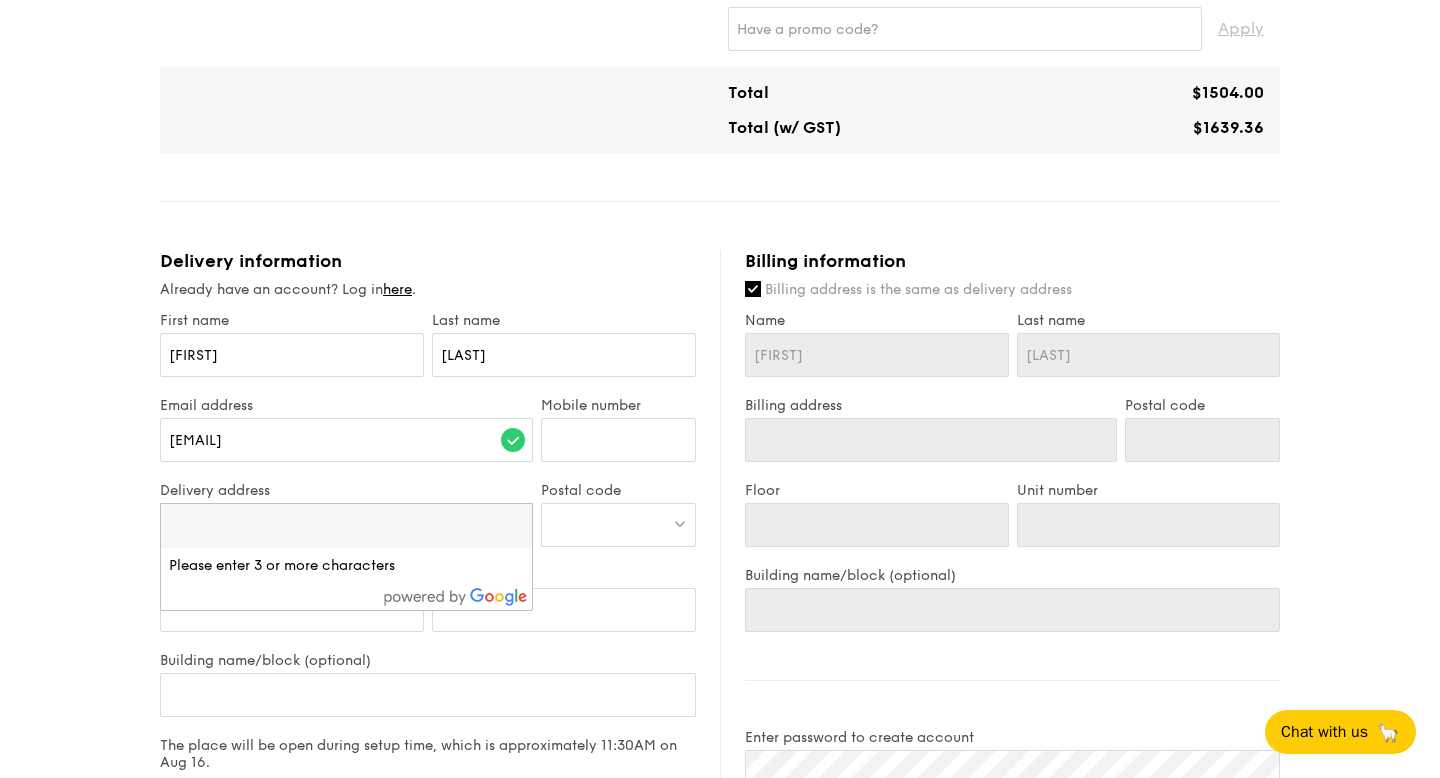 click on "Delivery address" at bounding box center (346, 490) 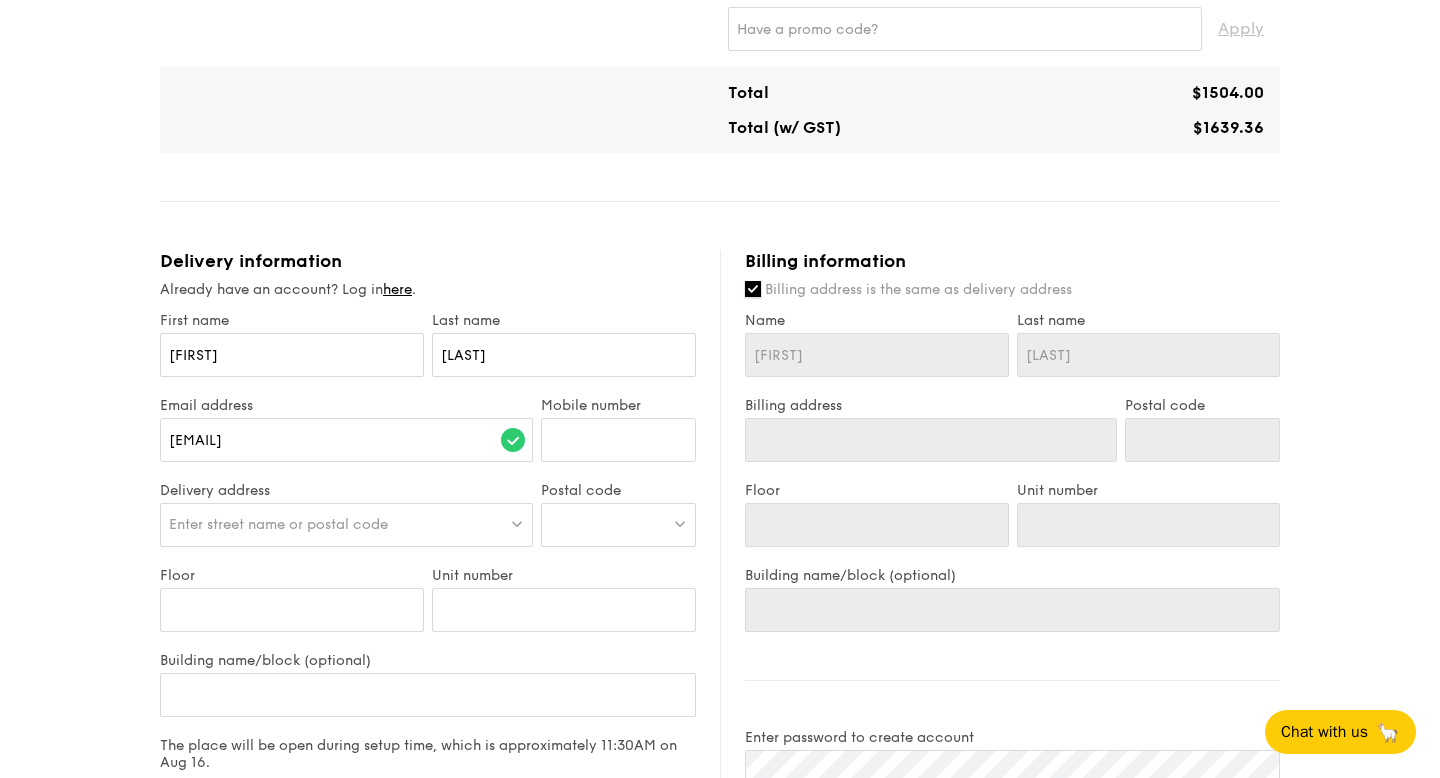 click on "Billing address is the same as delivery address" at bounding box center [753, 289] 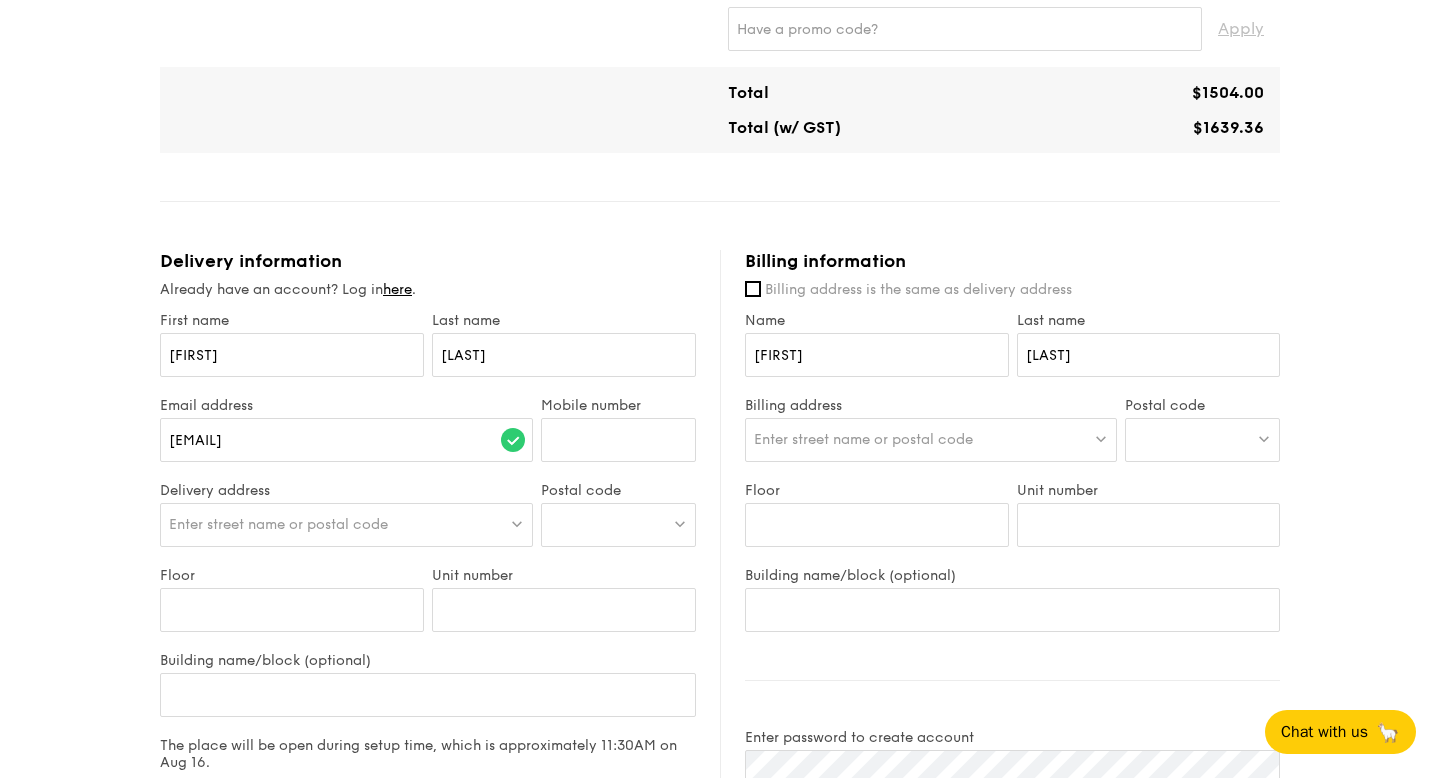 click on "Enter street name or postal code" at bounding box center (863, 439) 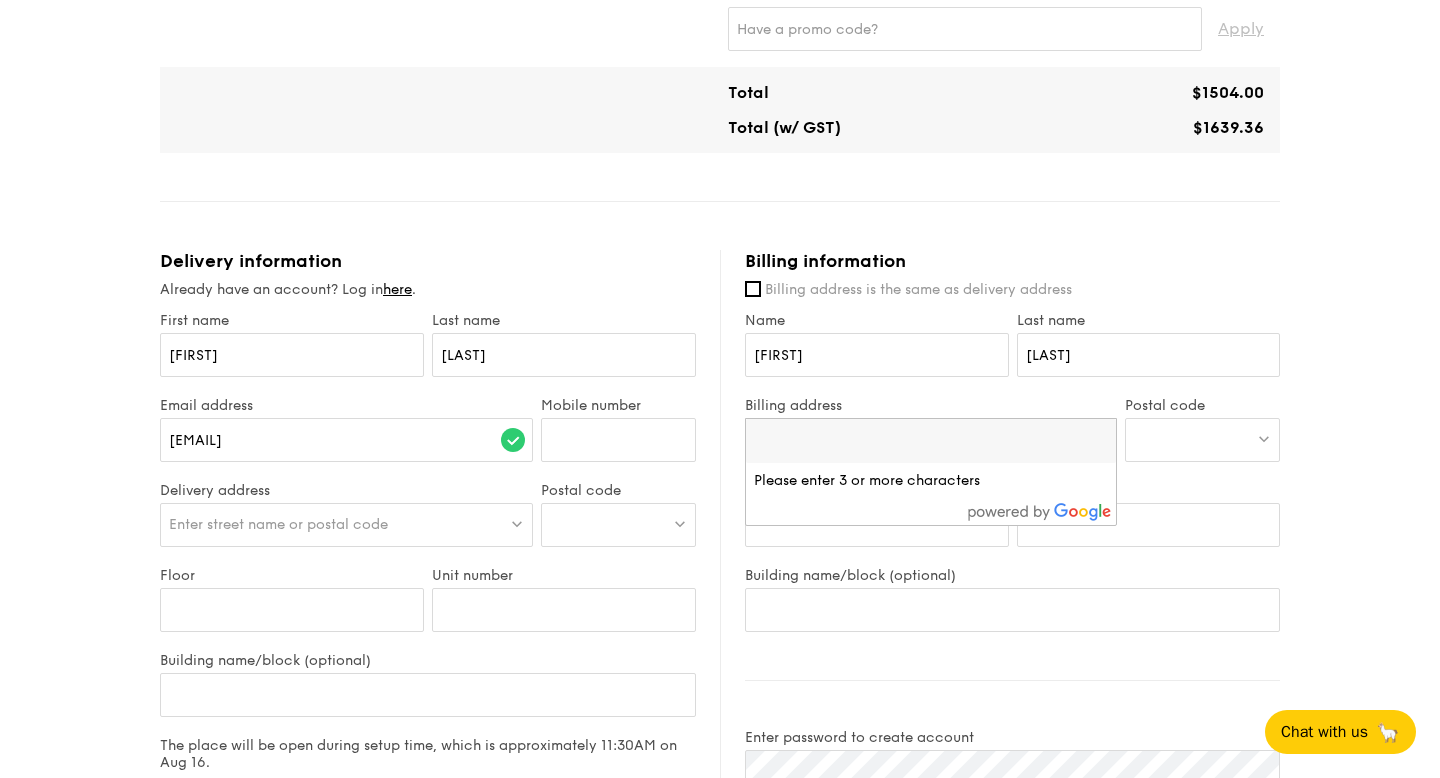 click on "Name
[FIRST]" at bounding box center (877, 354) 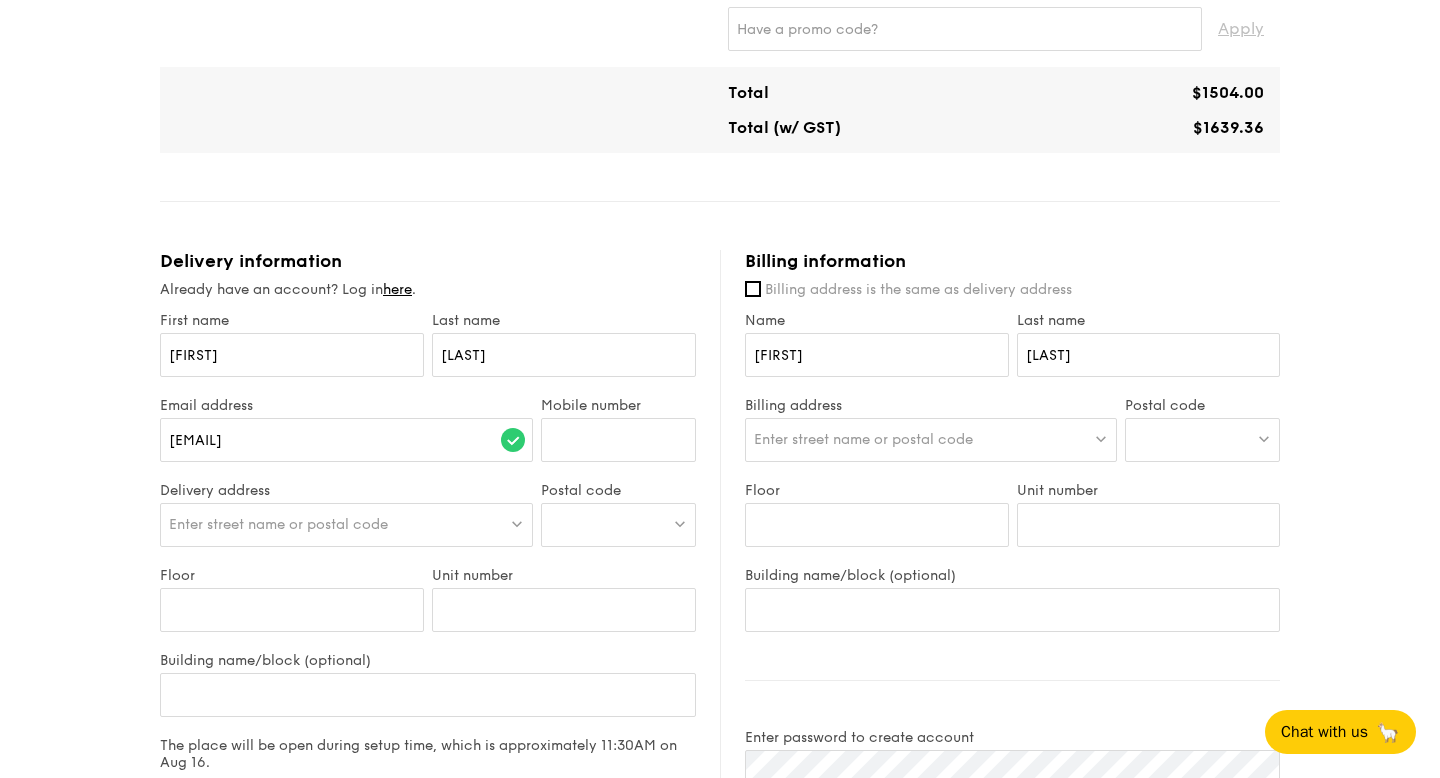 click on "Enter street name or postal code" at bounding box center (863, 439) 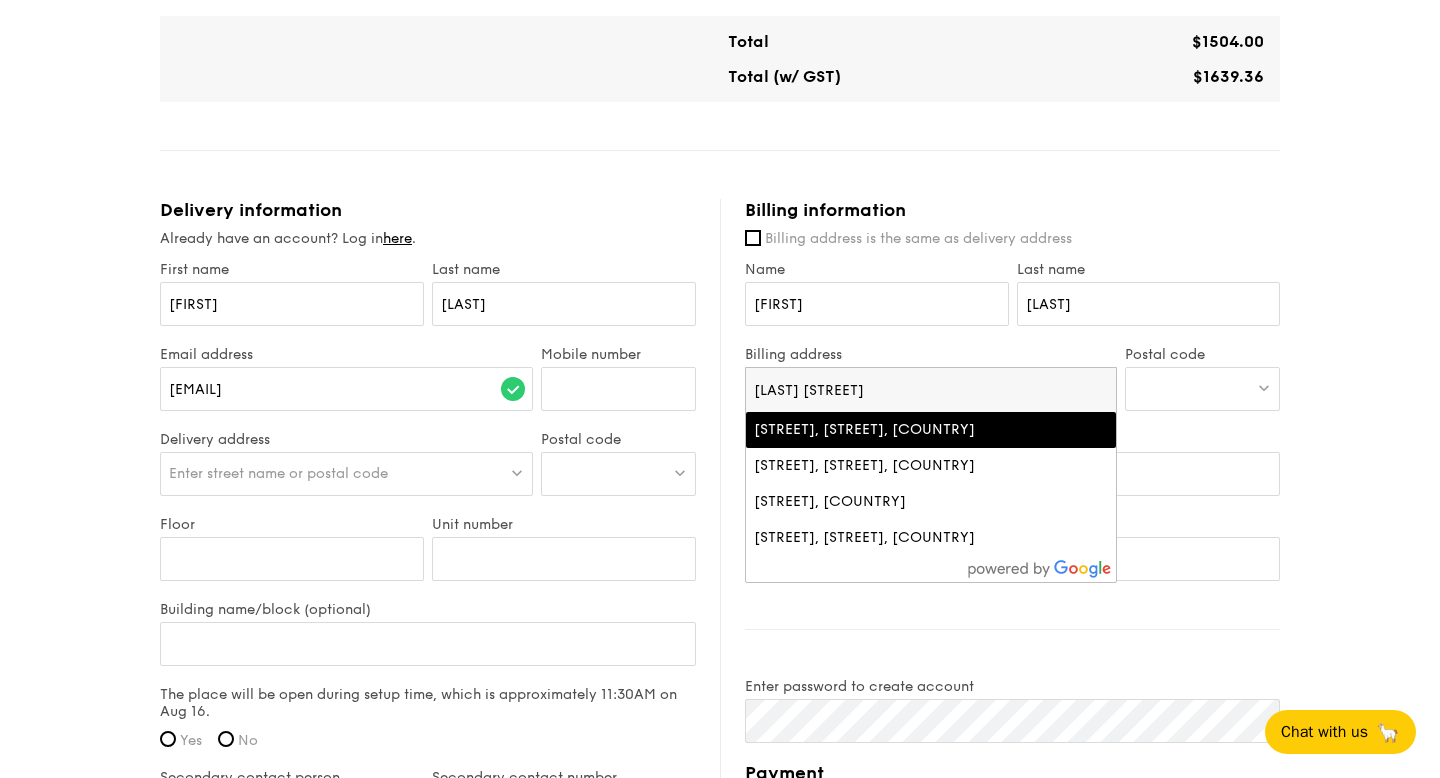 scroll, scrollTop: 986, scrollLeft: 0, axis: vertical 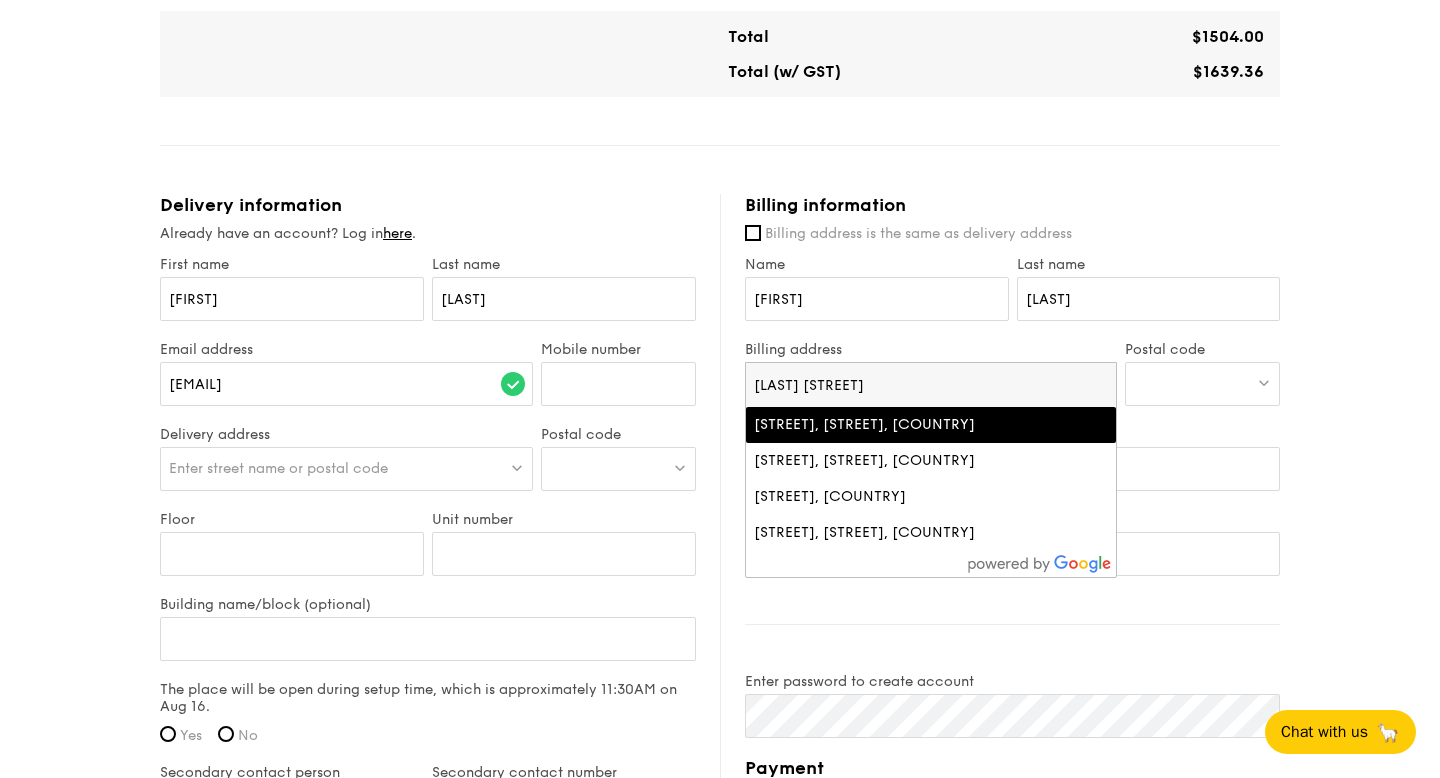 drag, startPoint x: 846, startPoint y: 382, endPoint x: 752, endPoint y: 382, distance: 94 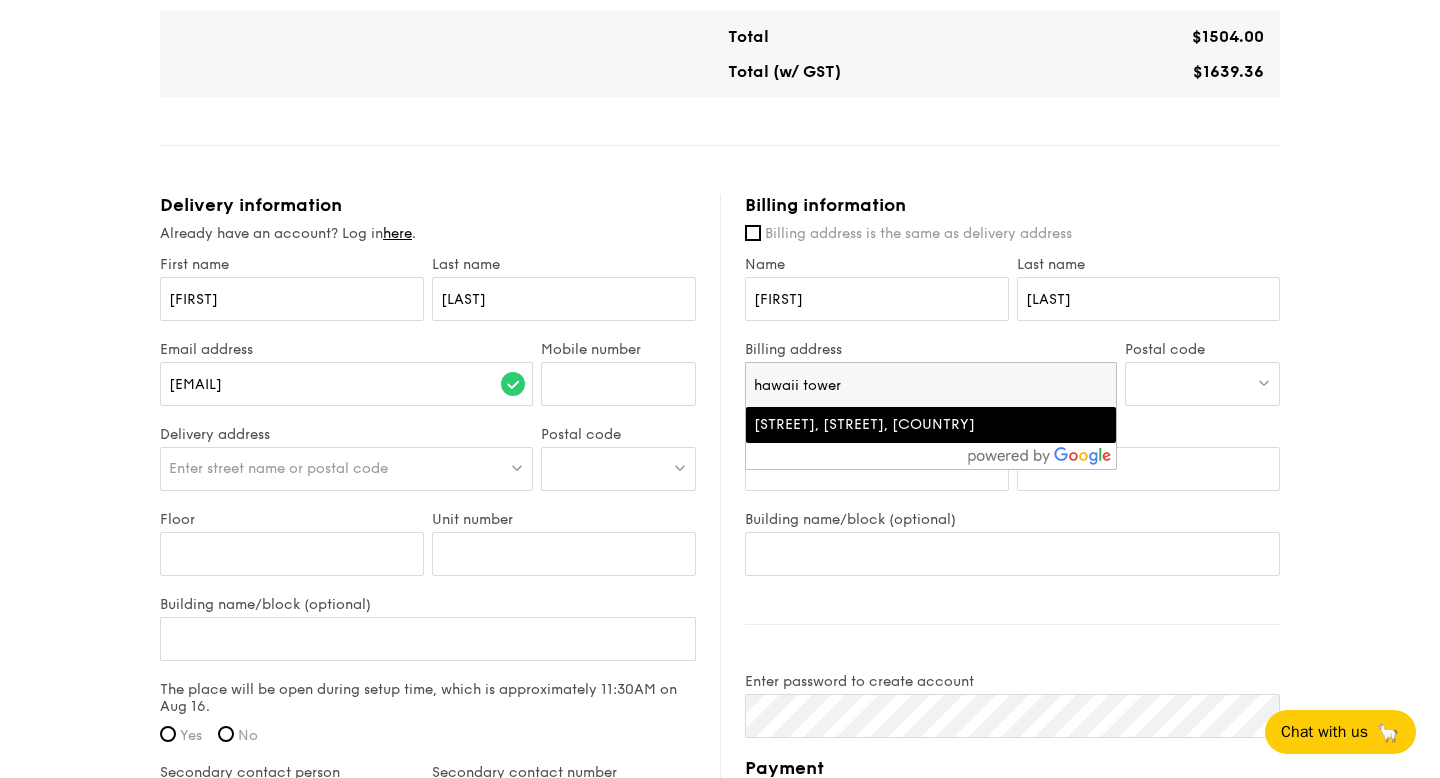 type on "hawaii tower" 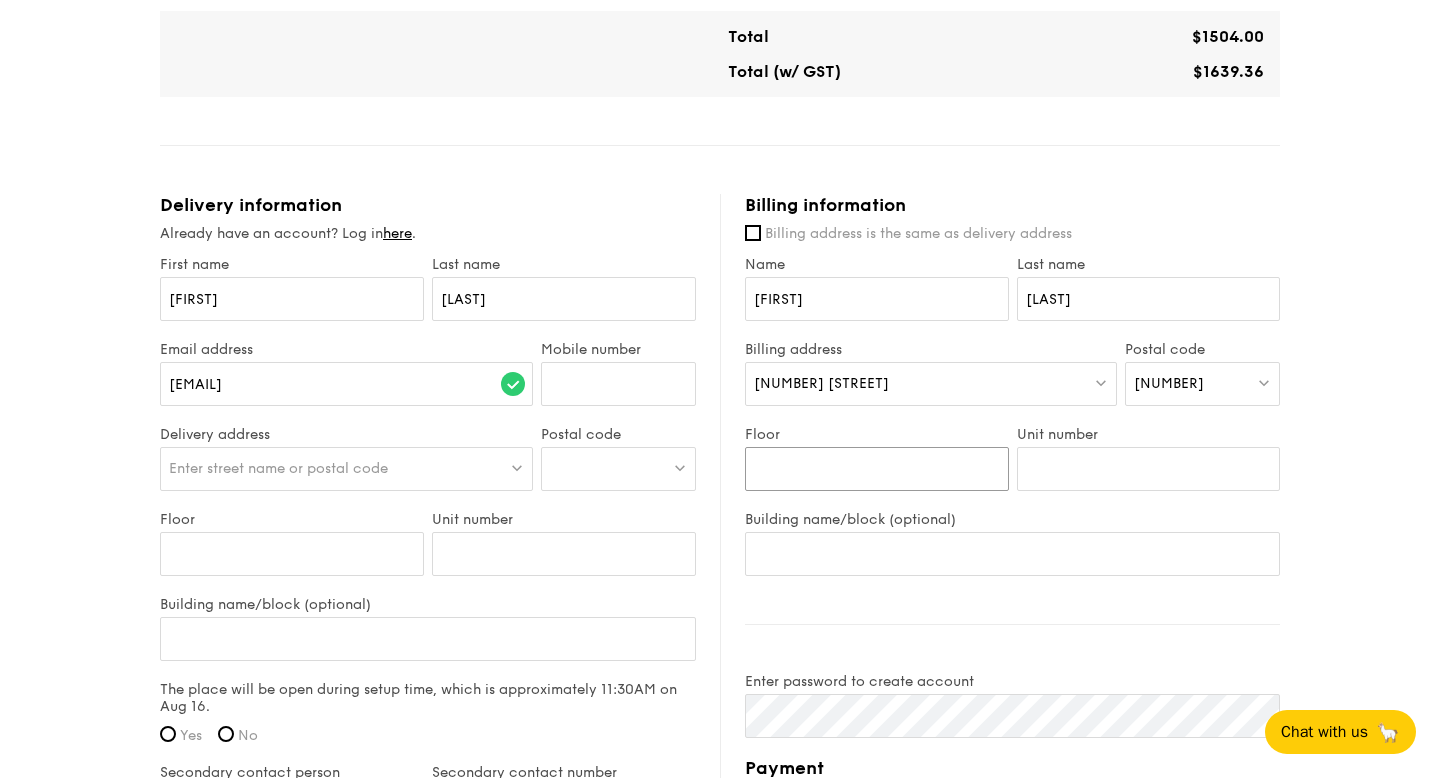 click on "Floor" at bounding box center (877, 469) 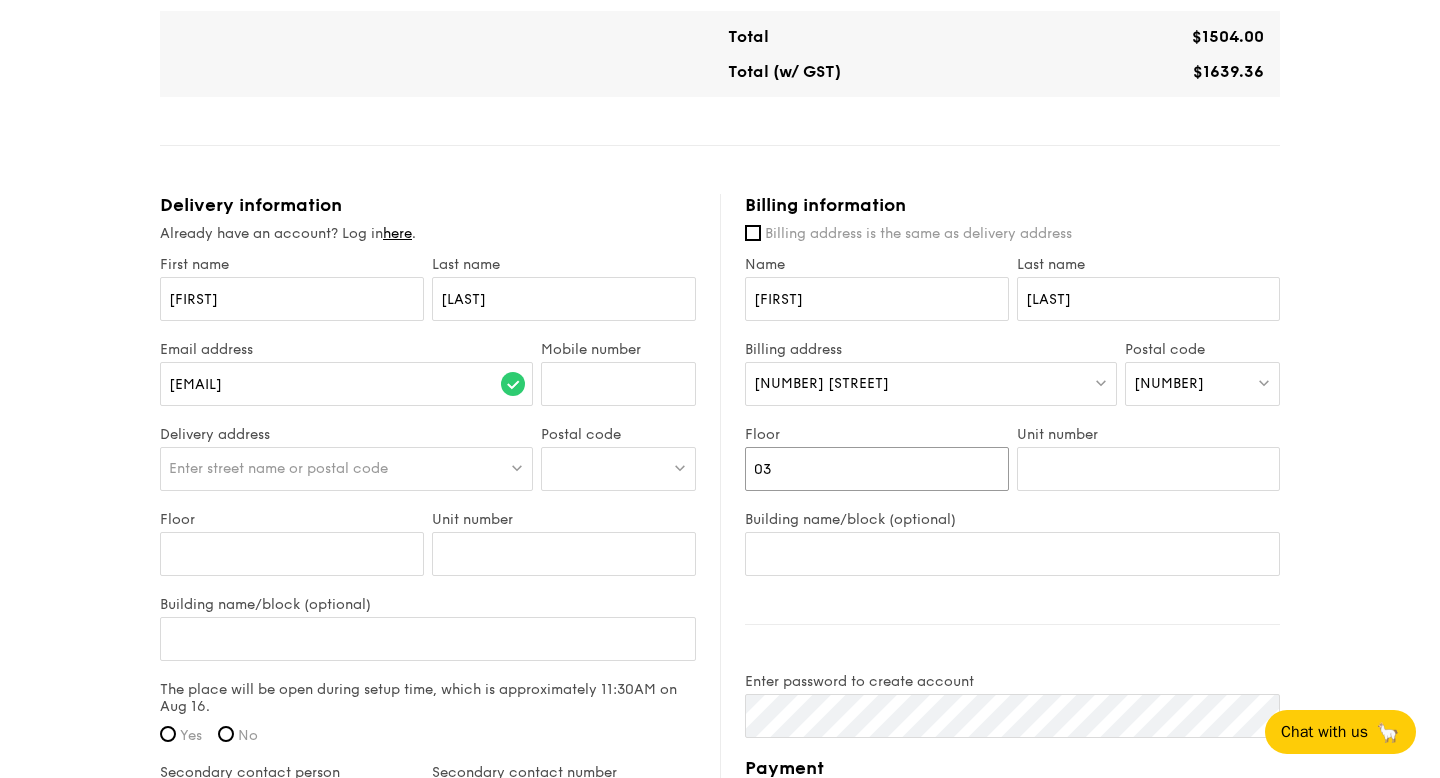 type on "03" 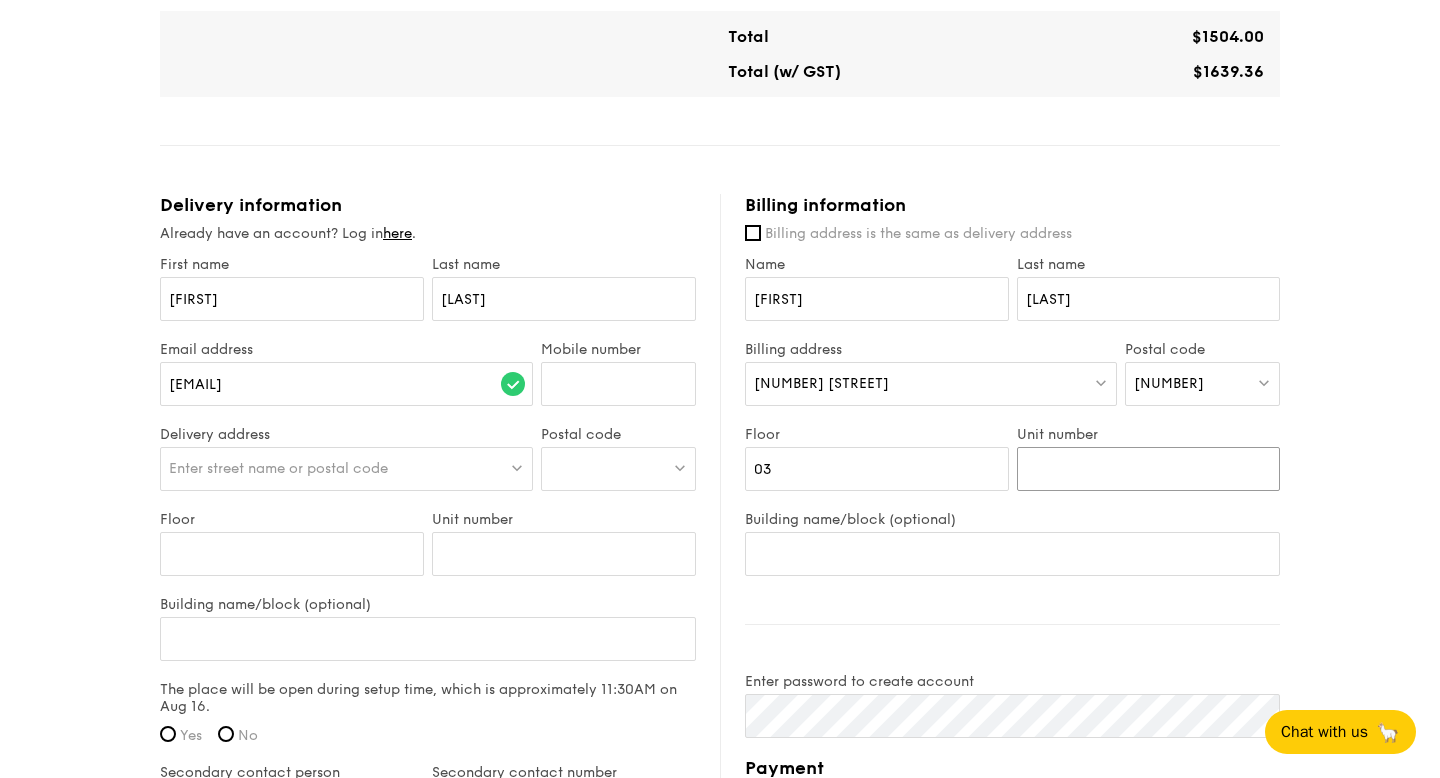 click on "Unit number" at bounding box center [1149, 469] 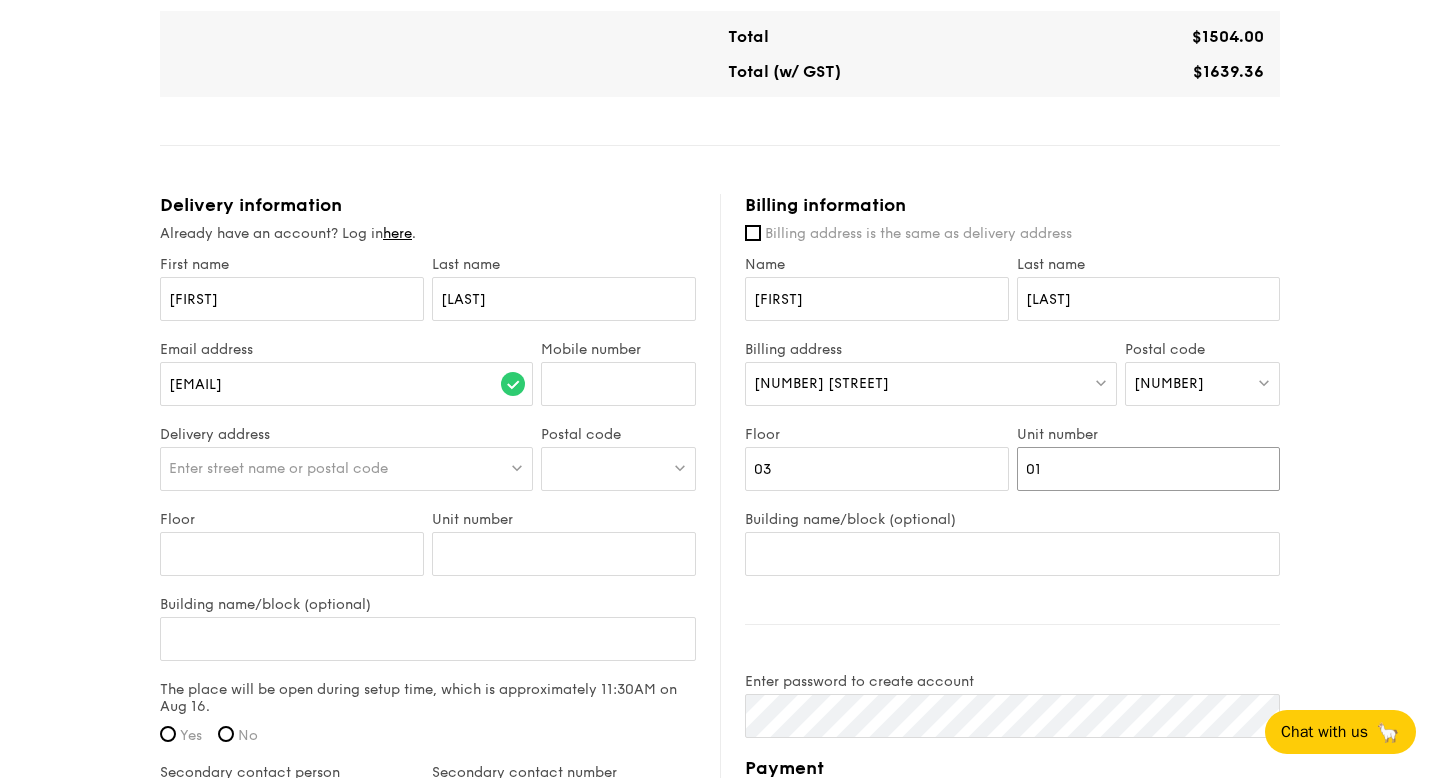 type on "01" 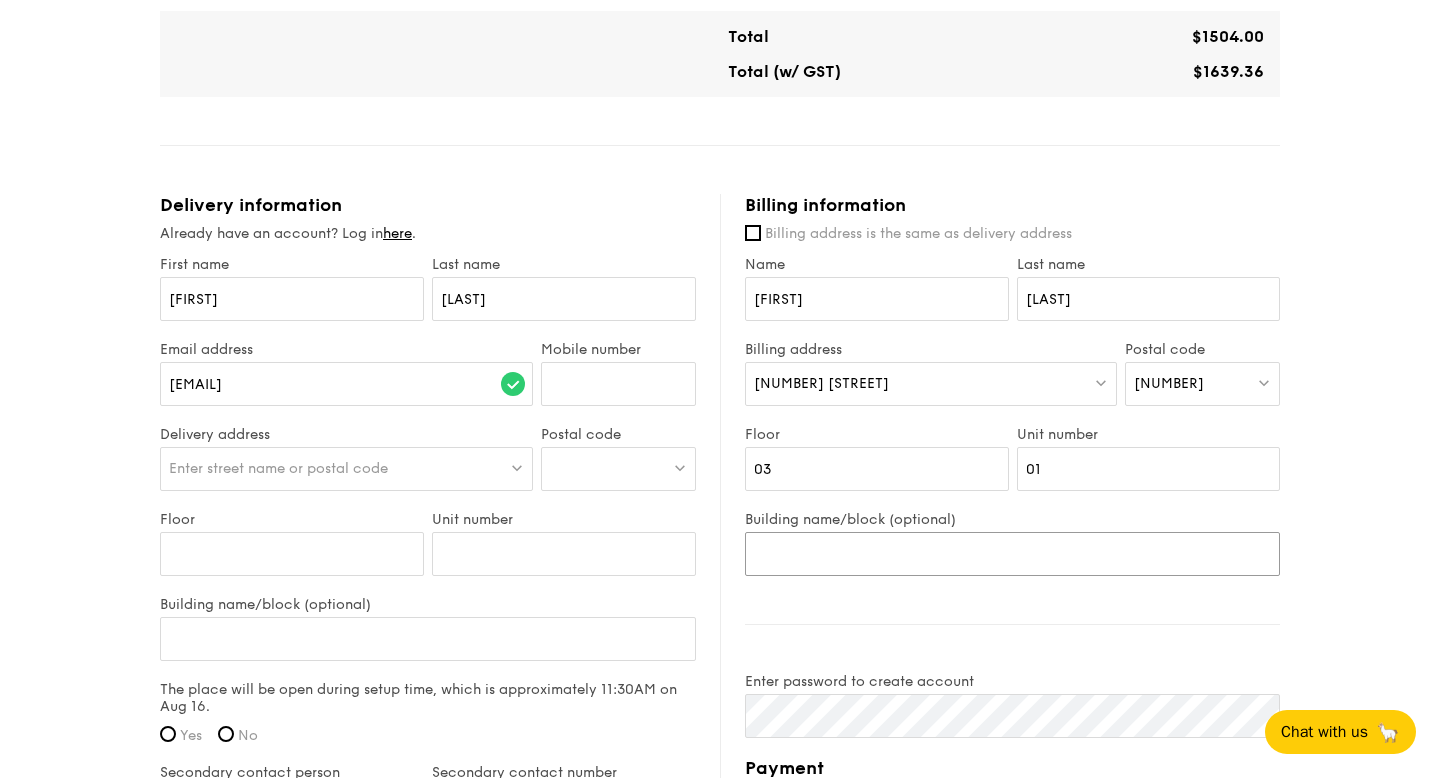 click on "Building name/block (optional)" at bounding box center [1012, 554] 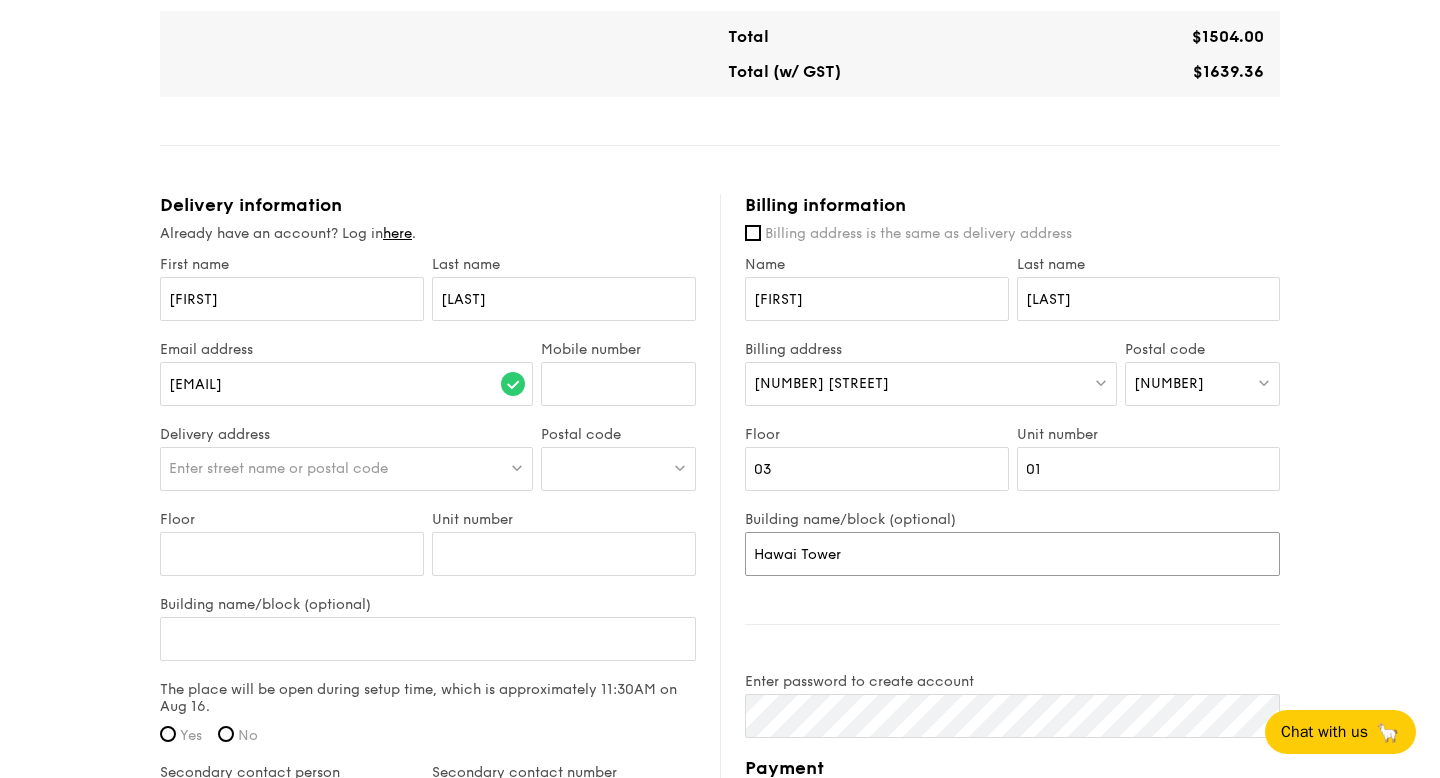 type on "Hawai Tower" 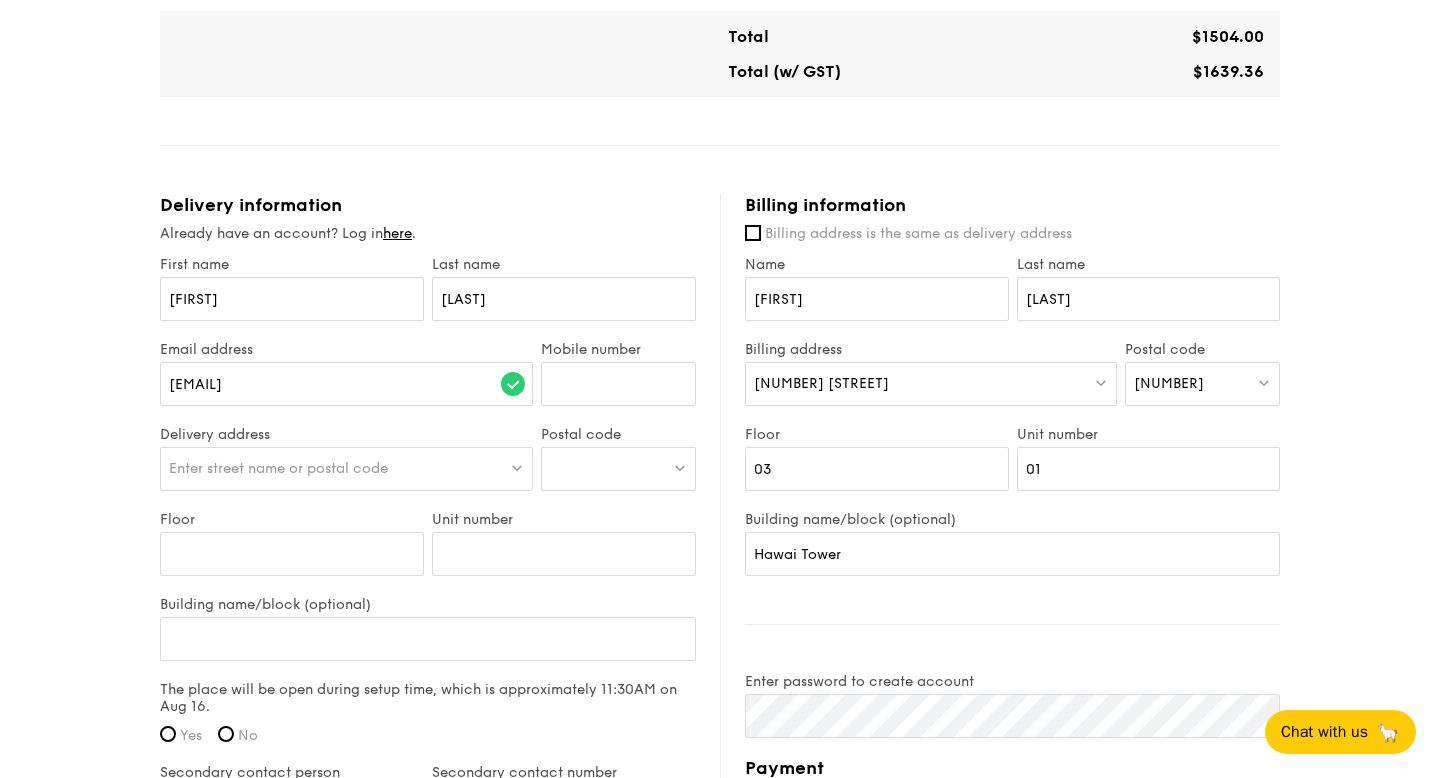 click on "Enter street name or postal code" at bounding box center [278, 468] 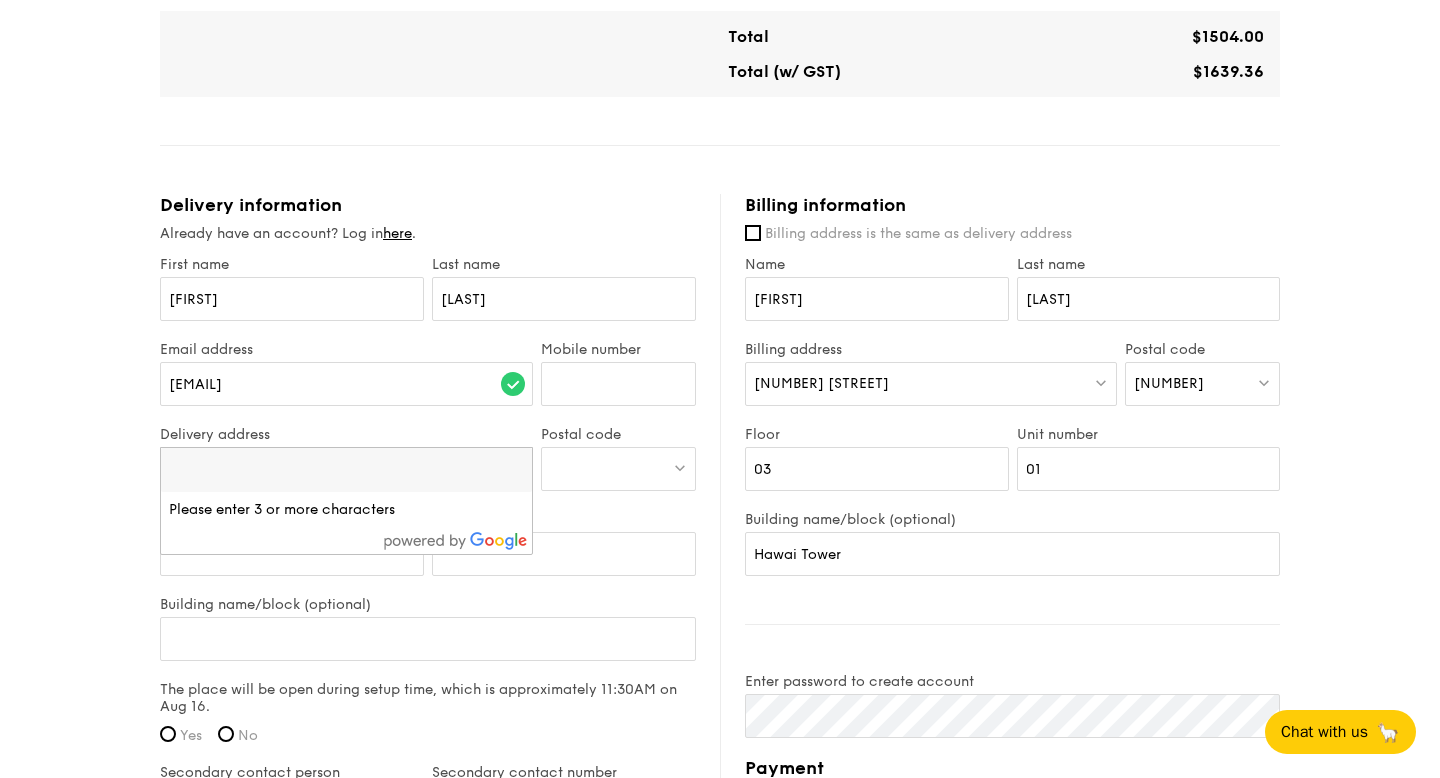 click on "Mobile number
[PHONE]" at bounding box center [618, 383] 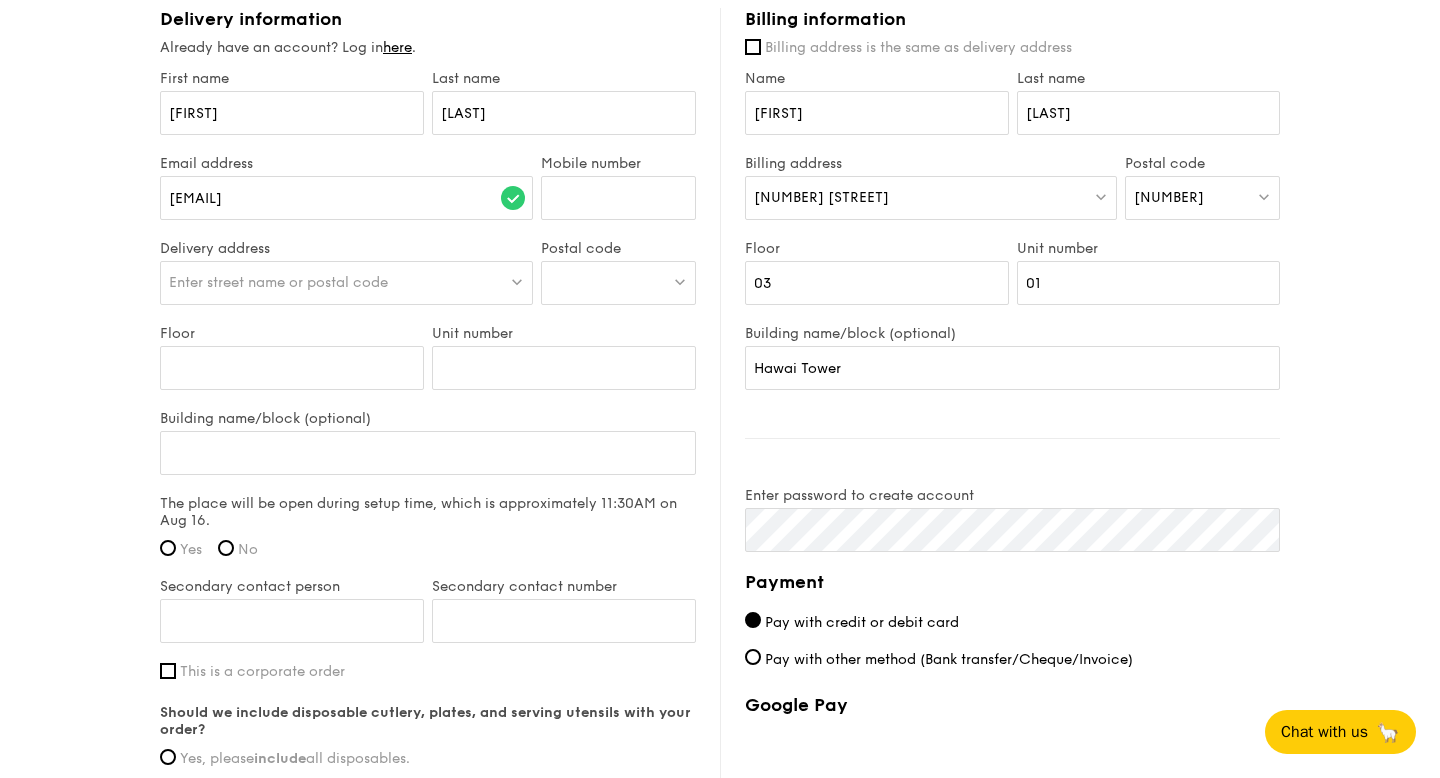 scroll, scrollTop: 1176, scrollLeft: 0, axis: vertical 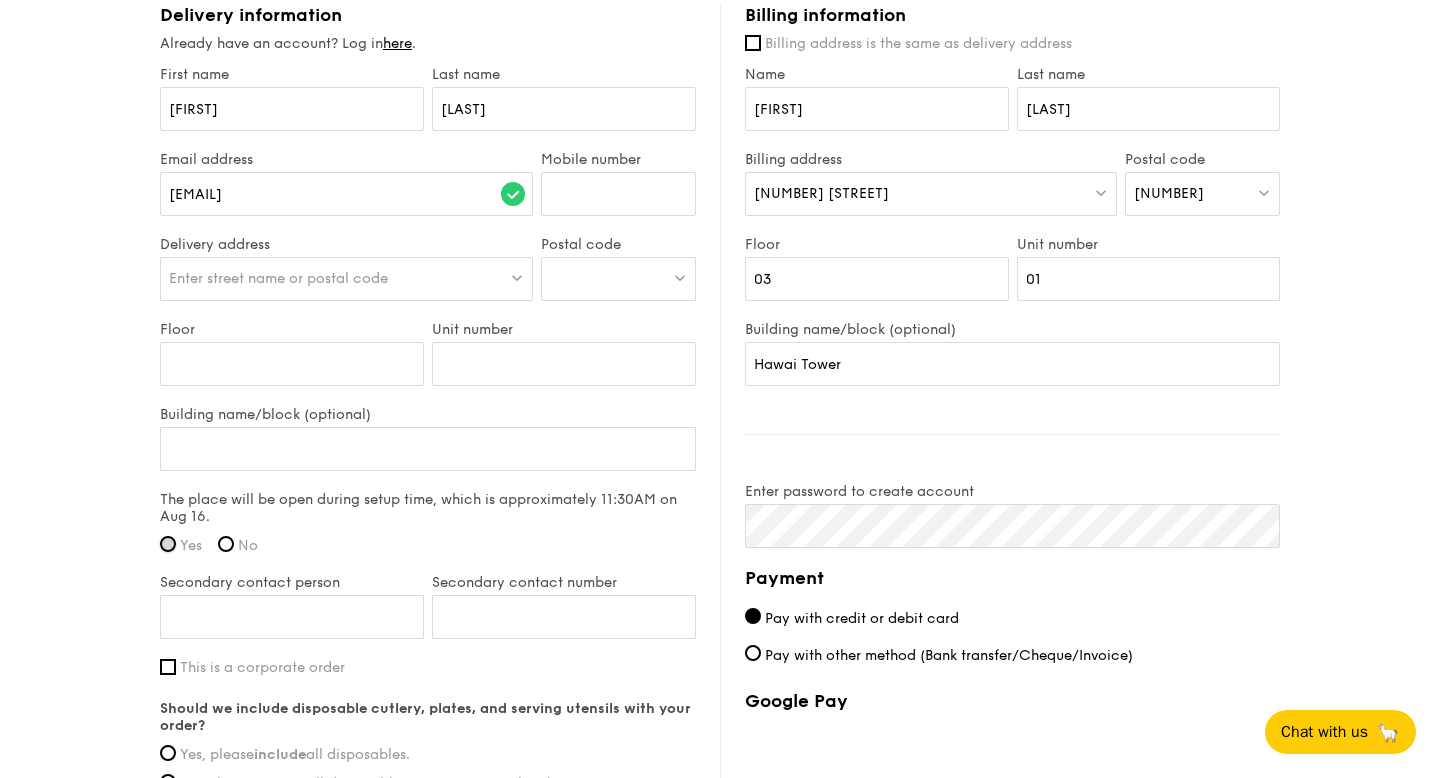 click on "Yes" at bounding box center [168, 544] 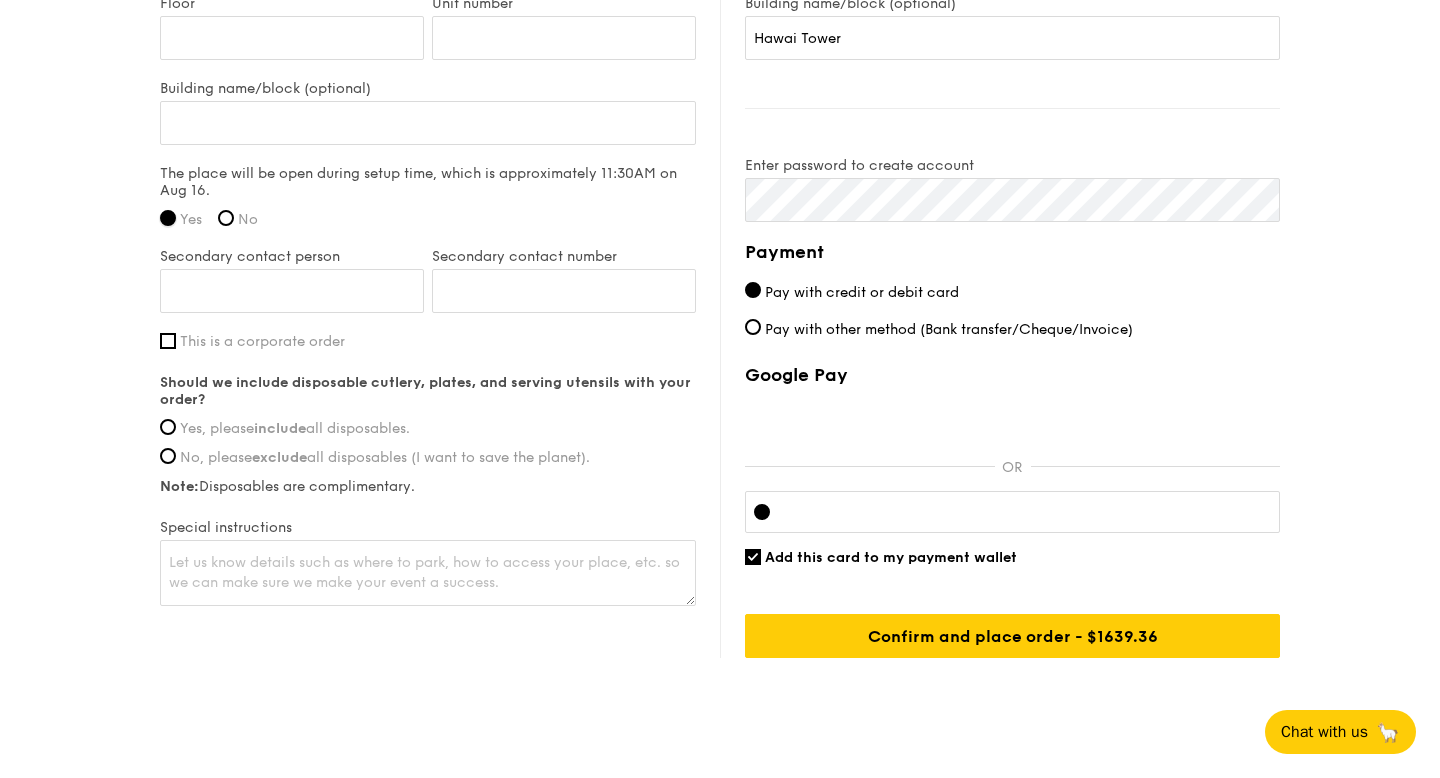 scroll, scrollTop: 1540, scrollLeft: 0, axis: vertical 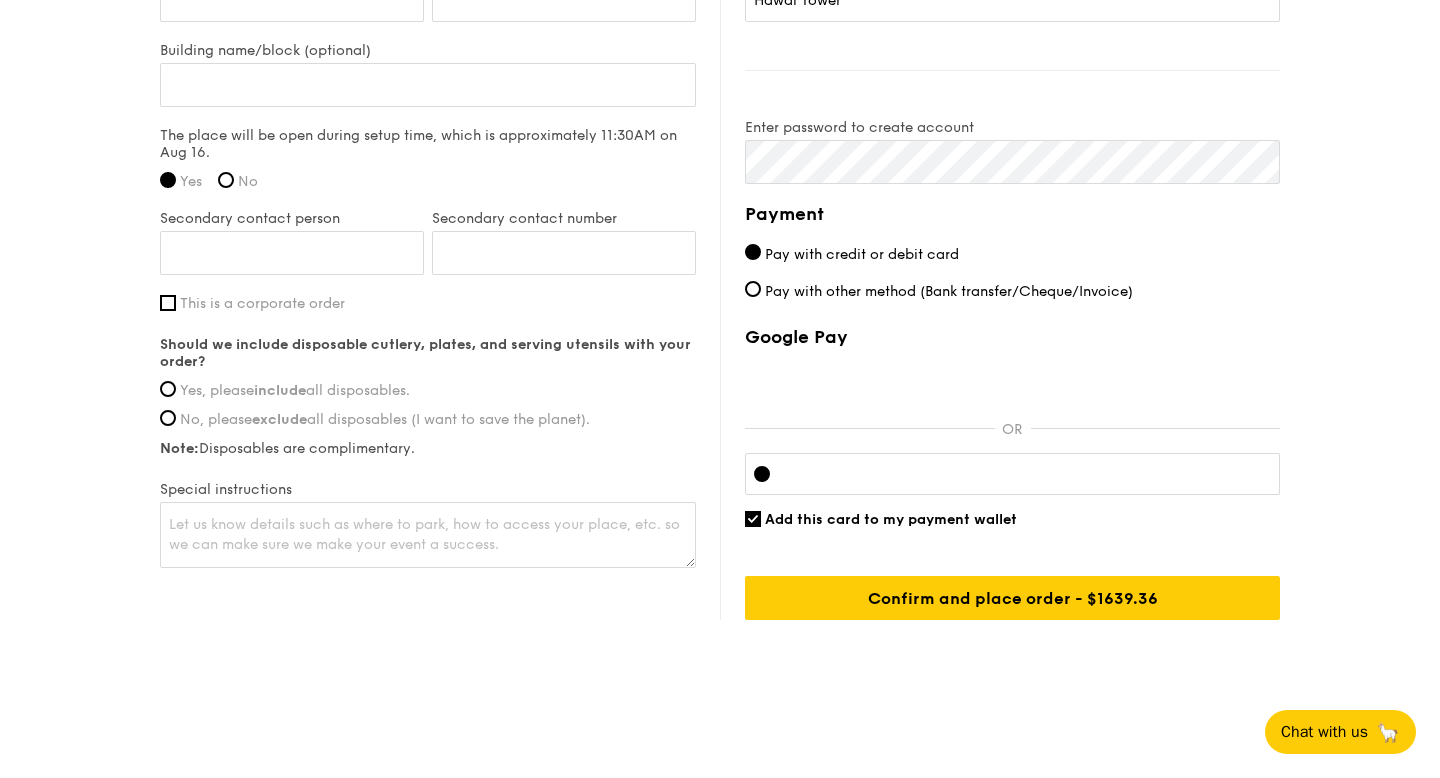 click on "Yes, please  include  all disposables." at bounding box center (295, 390) 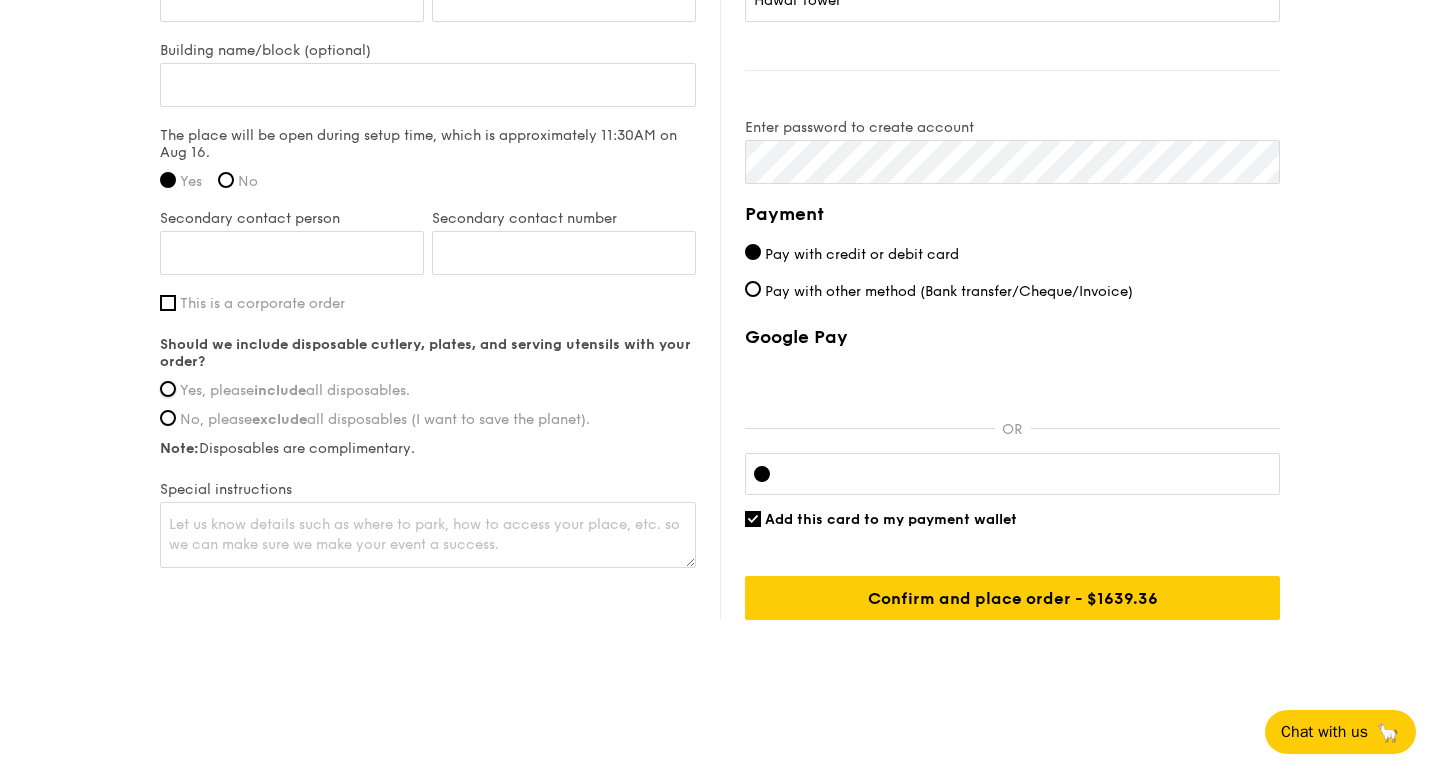 click on "Yes, please  include  all disposables." at bounding box center (168, 389) 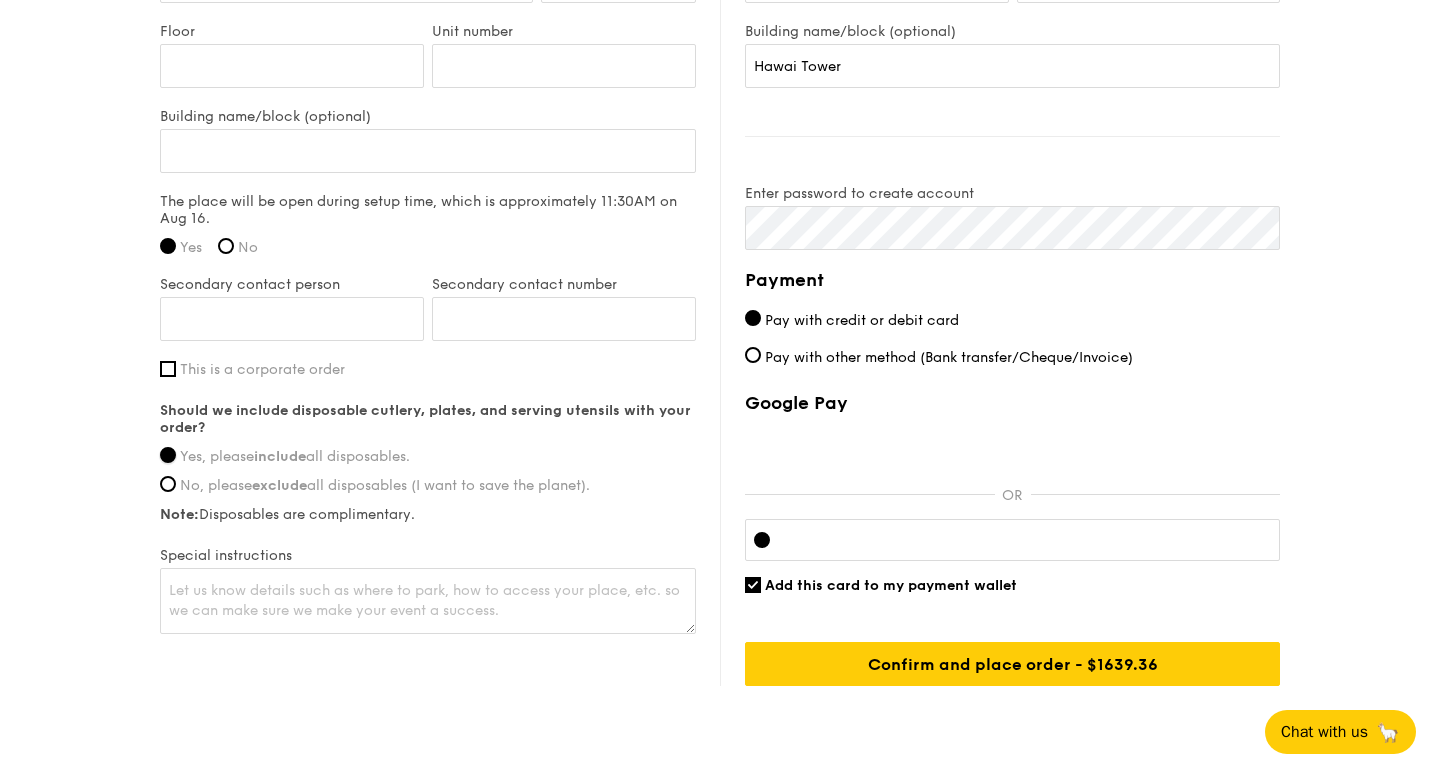 scroll, scrollTop: 1472, scrollLeft: 0, axis: vertical 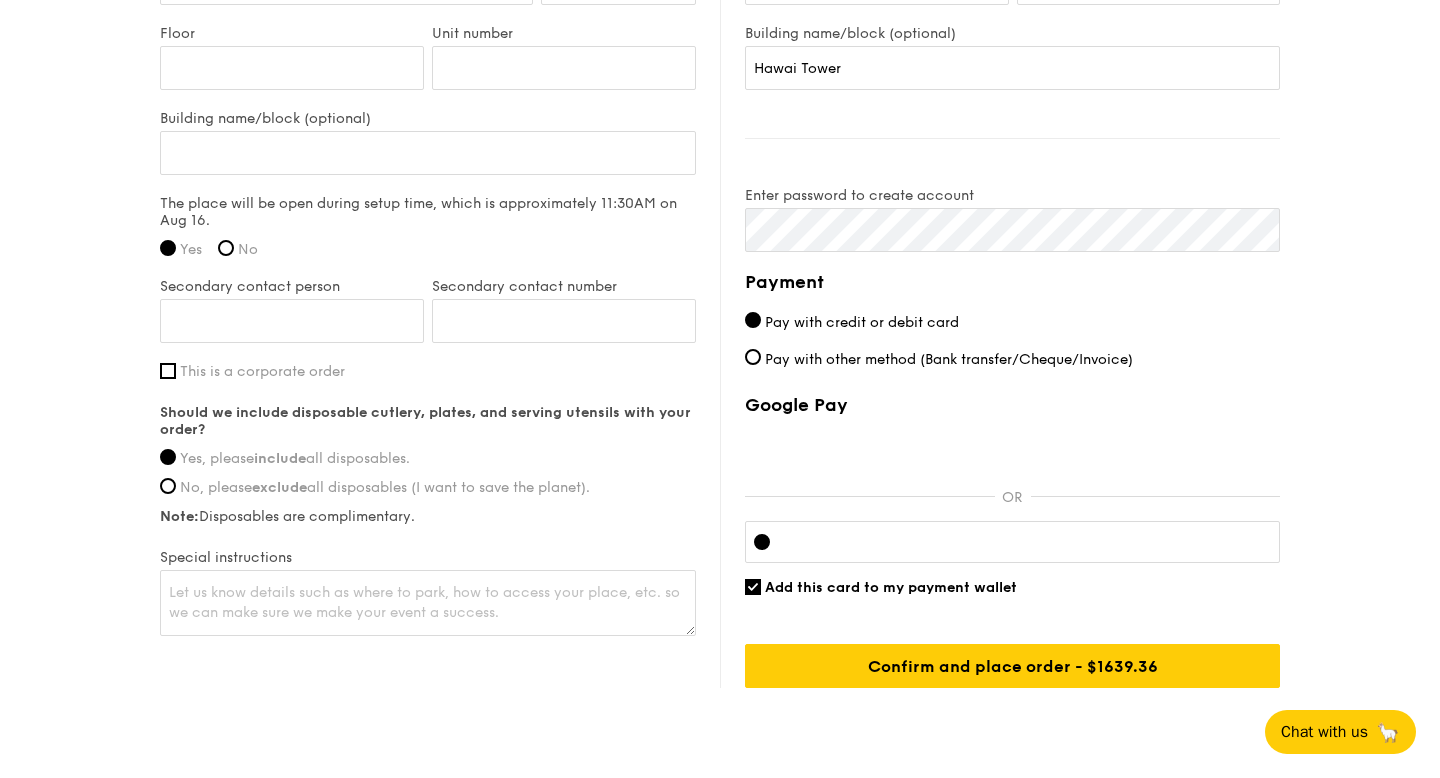 click on "Pay with other method (Bank transfer/Cheque/Invoice)" at bounding box center (949, 359) 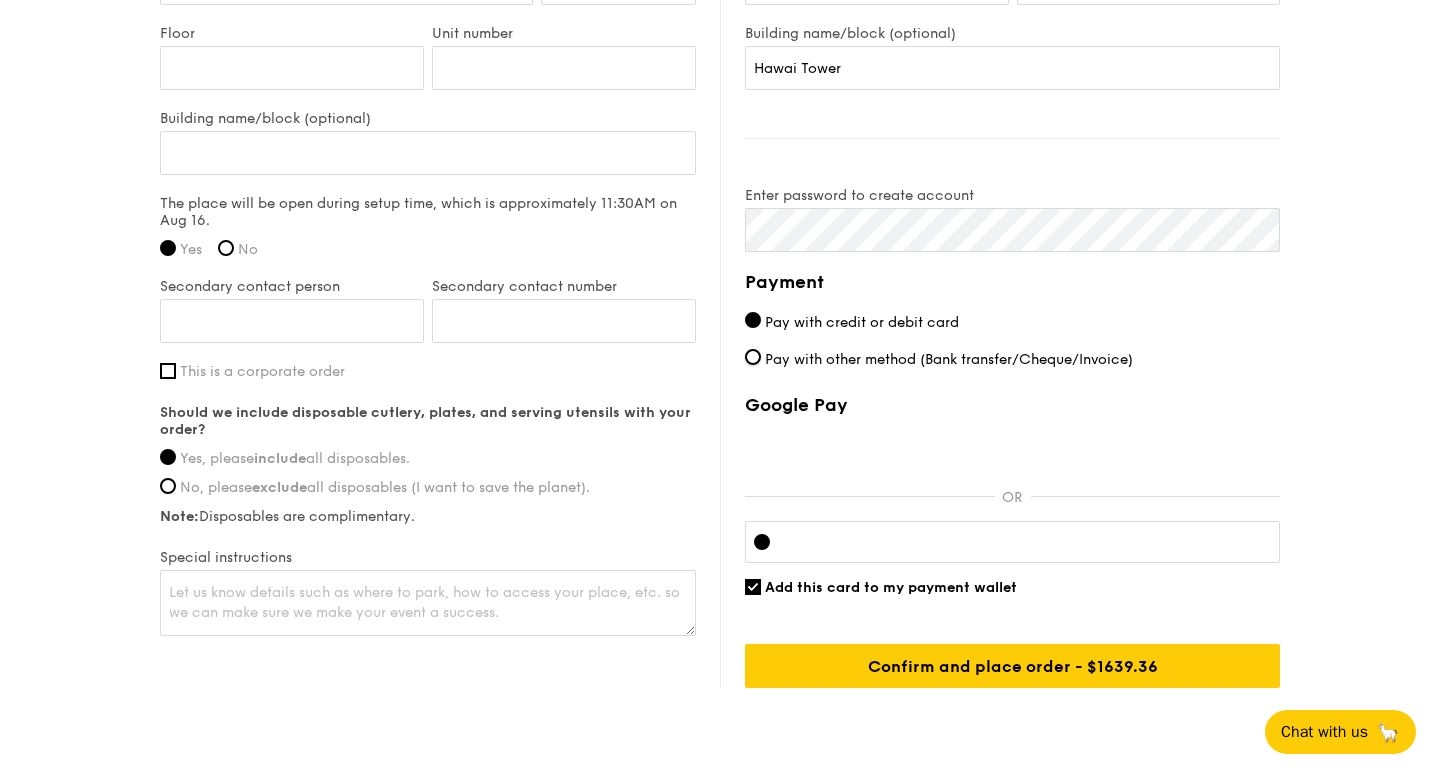 click on "Pay with other method (Bank transfer/Cheque/Invoice)" at bounding box center (753, 357) 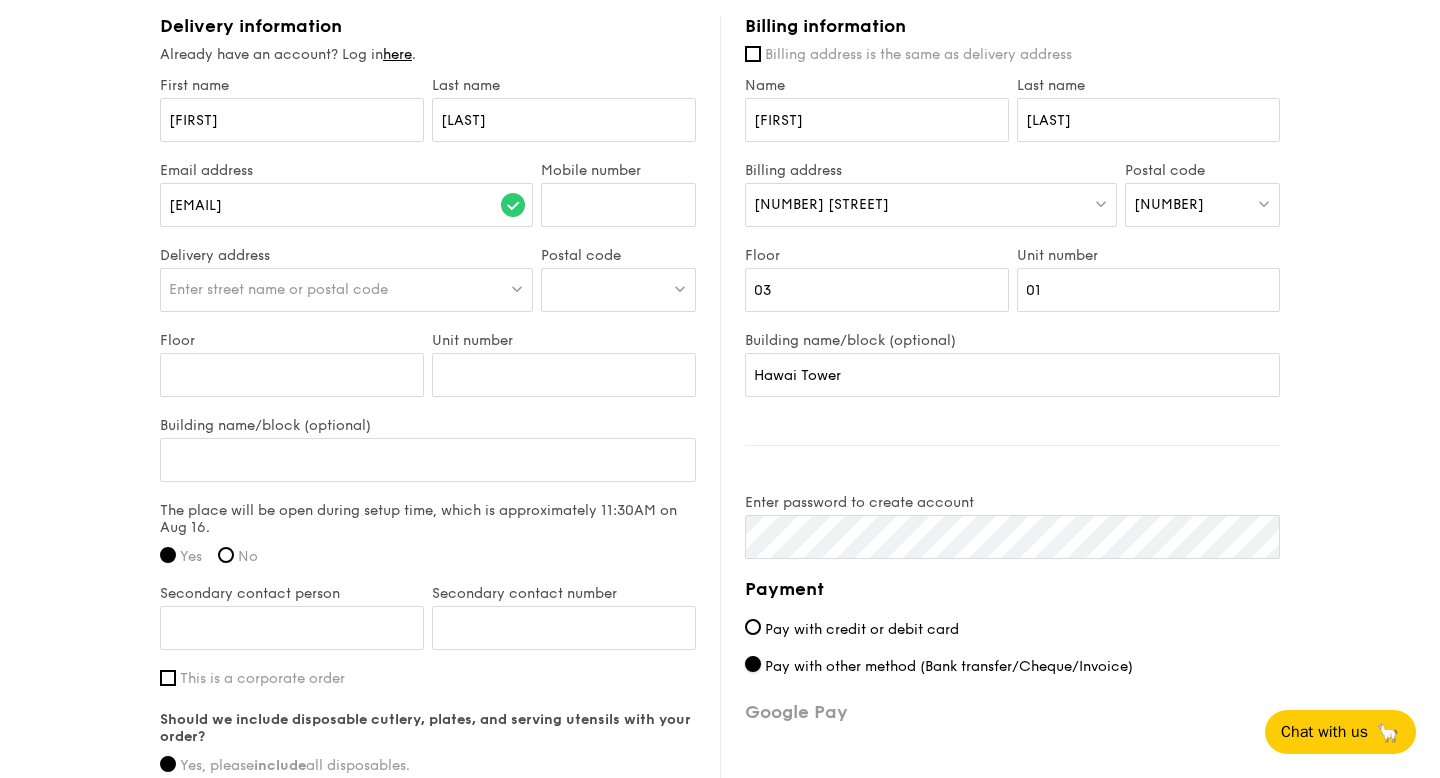 scroll, scrollTop: 1070, scrollLeft: 0, axis: vertical 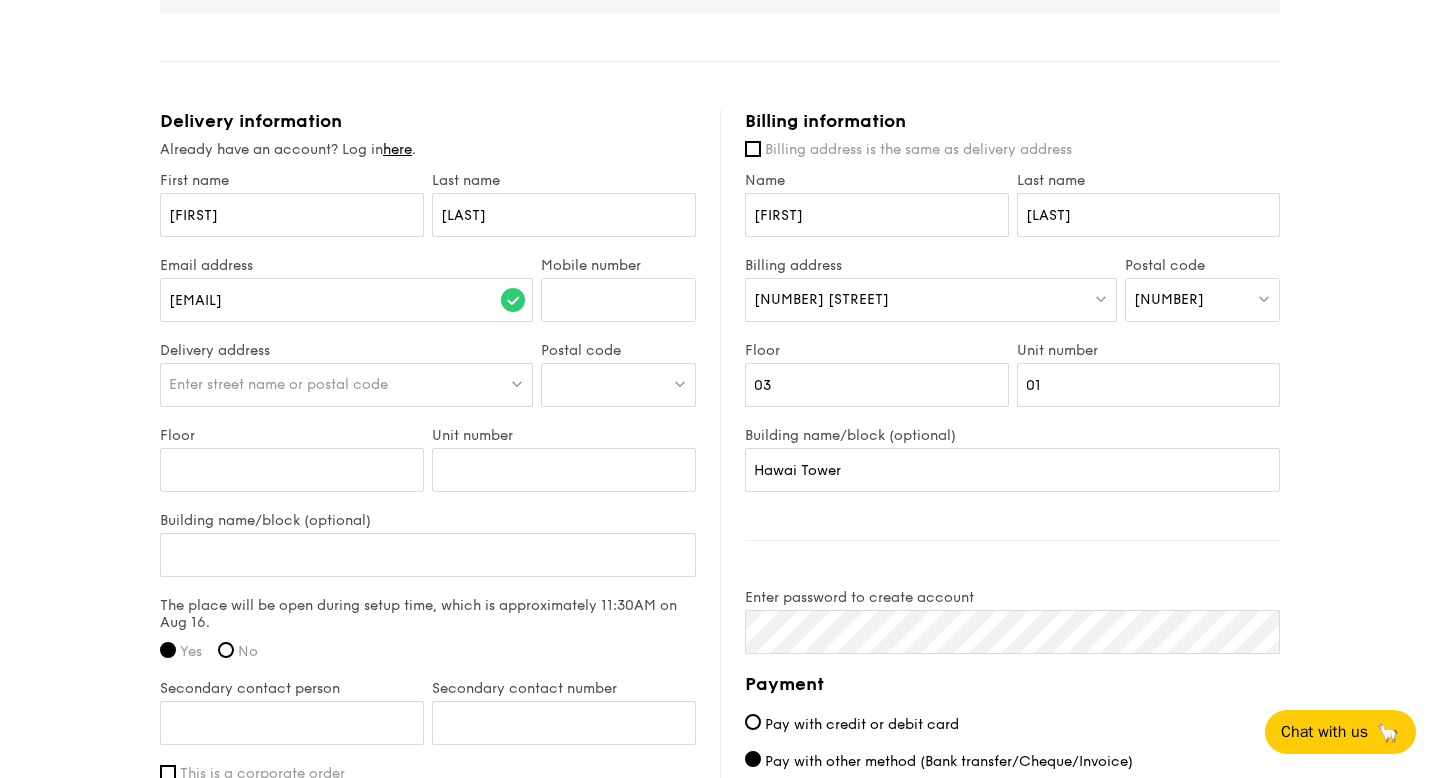 click on "Enter street name or postal code" at bounding box center (346, 385) 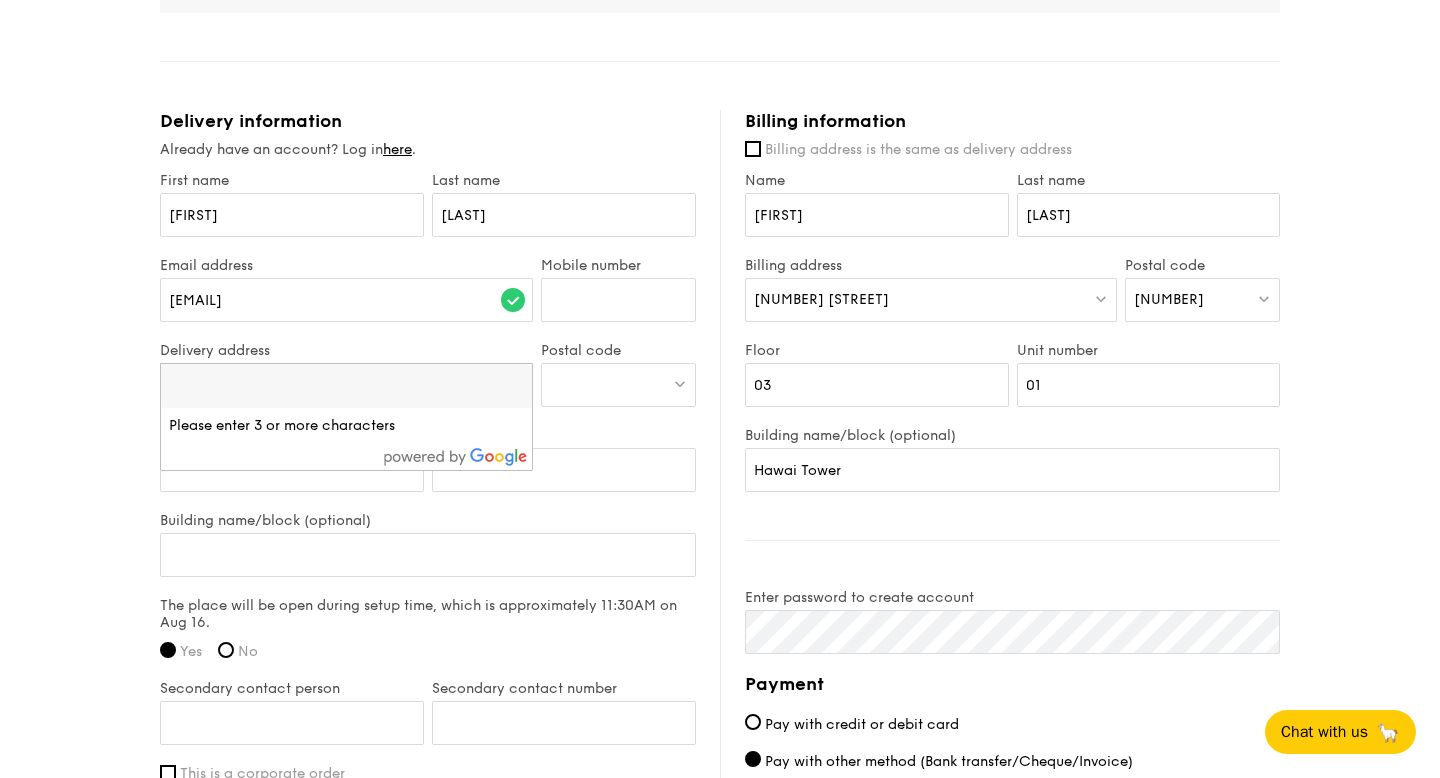 click on "[EMAIL]" at bounding box center (346, 310) 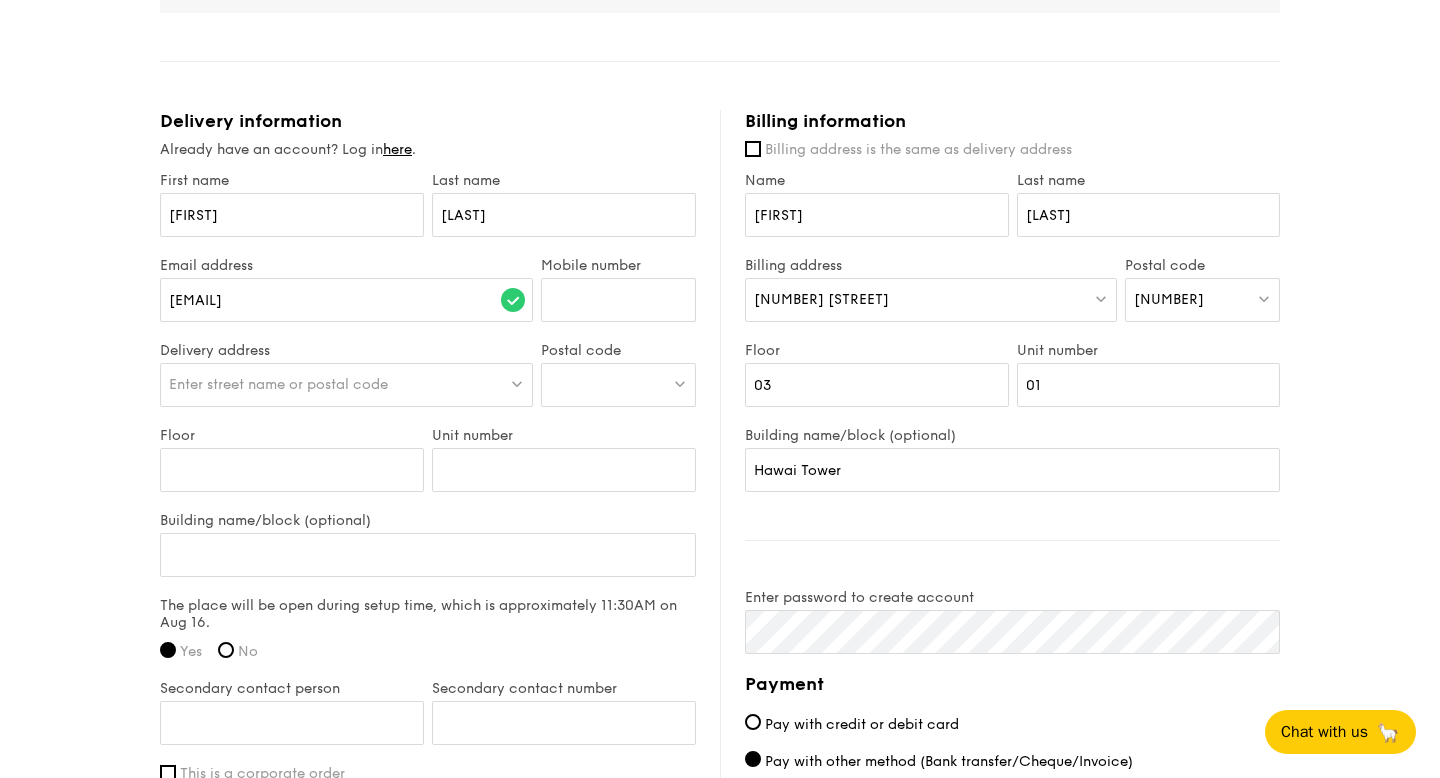 click on "Enter street name or postal code" at bounding box center [346, 385] 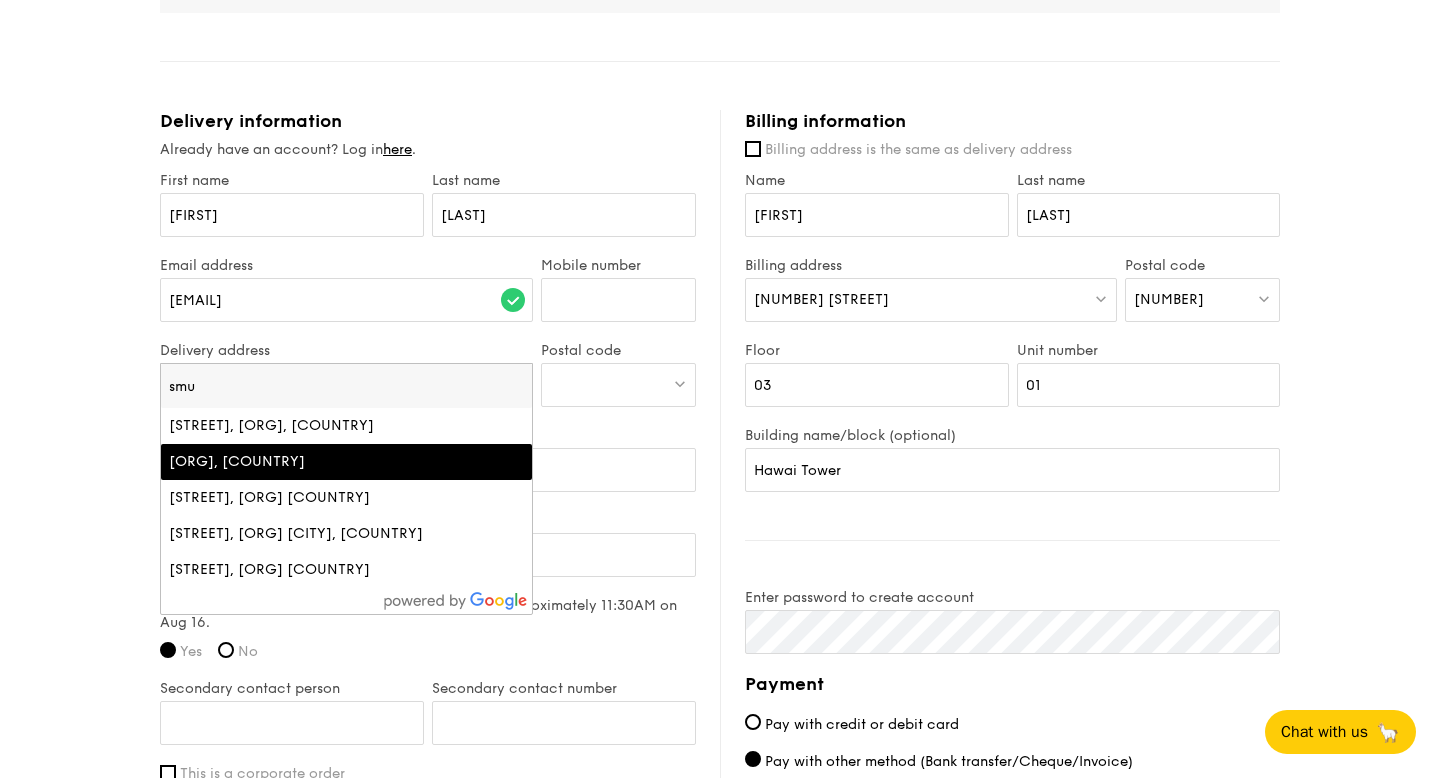 type on "smu" 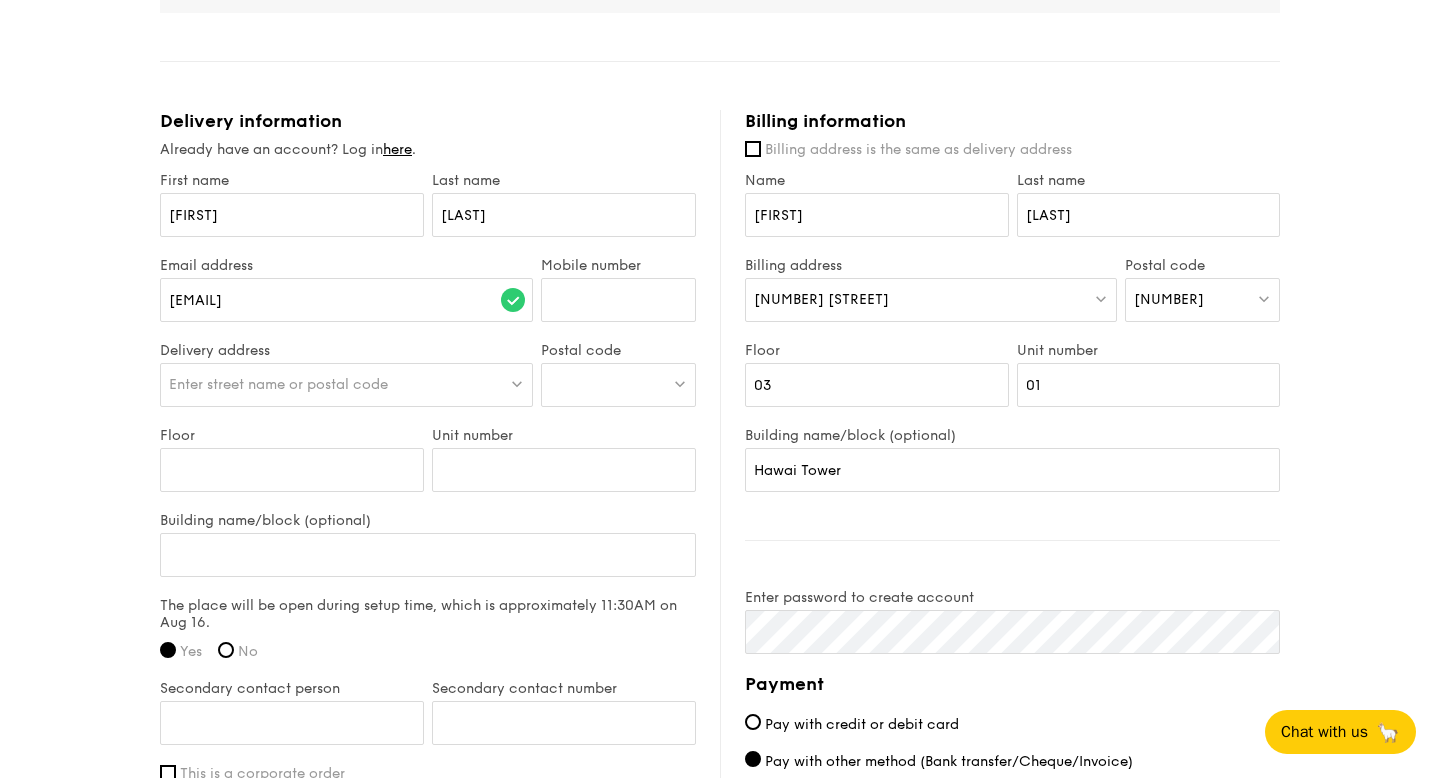 click on "Enter street name or postal code" at bounding box center (346, 385) 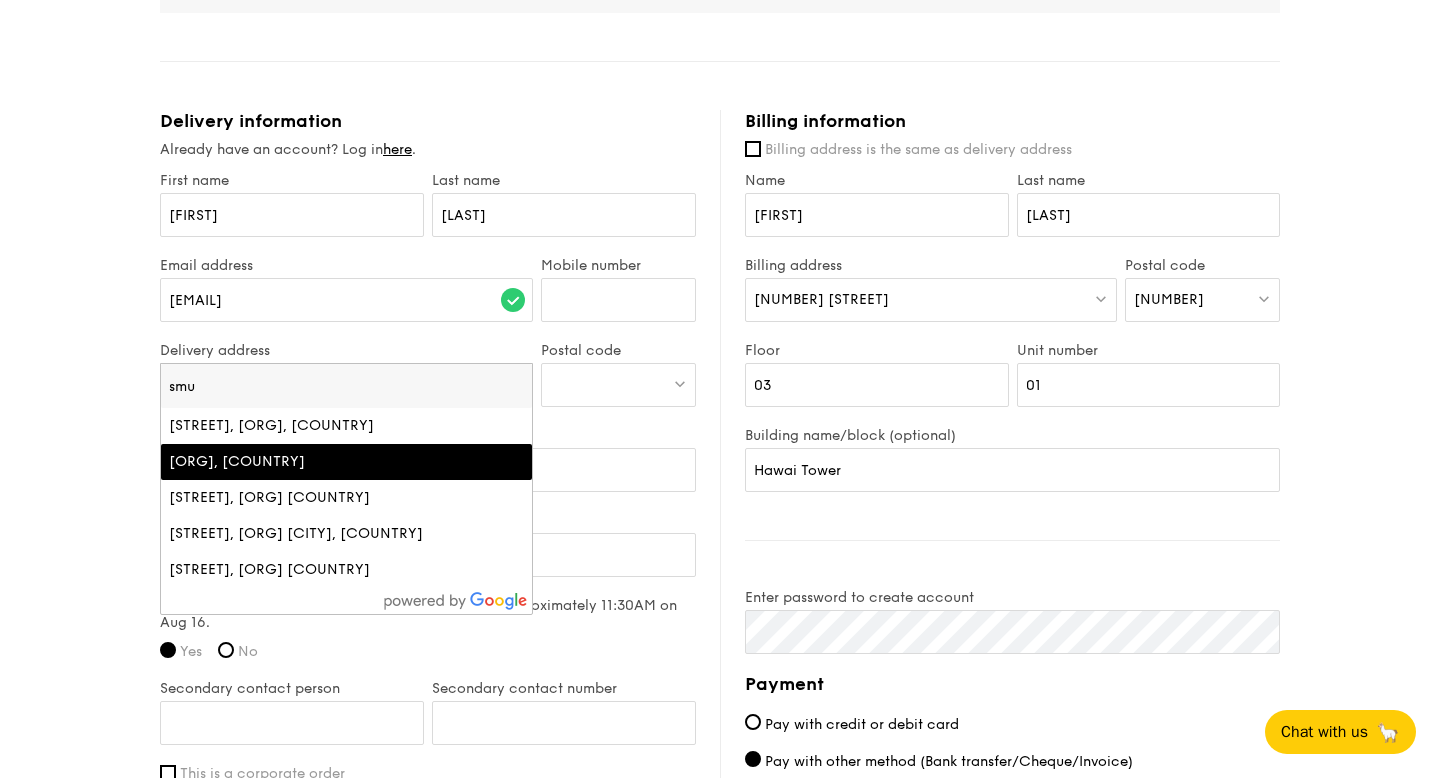 scroll, scrollTop: 1068, scrollLeft: 0, axis: vertical 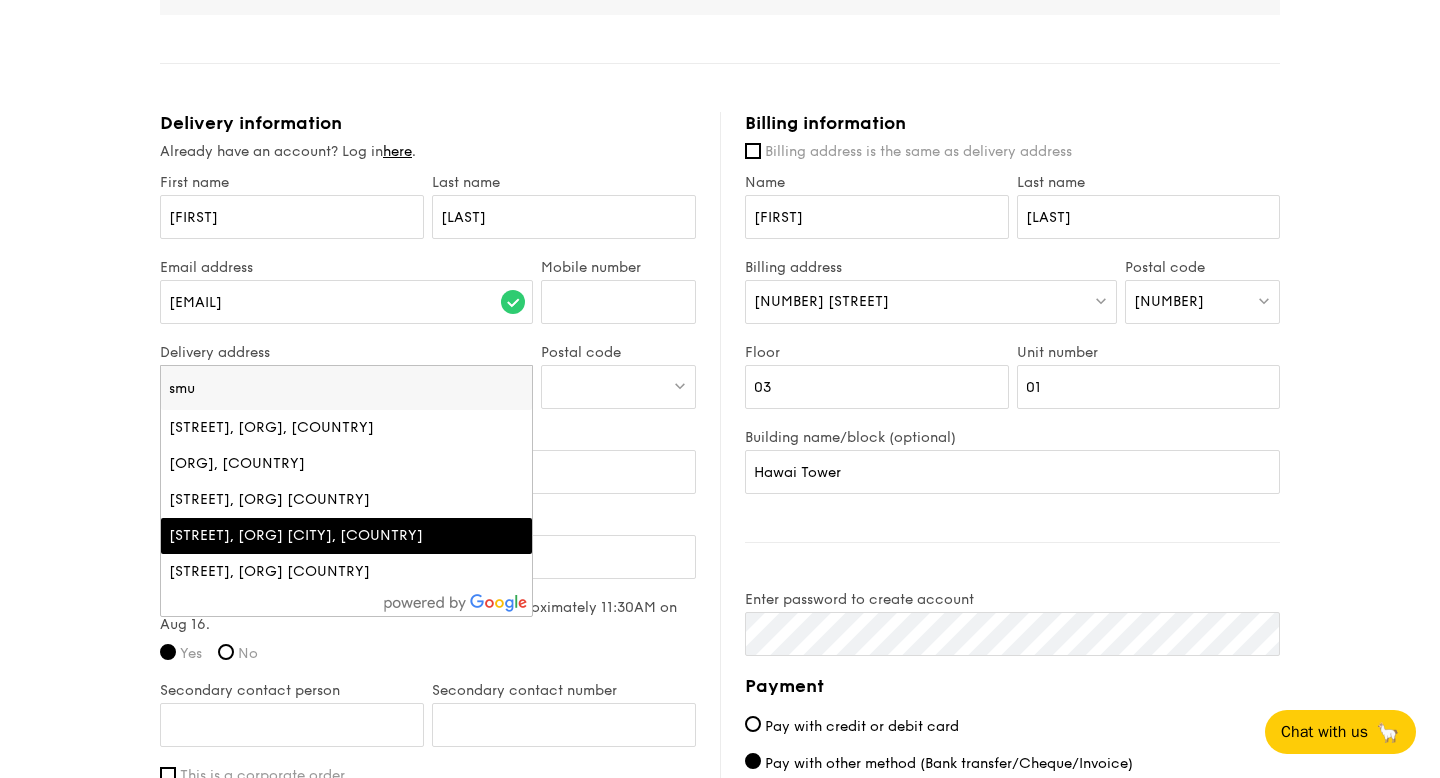 click on "[STREET], [ORG] [CITY], [COUNTRY]" at bounding box center [302, 536] 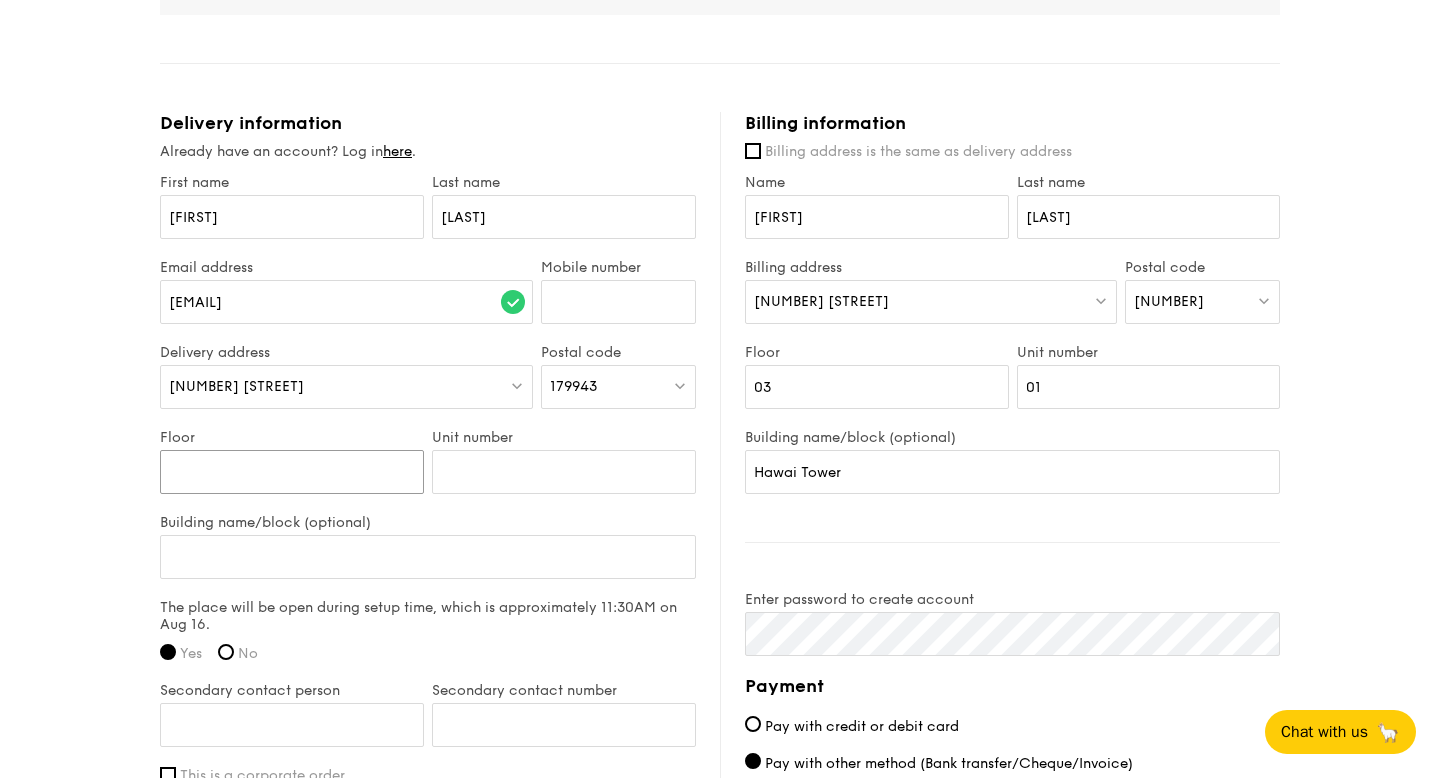 click on "Floor" at bounding box center [292, 472] 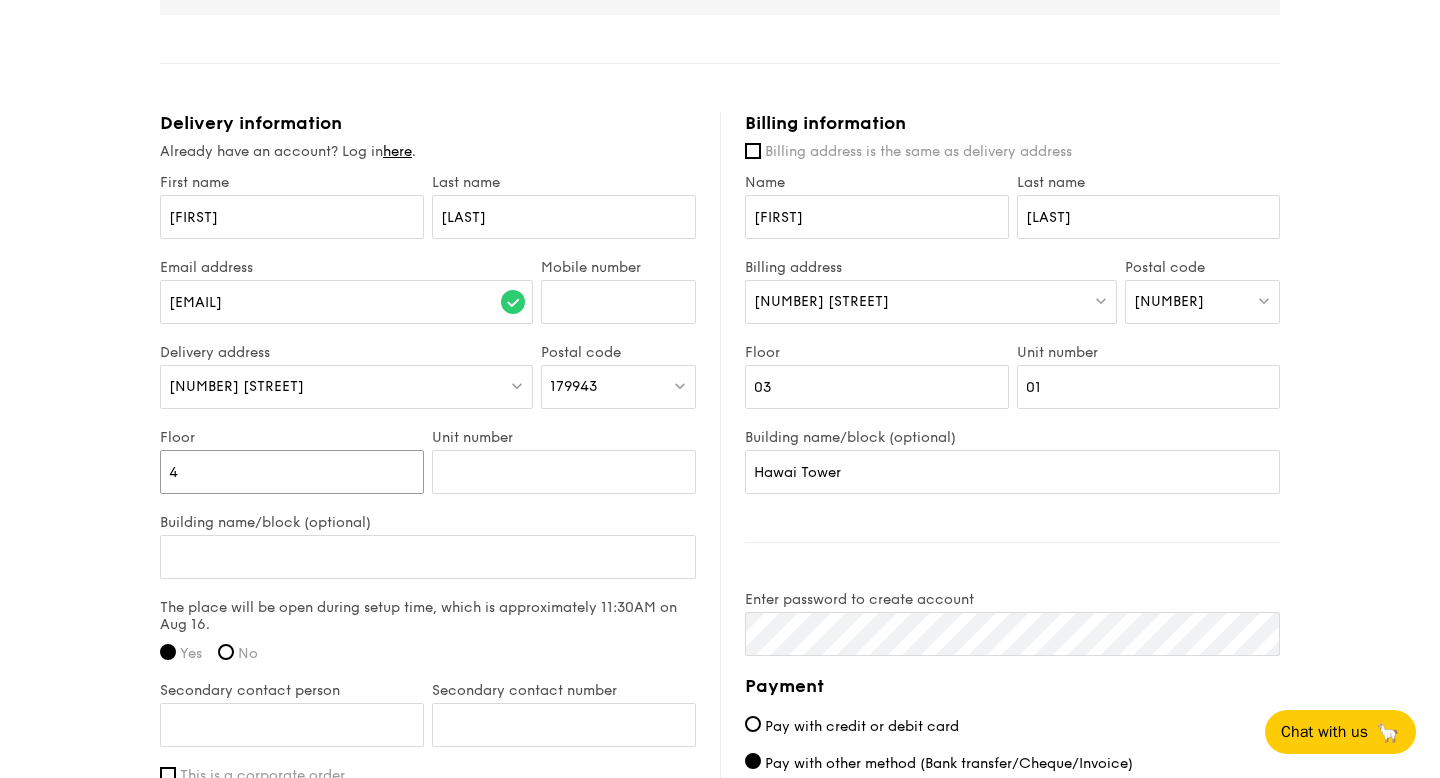 type on "4" 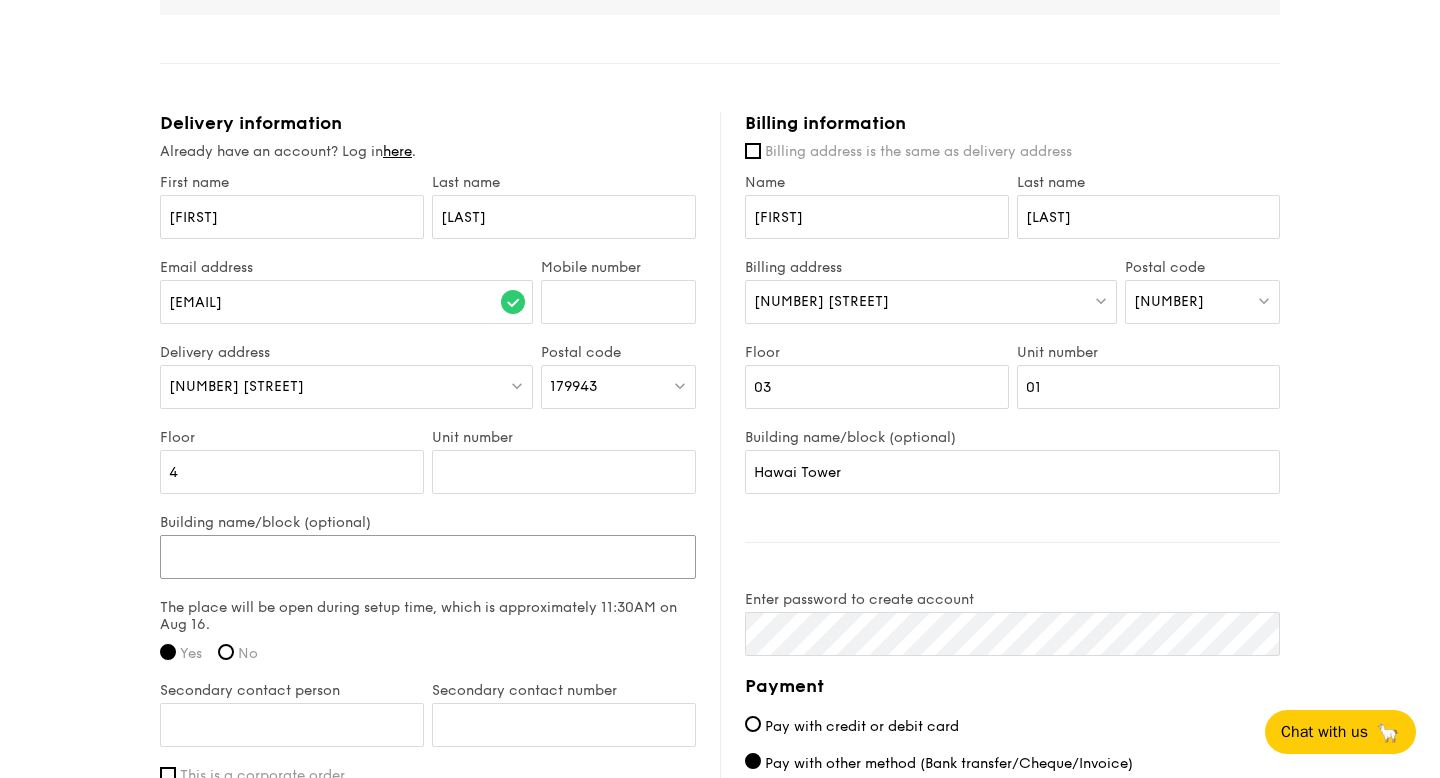 click on "Building name/block (optional)" at bounding box center [428, 557] 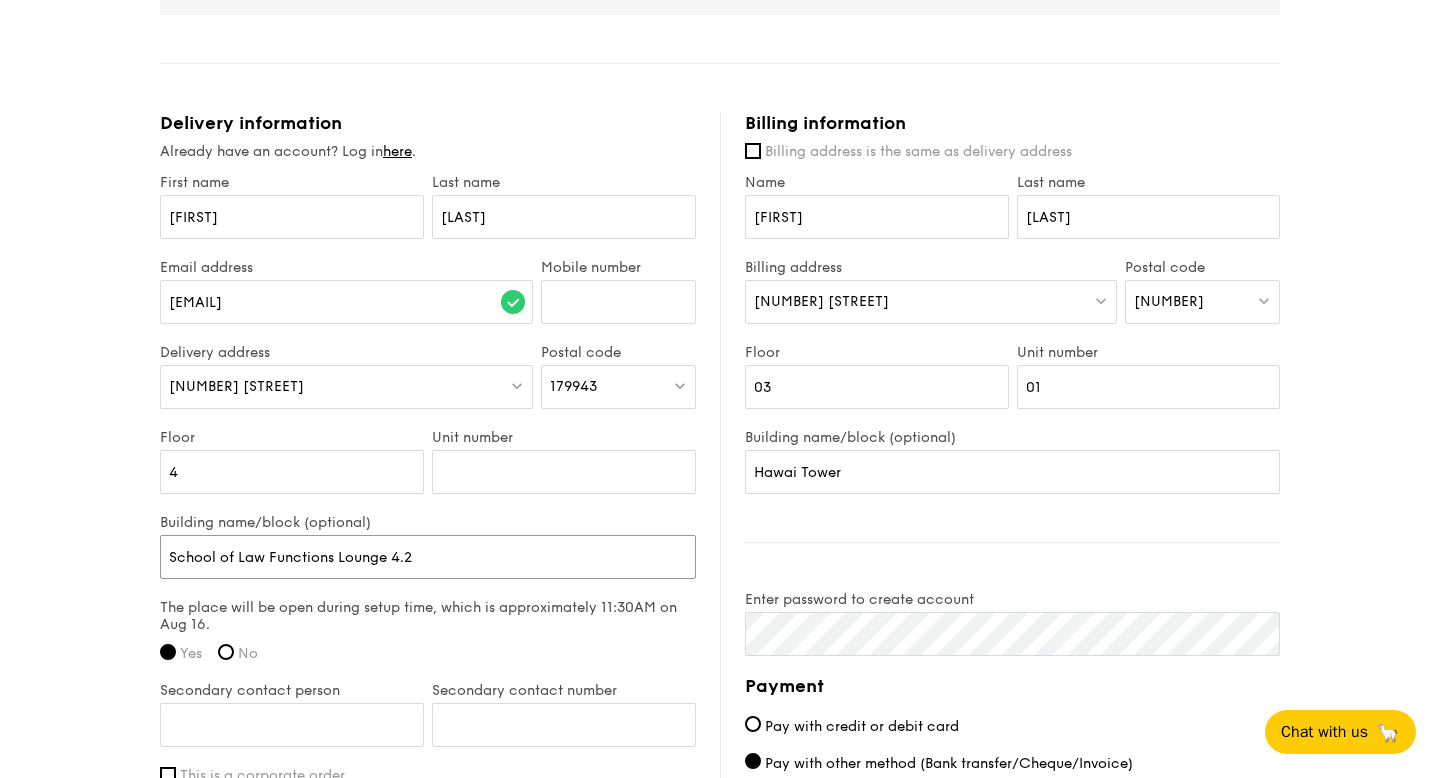 type on "School of Law Functions Lounge 4.2" 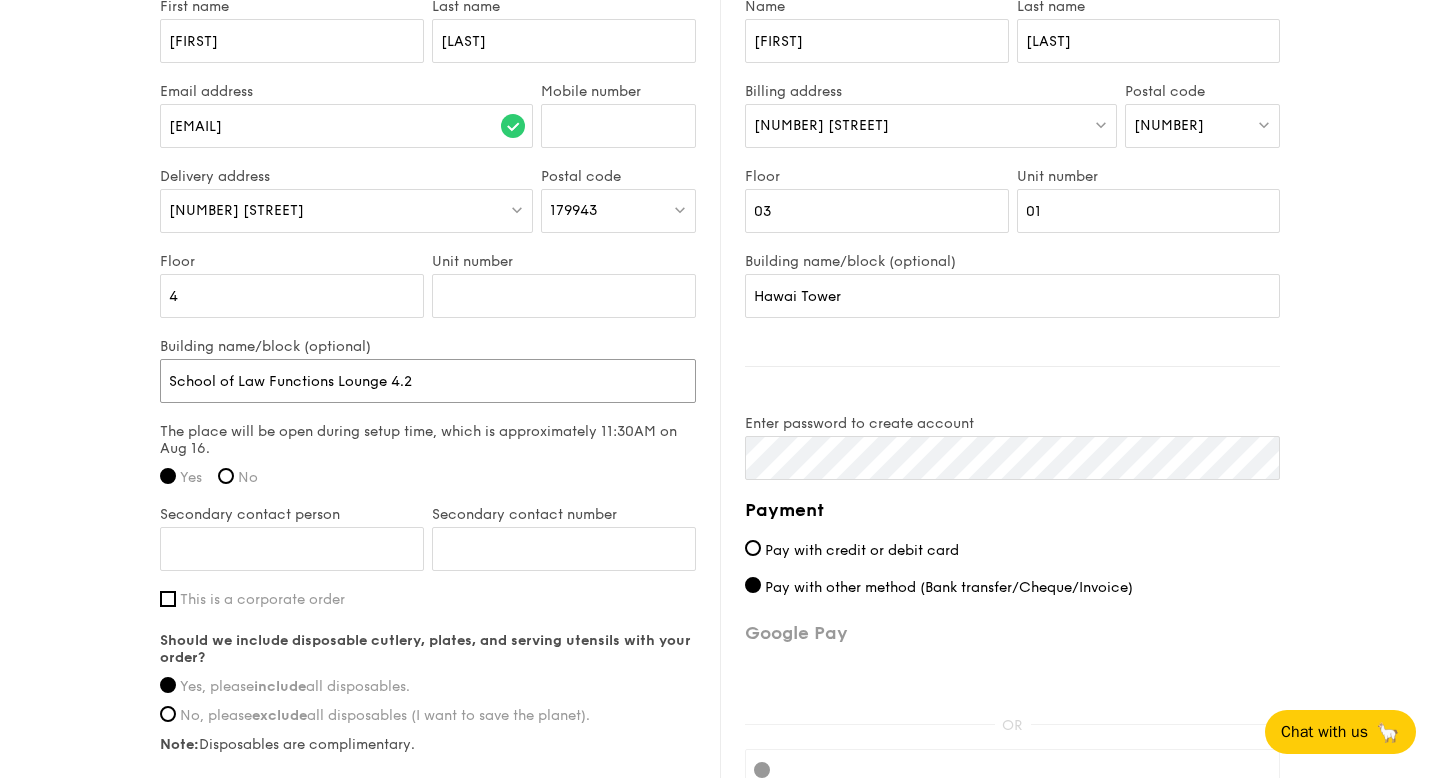 scroll, scrollTop: 1253, scrollLeft: 0, axis: vertical 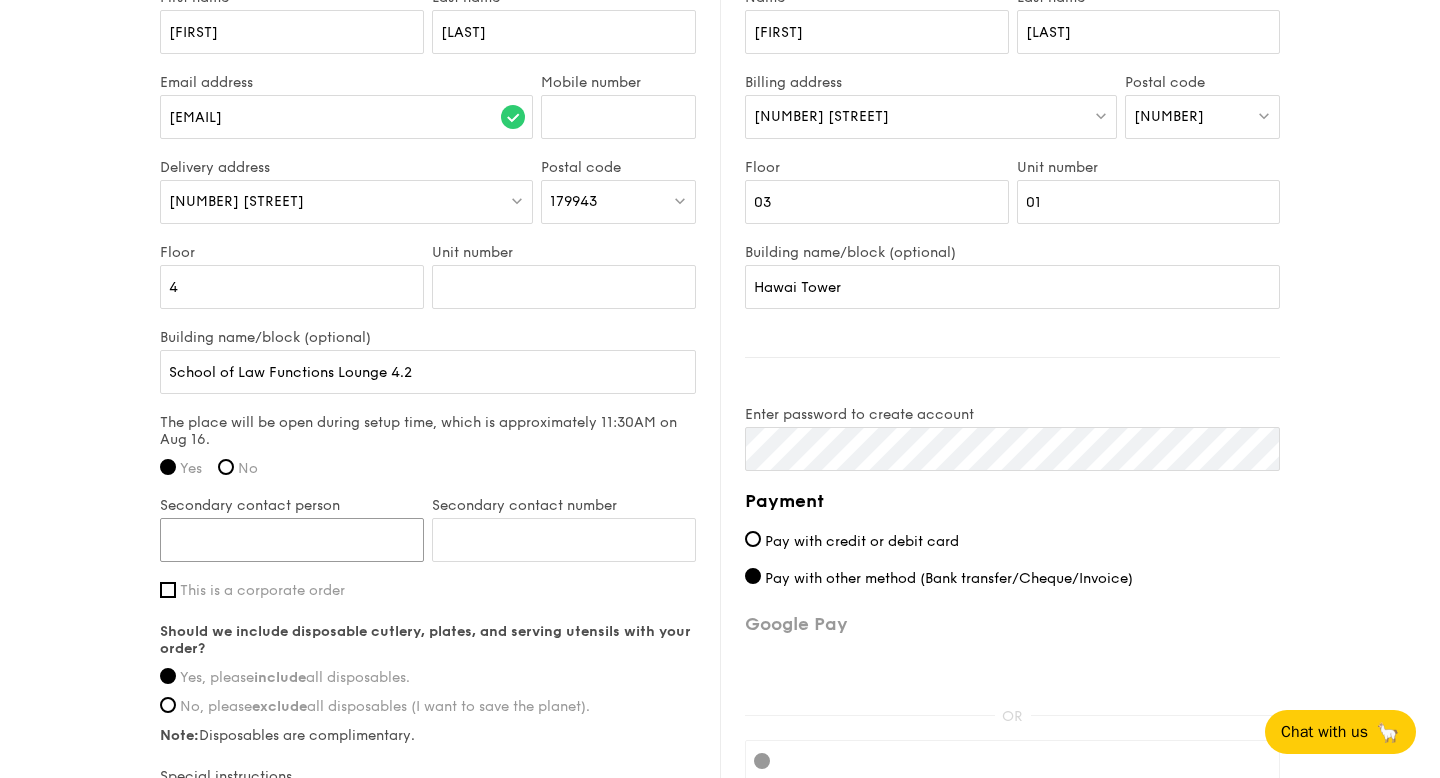 click on "Secondary contact person" at bounding box center [292, 540] 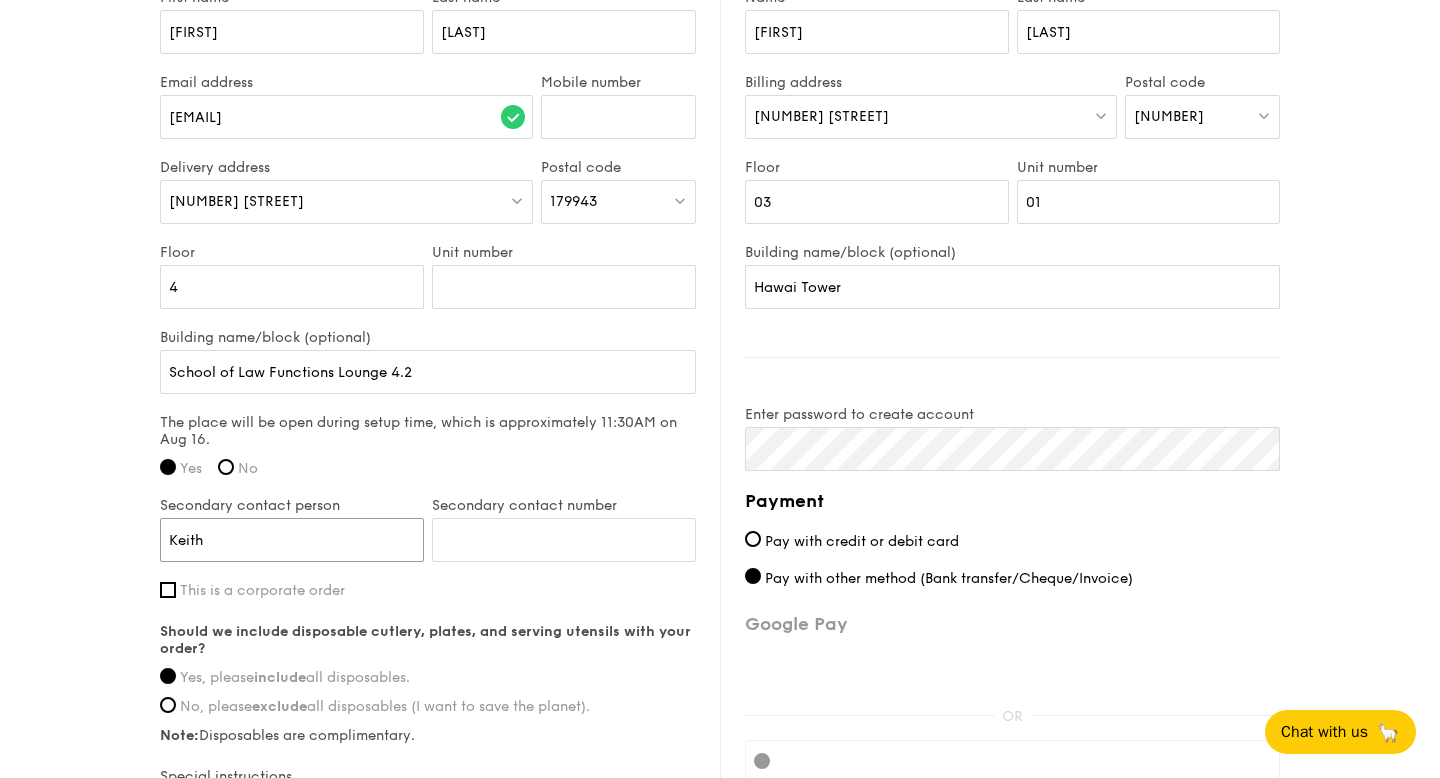 type on "Keith" 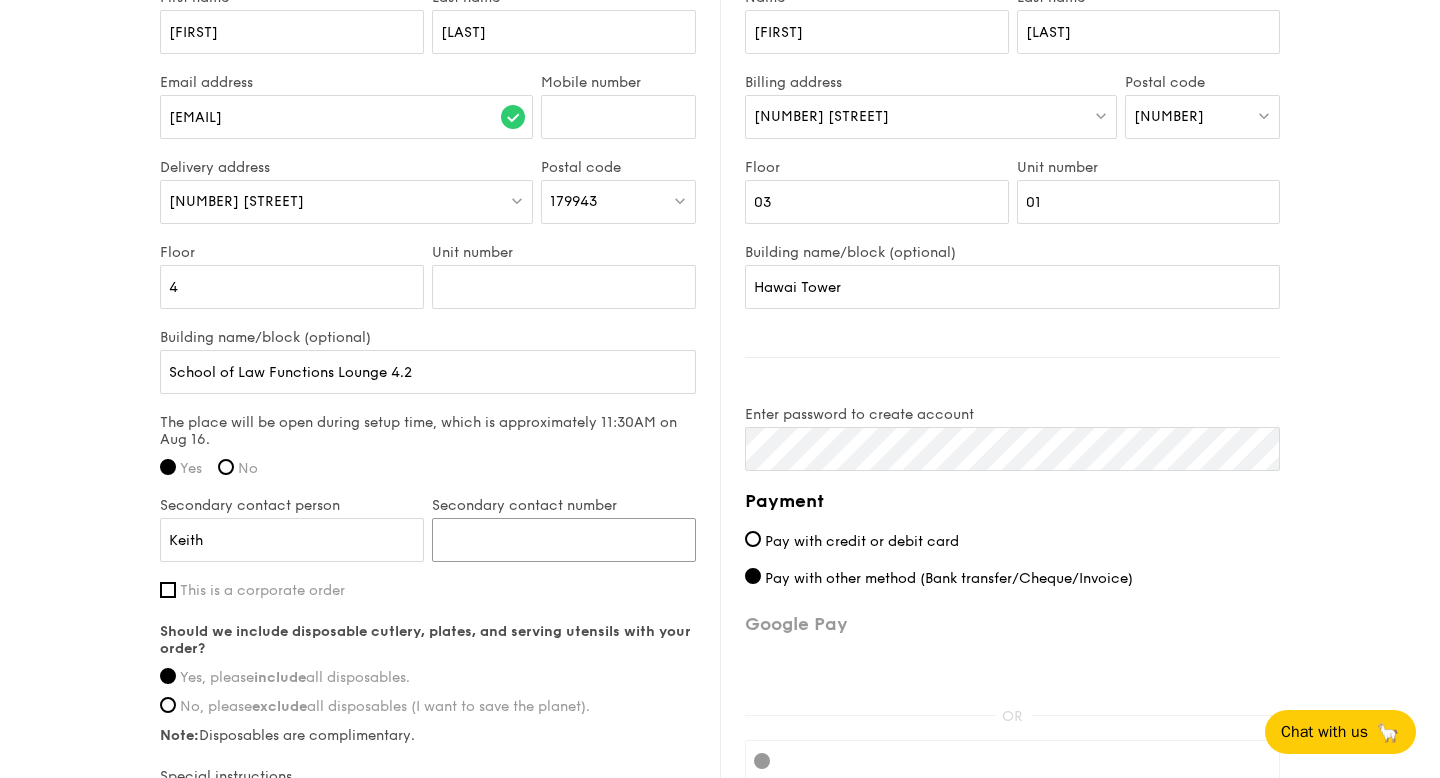 click on "Secondary contact number" at bounding box center (564, 540) 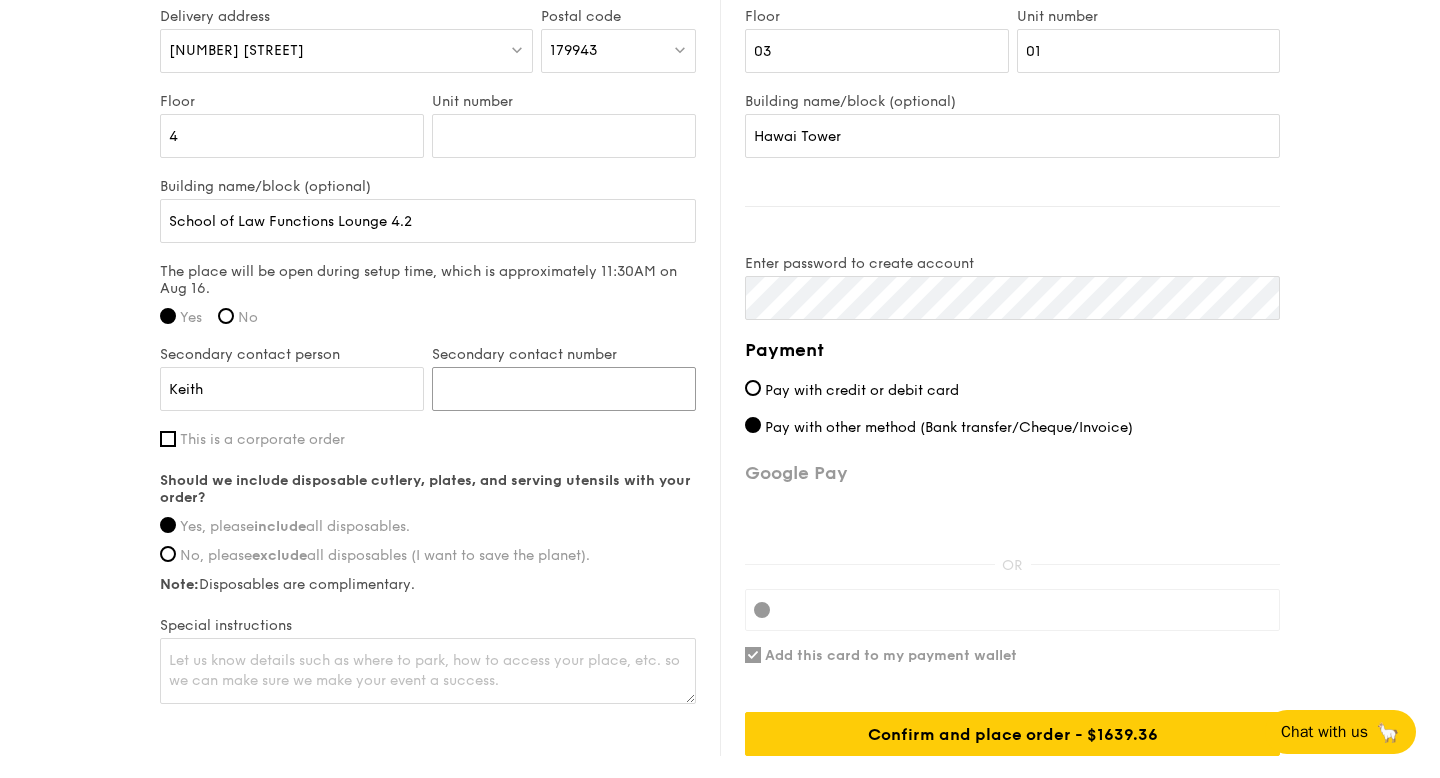 scroll, scrollTop: 1402, scrollLeft: 0, axis: vertical 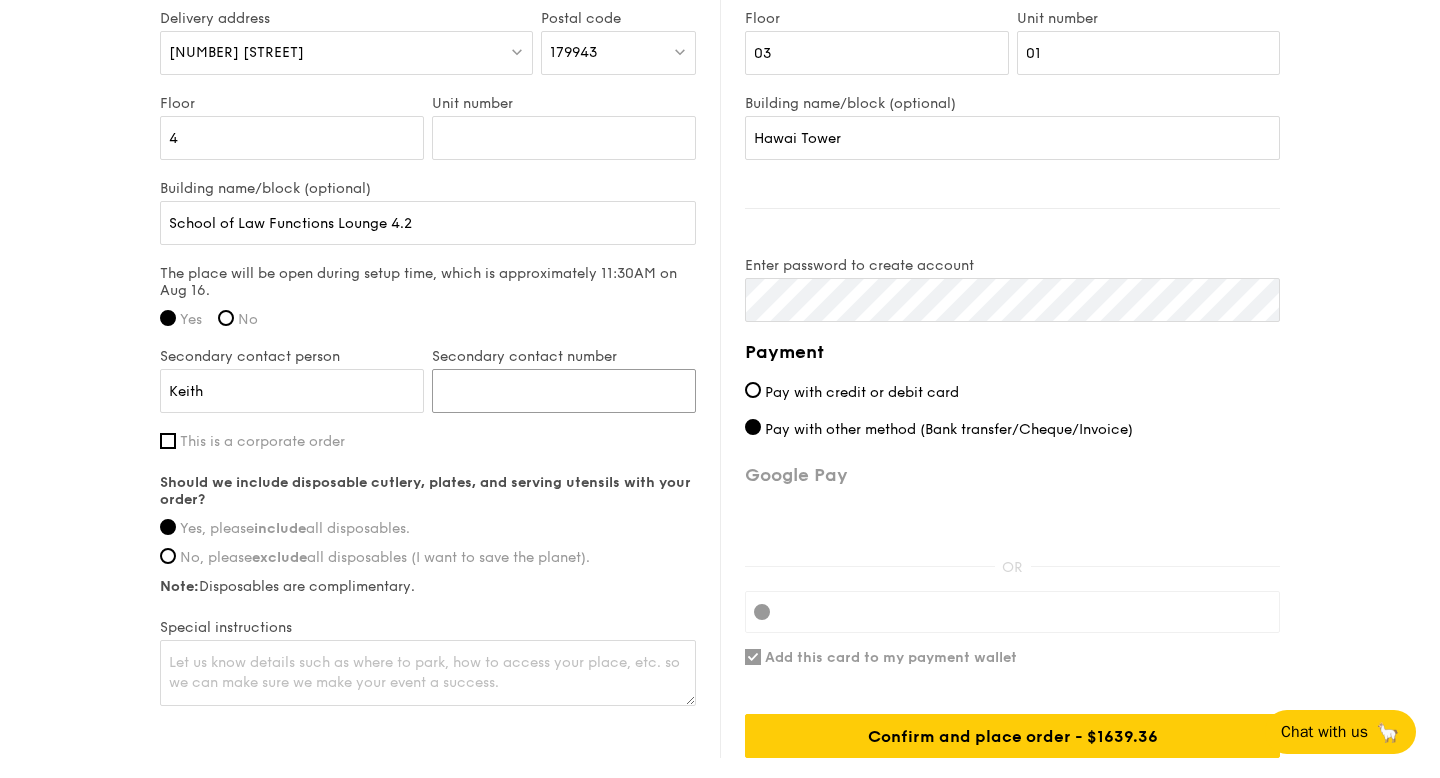 paste on "[NUMBER]" 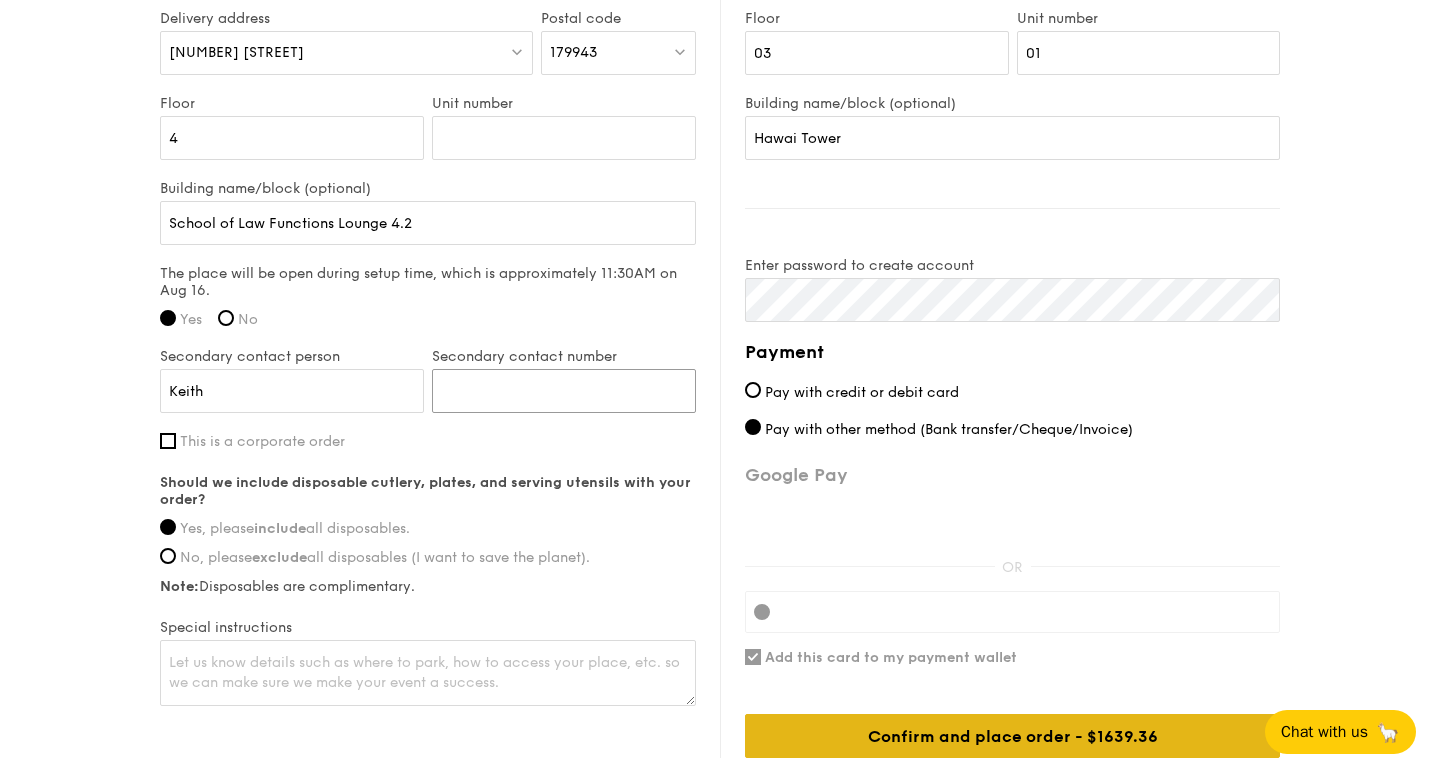 type on "[NUMBER]" 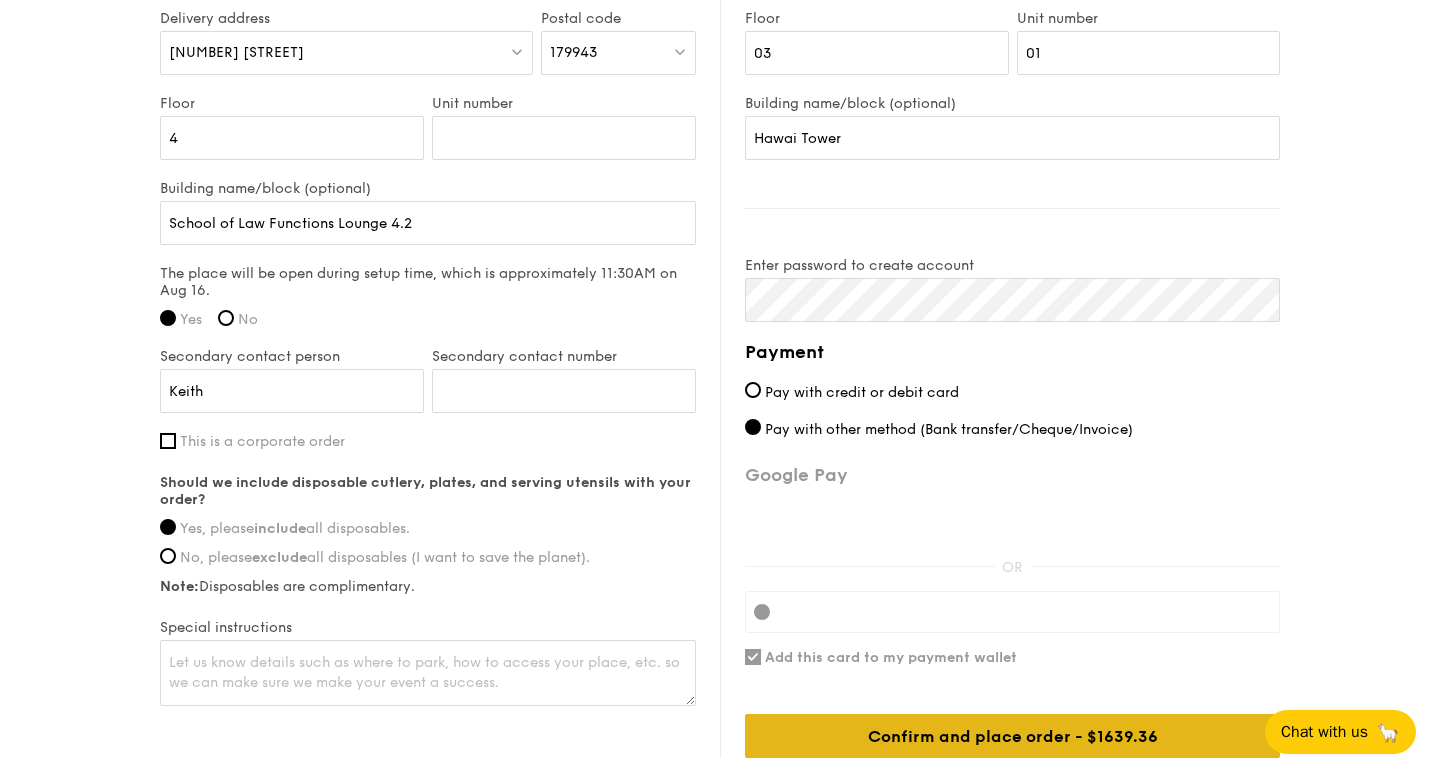 click on "Confirm and place order - $1639.36" at bounding box center (1012, 736) 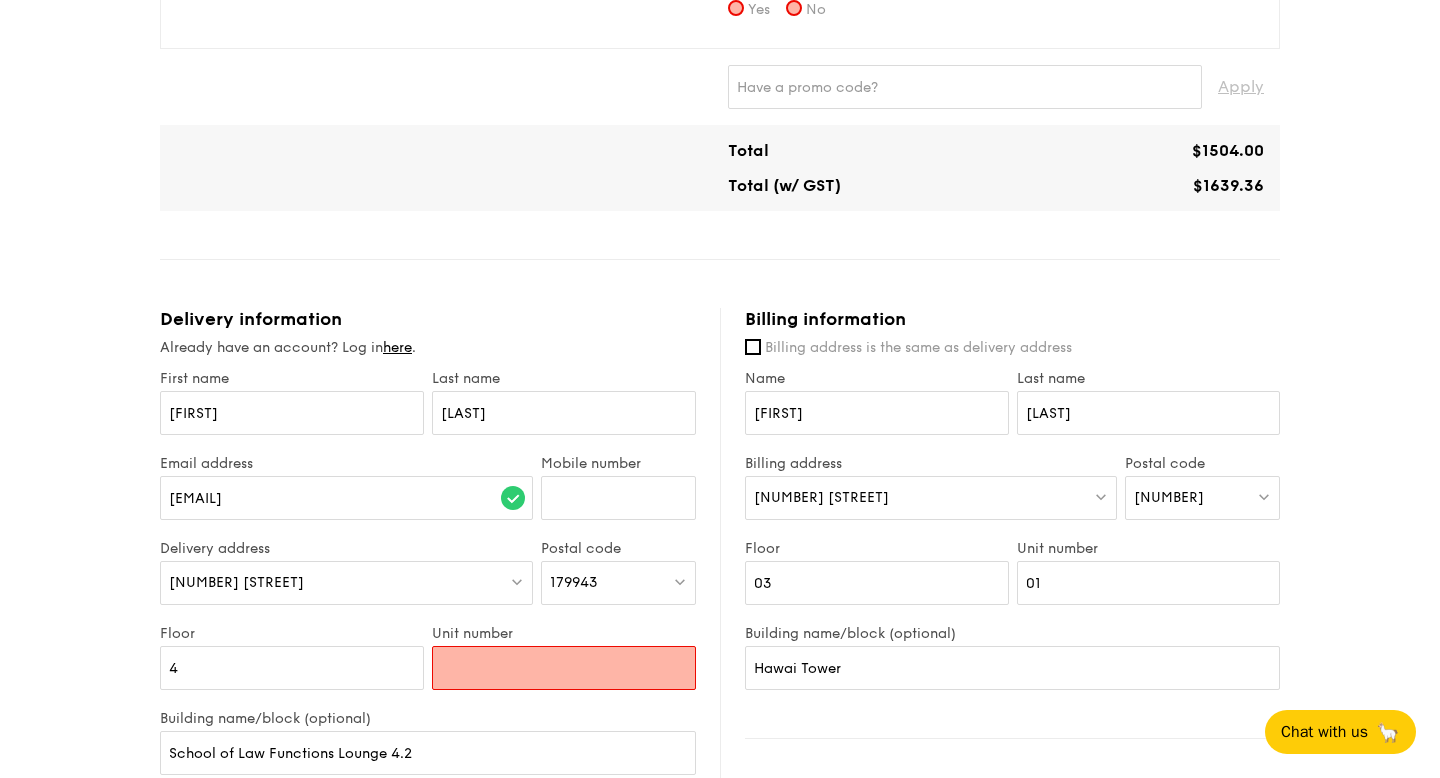 click on "Unit number" at bounding box center [564, 668] 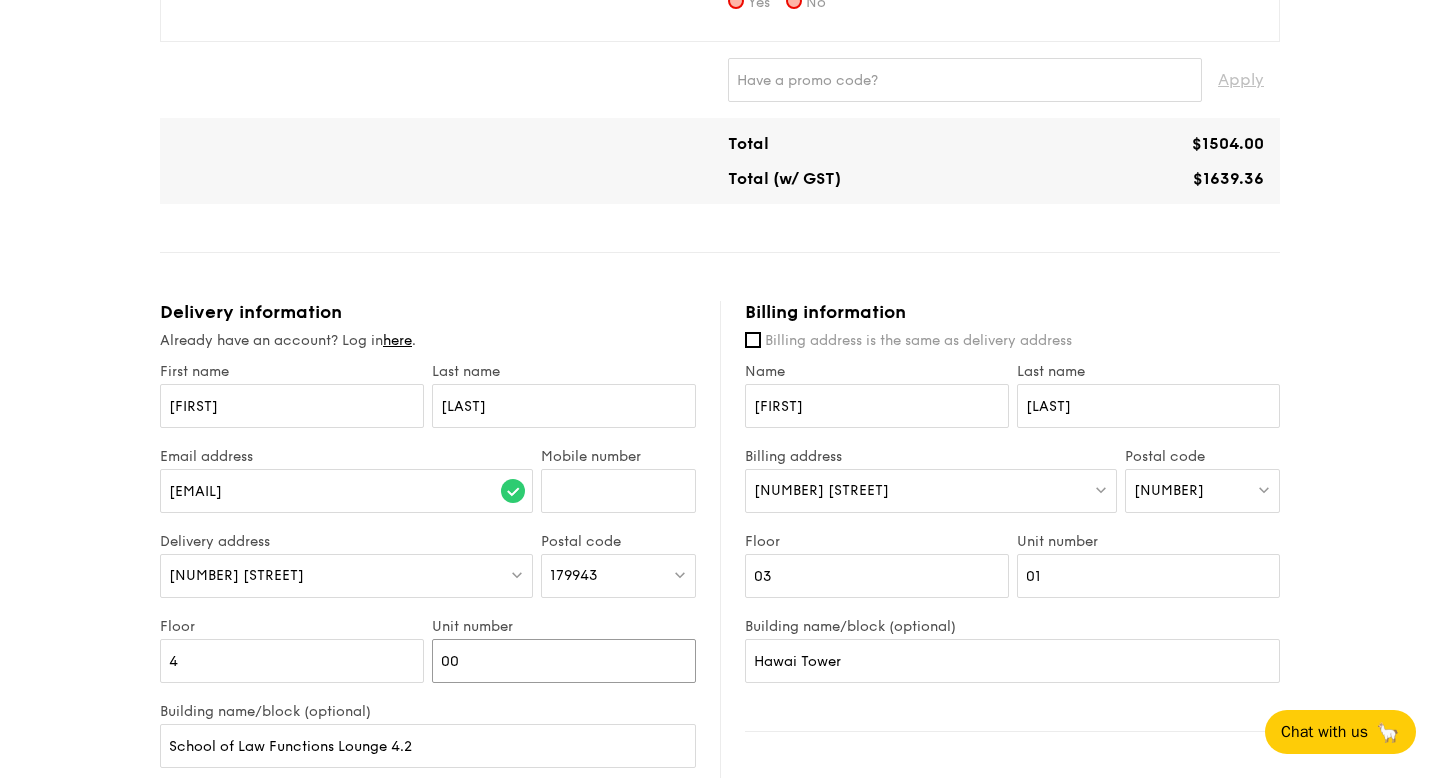 scroll, scrollTop: 882, scrollLeft: 0, axis: vertical 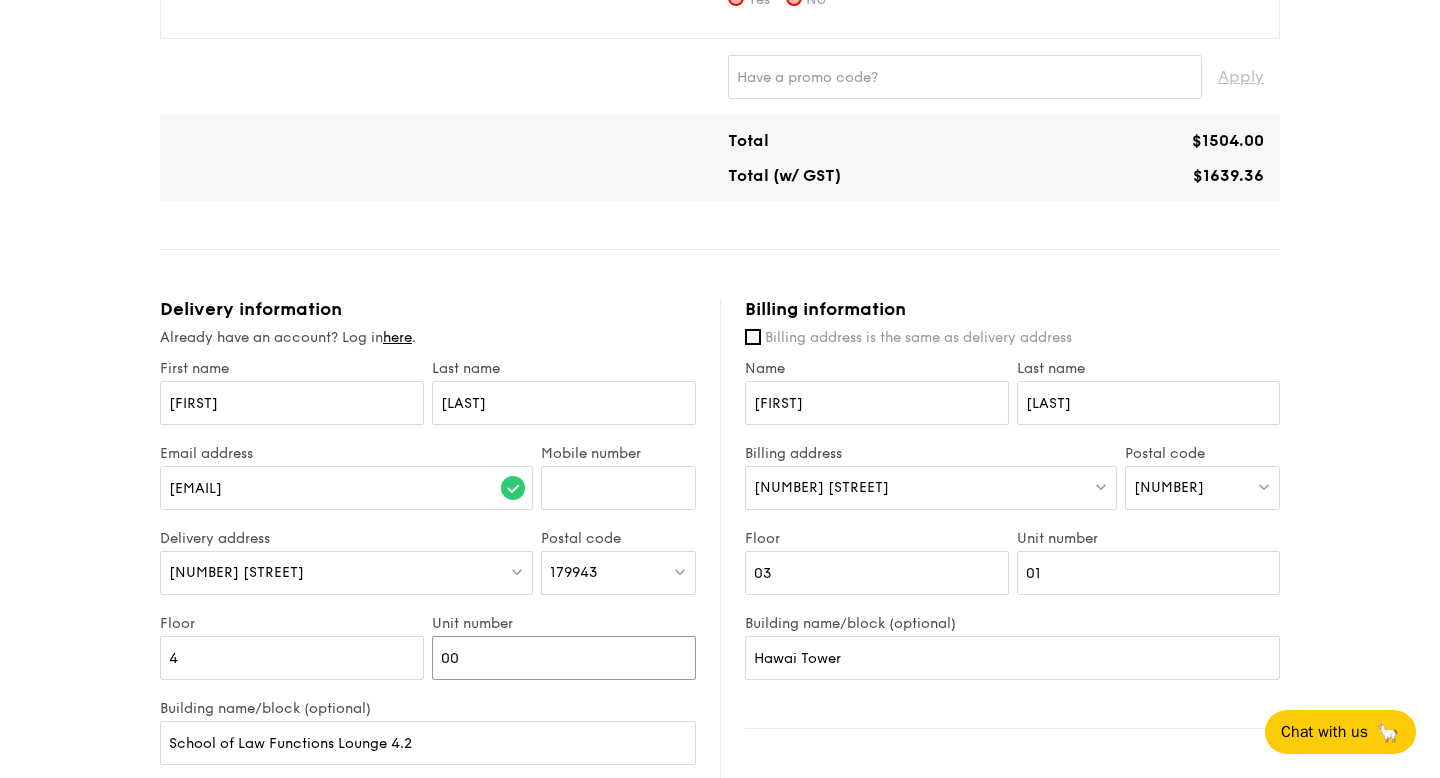 type on "00" 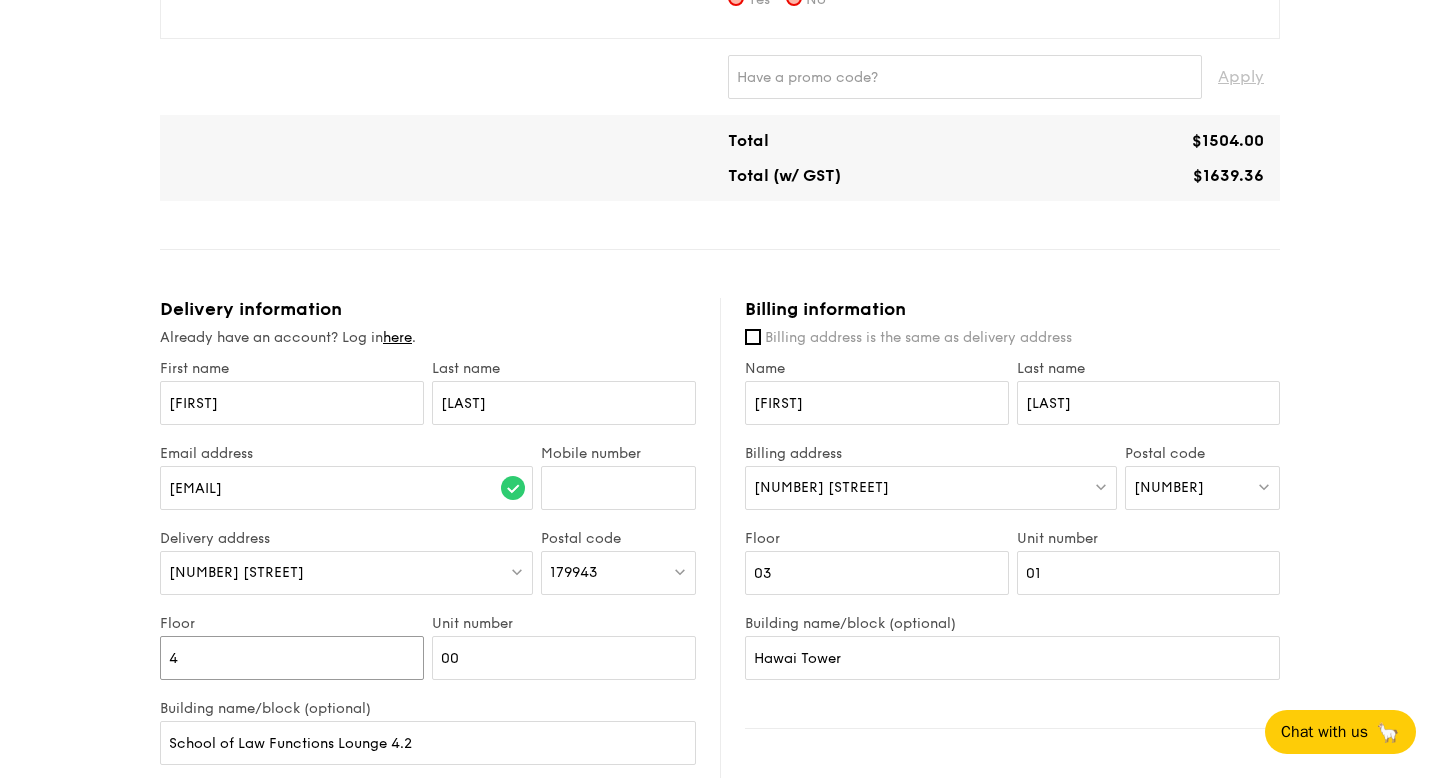 click on "4" at bounding box center [292, 658] 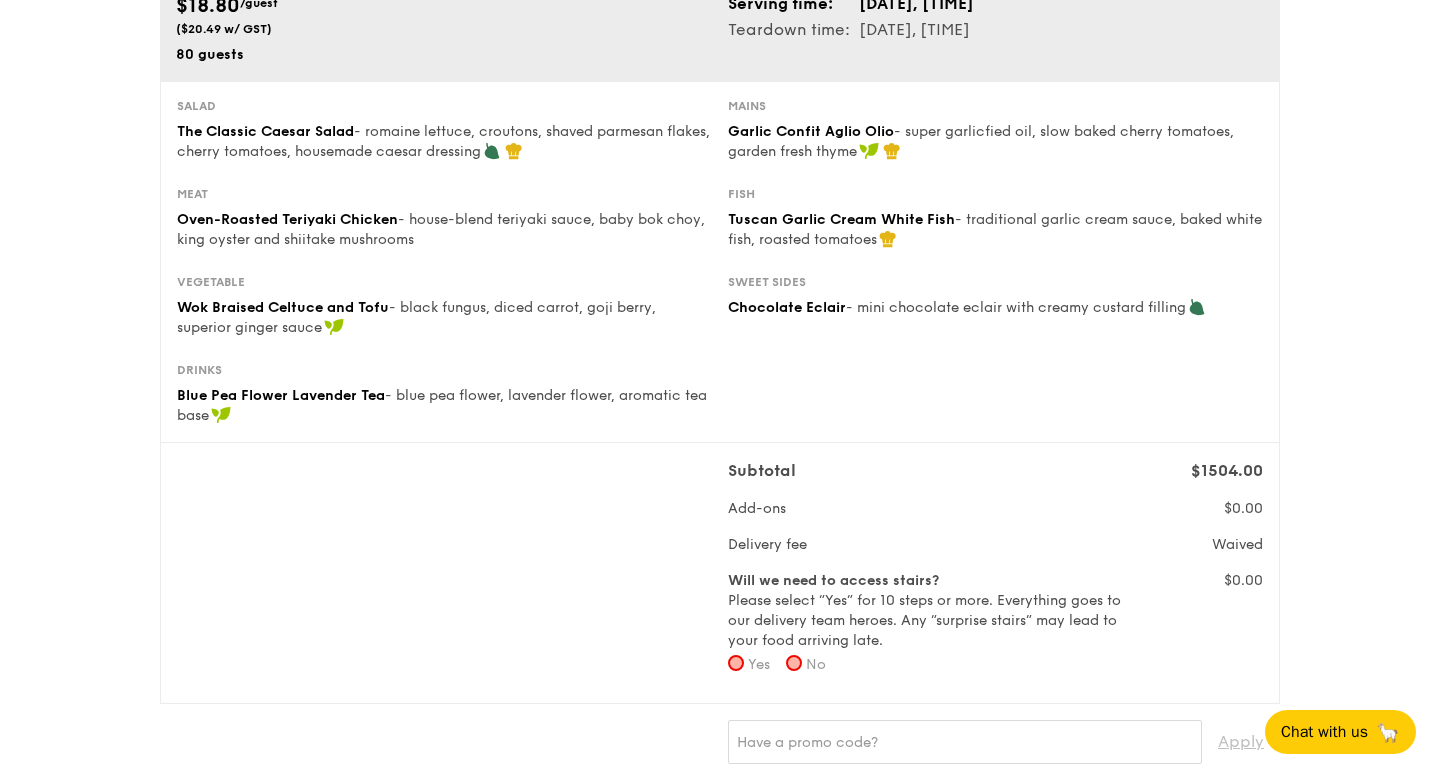 scroll, scrollTop: 205, scrollLeft: 0, axis: vertical 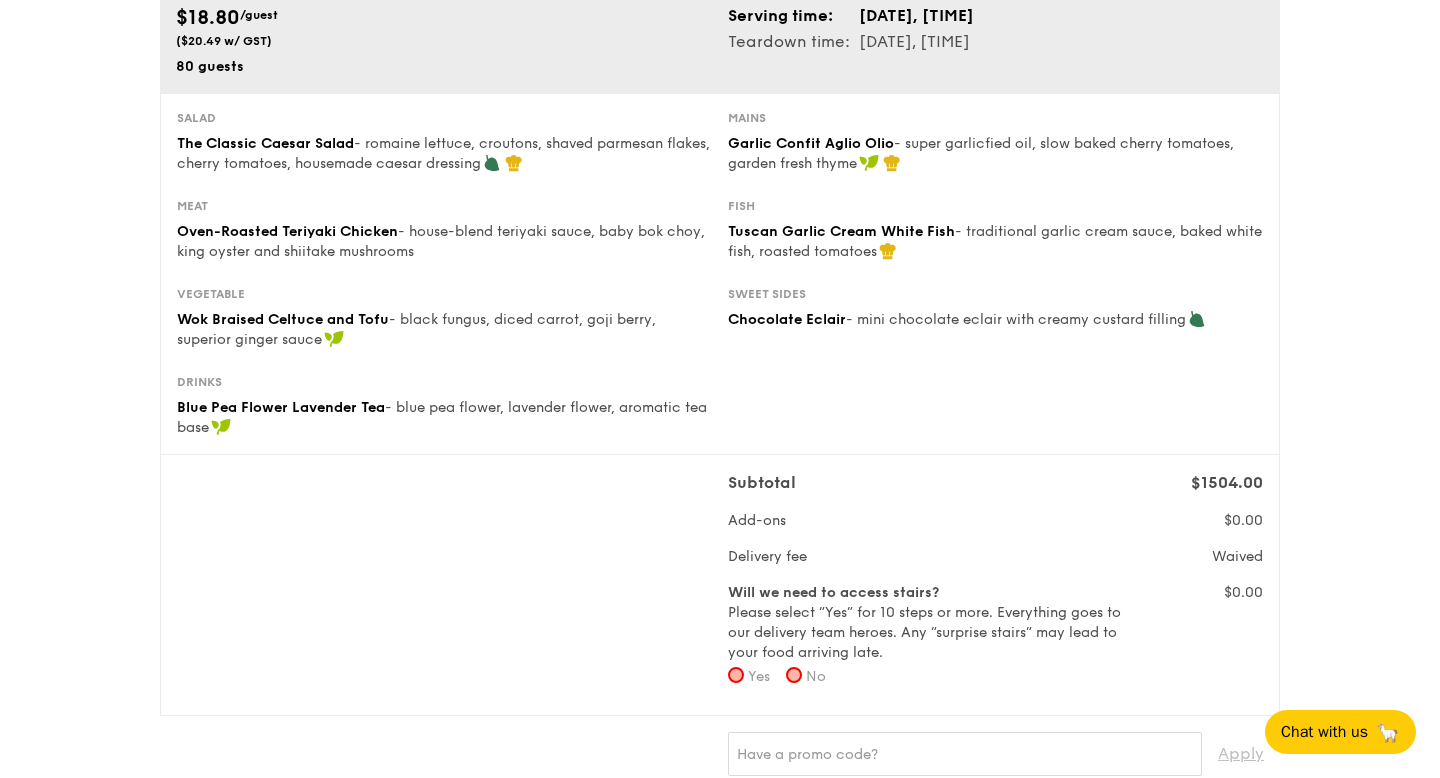 type on "04" 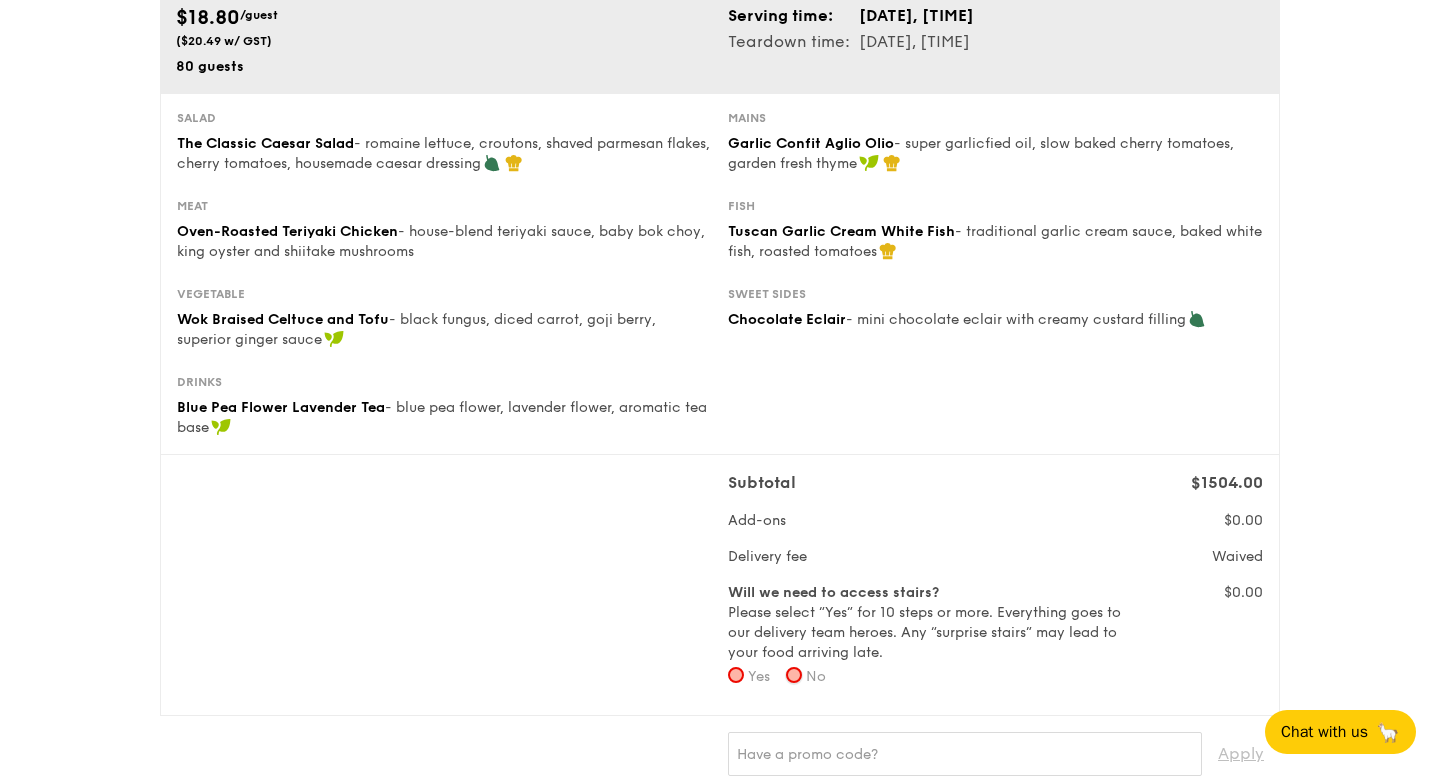 click on "No" at bounding box center [794, 675] 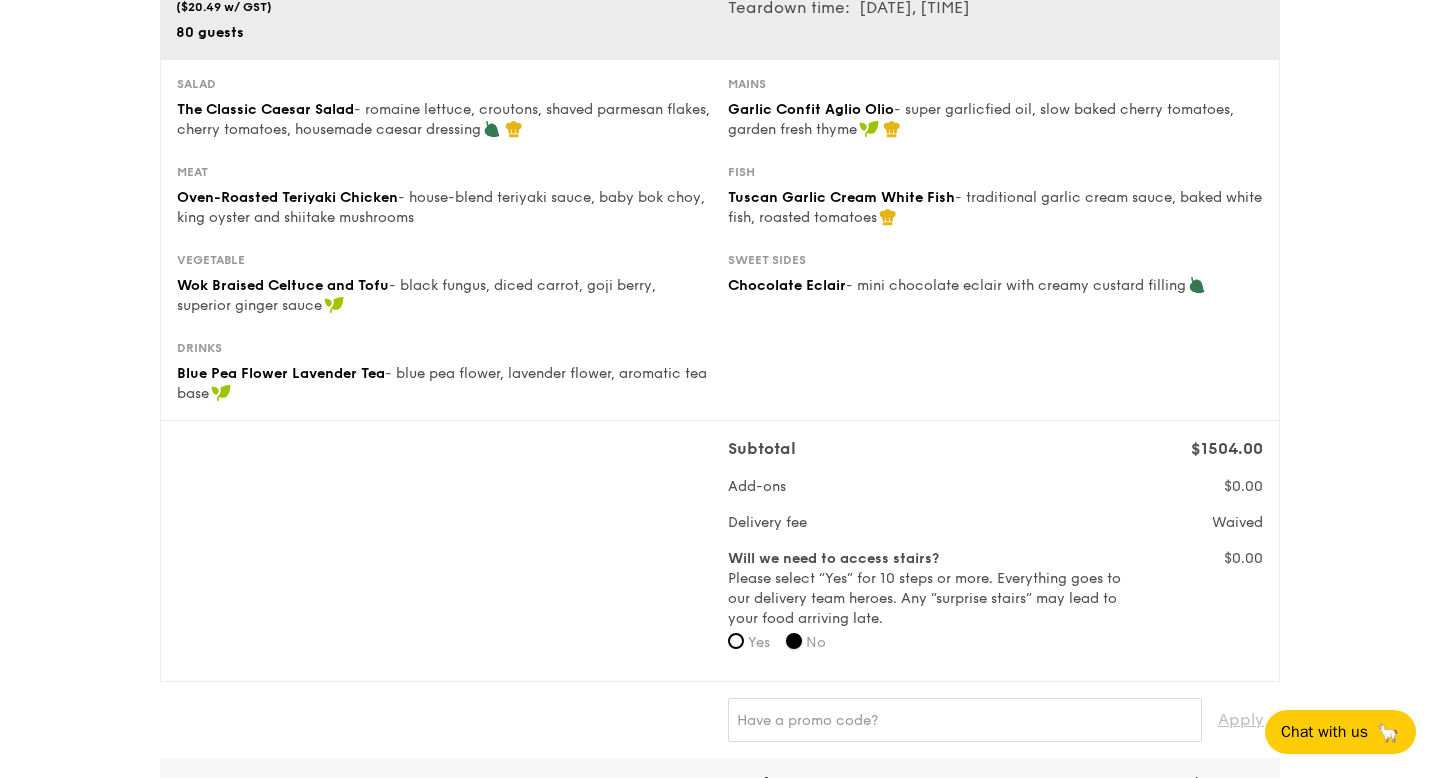 scroll, scrollTop: 245, scrollLeft: 0, axis: vertical 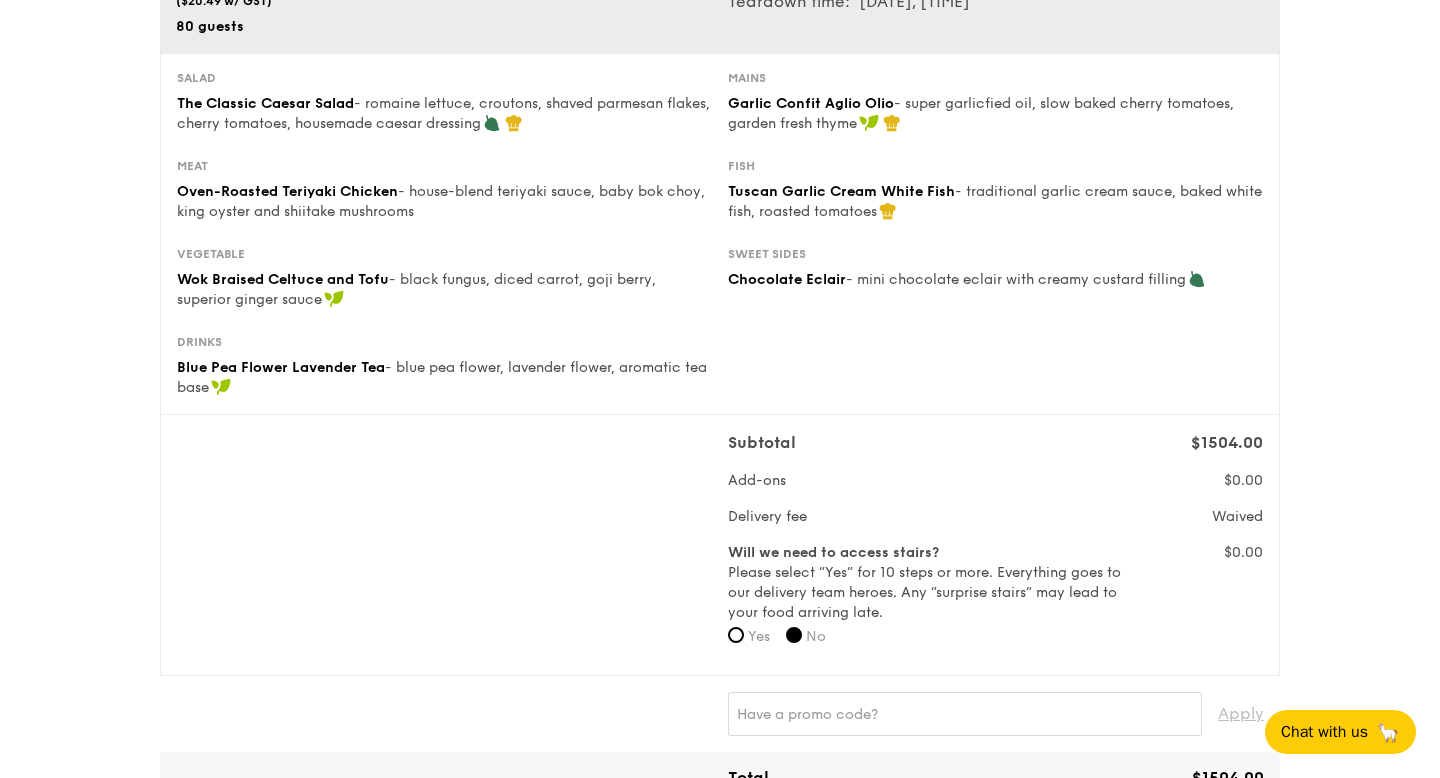 click on "Yes" at bounding box center (759, 636) 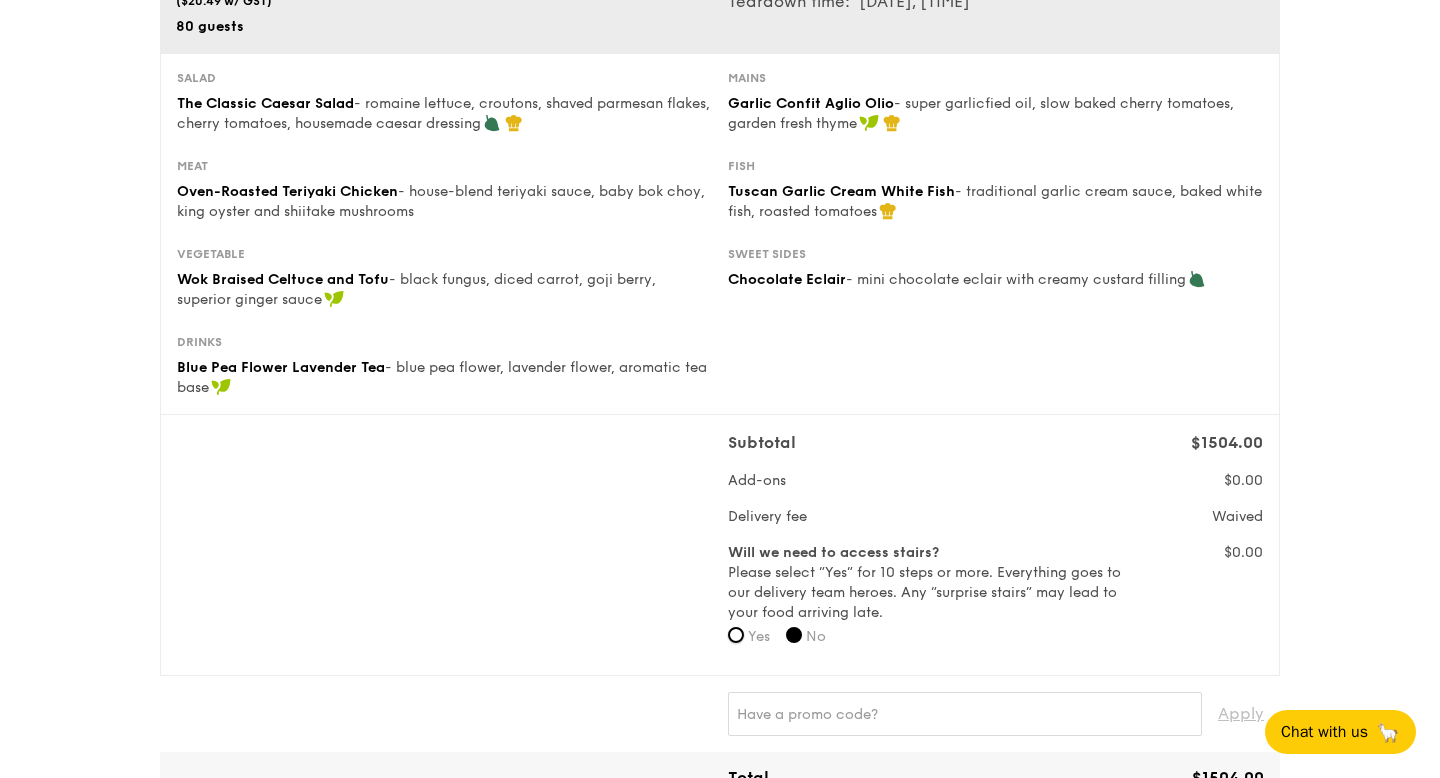 click on "Yes" at bounding box center (736, 635) 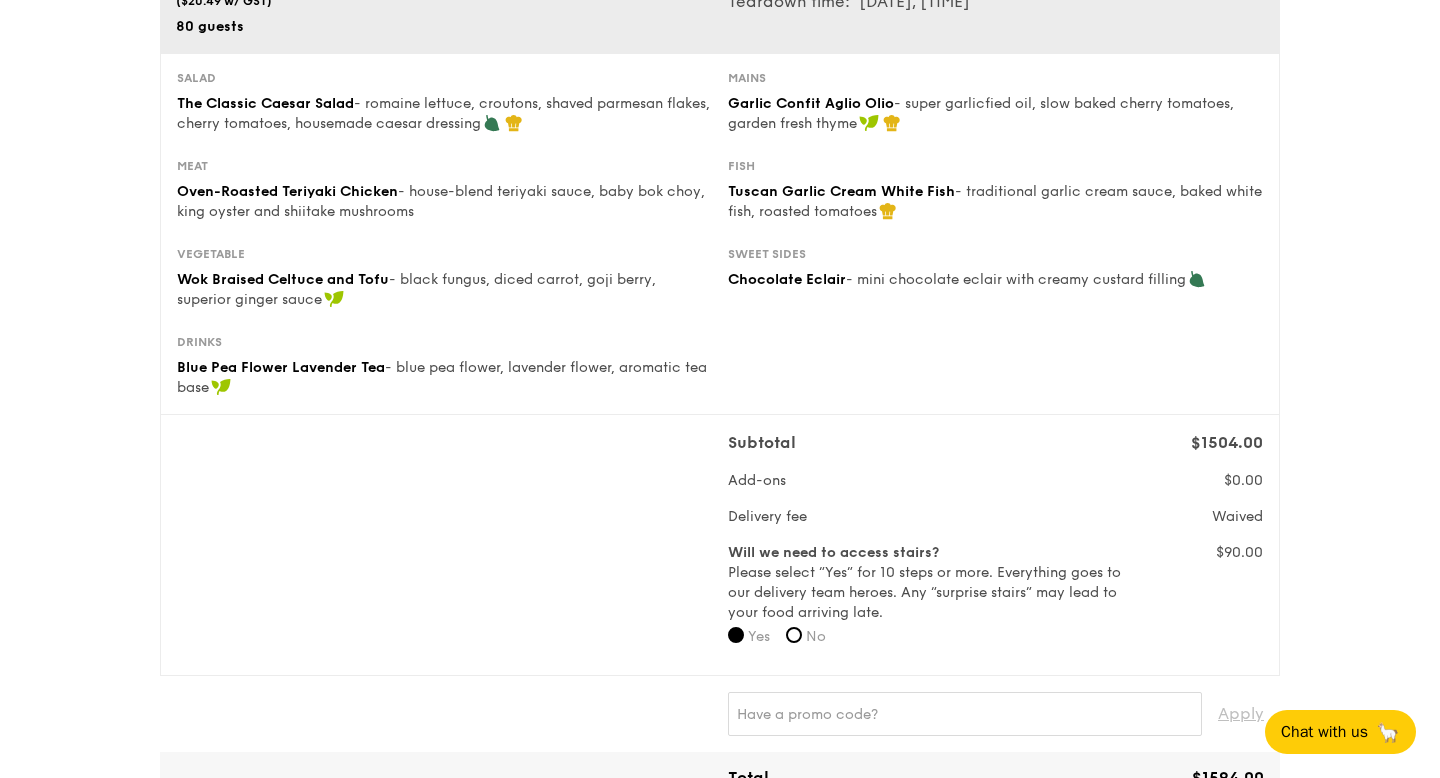 click on "No" at bounding box center (806, 637) 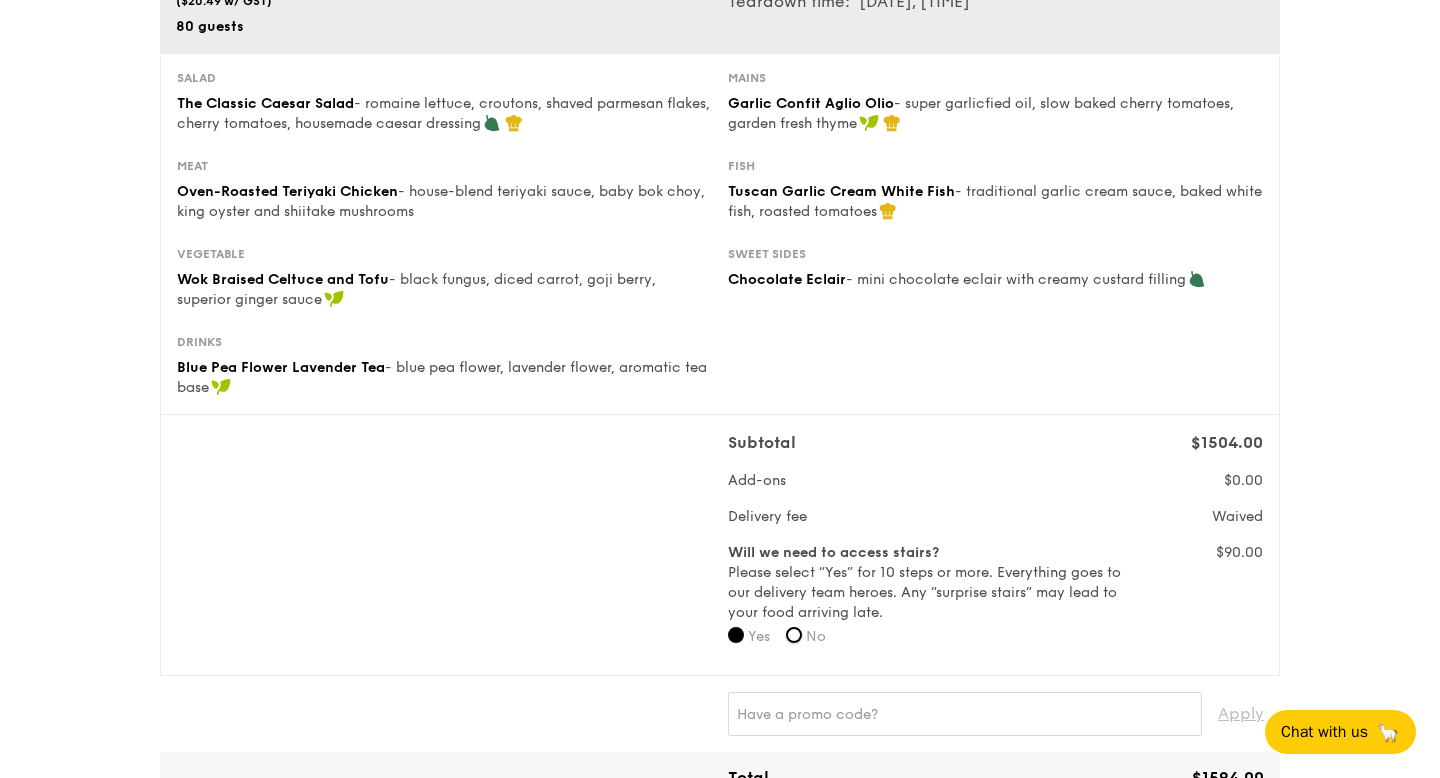 click on "No" at bounding box center (794, 635) 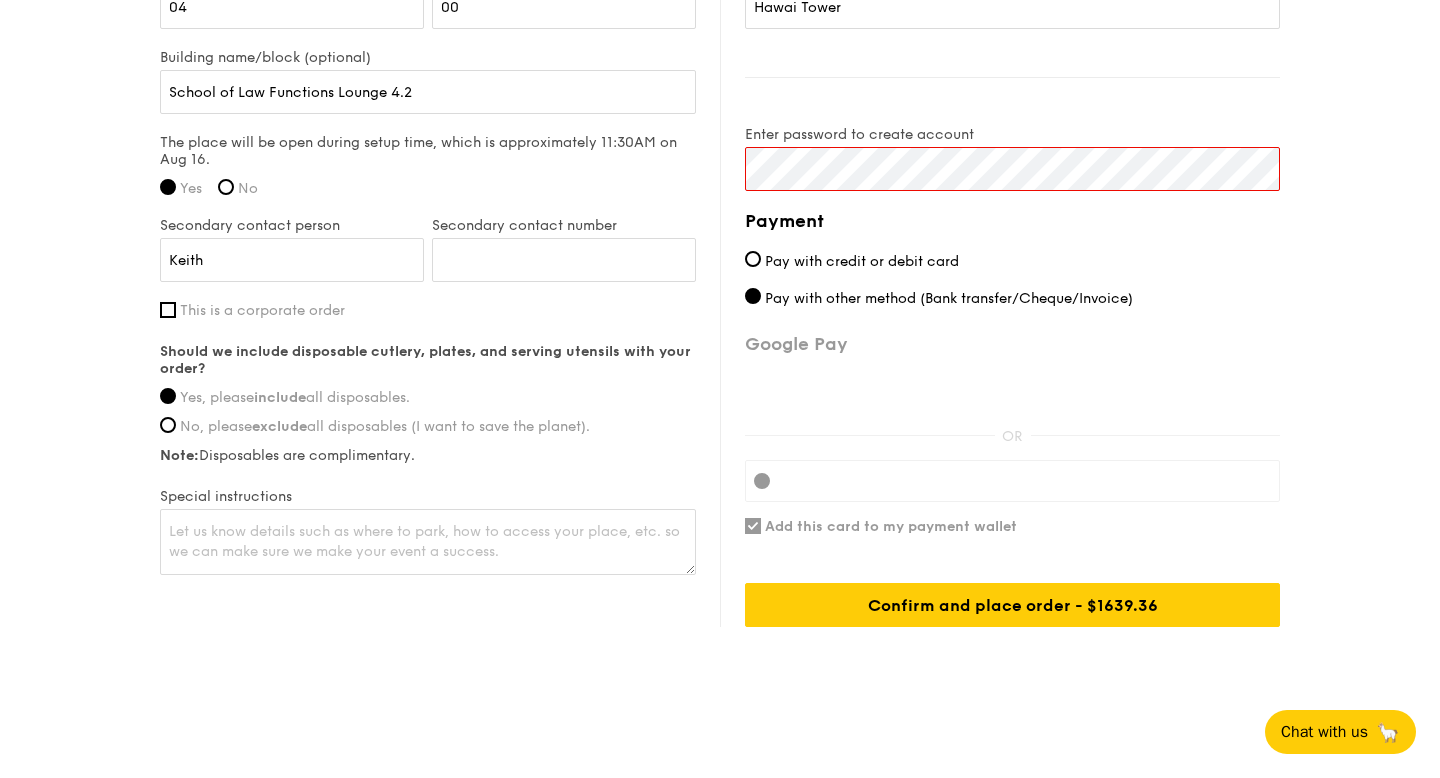 scroll, scrollTop: 1540, scrollLeft: 0, axis: vertical 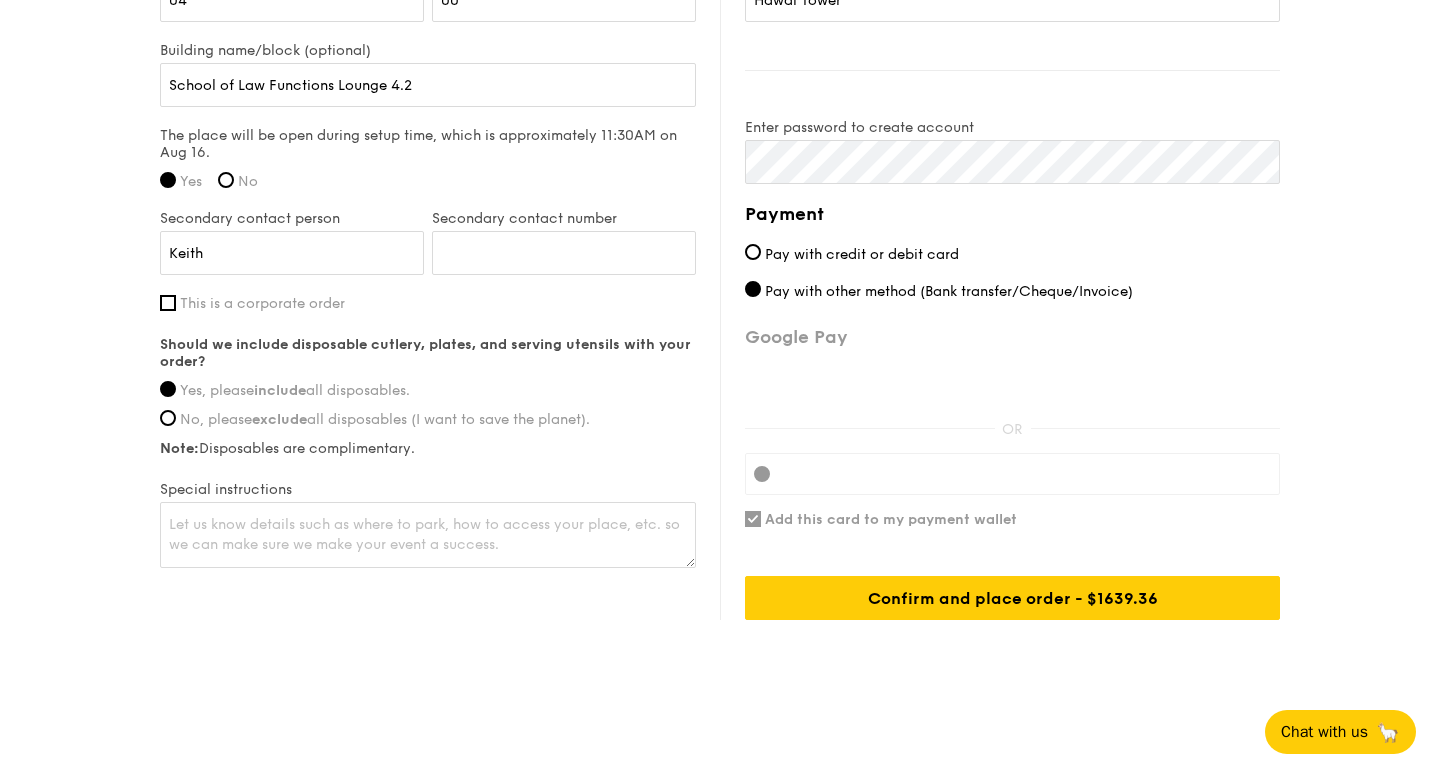 click on "Confirm and place order - $1639.36" at bounding box center (1012, 410) 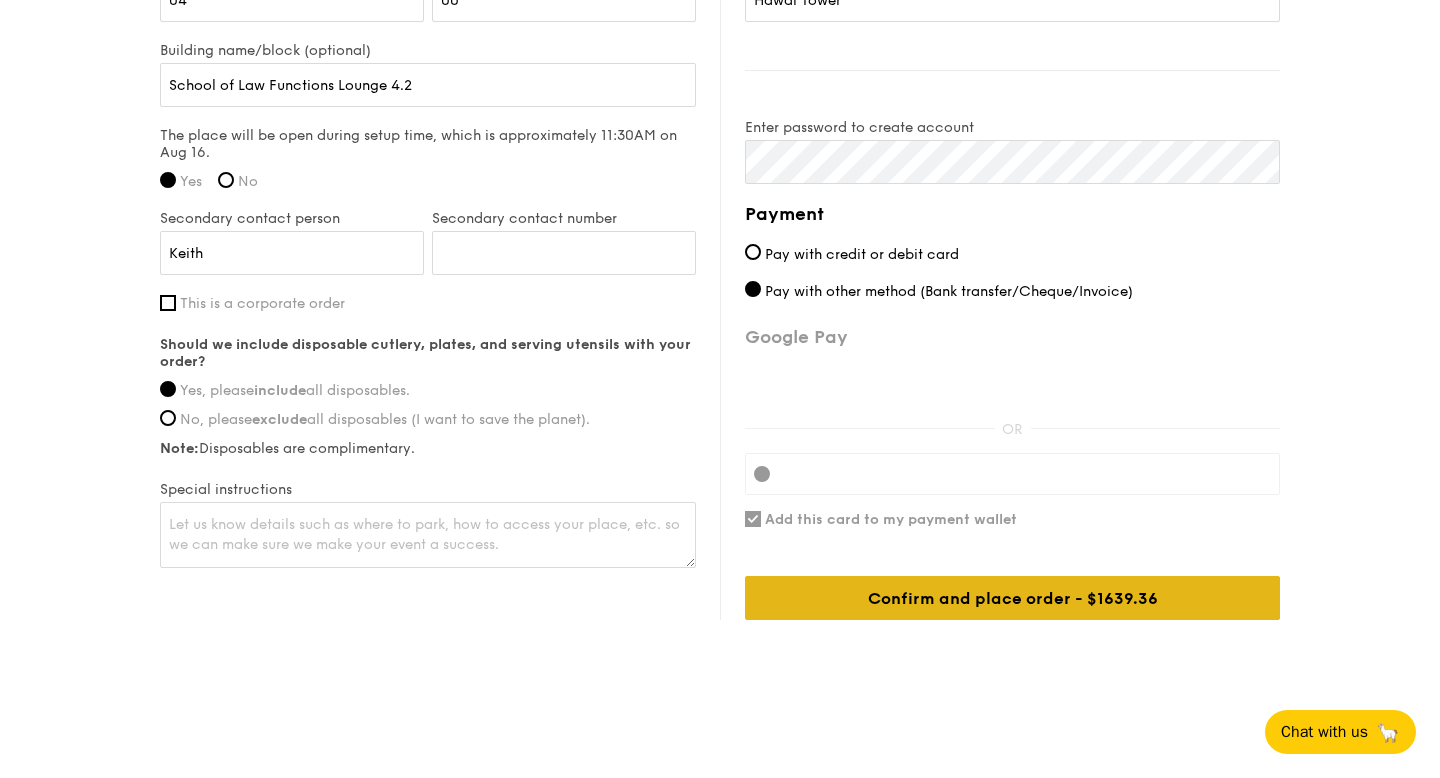 click on "Confirm and place order - $1639.36" at bounding box center [1012, 598] 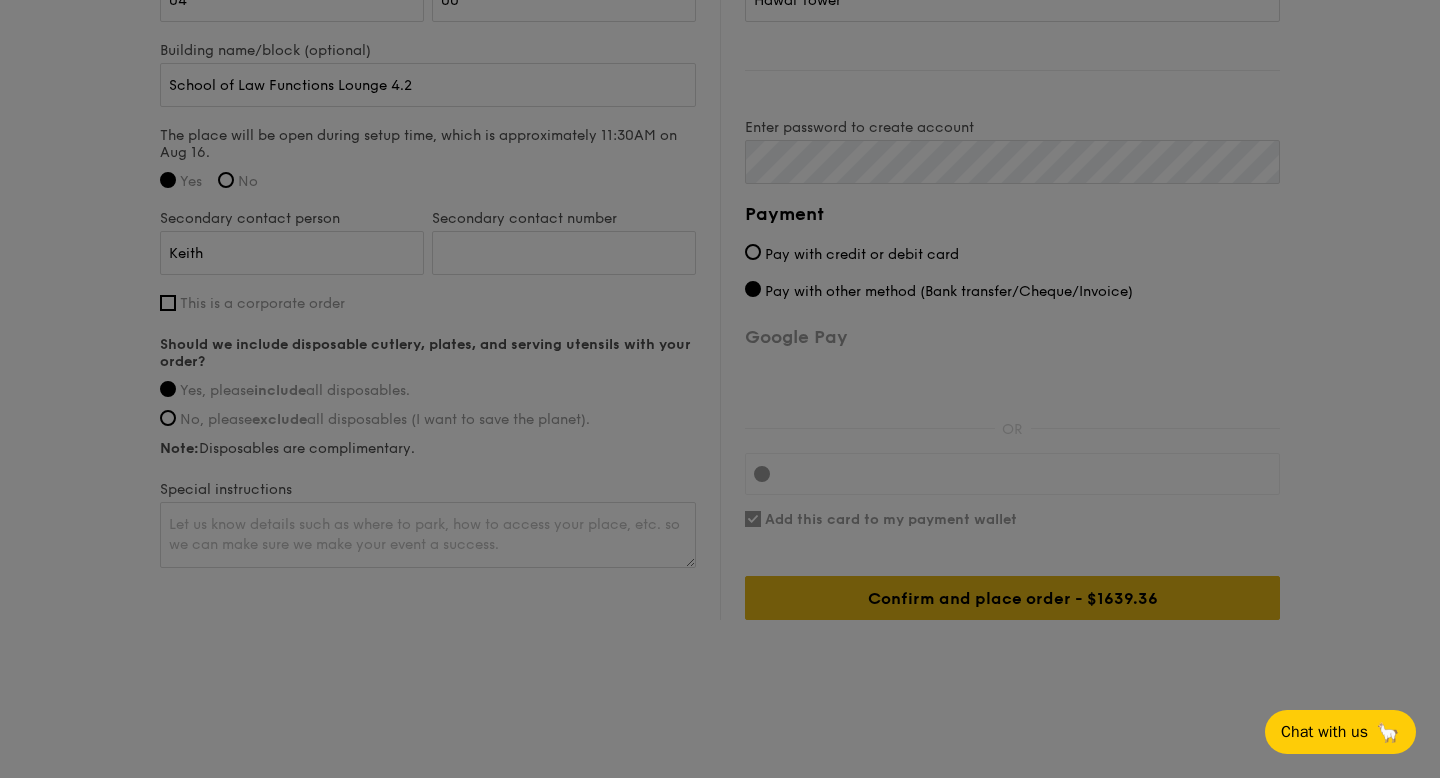 scroll, scrollTop: 0, scrollLeft: 0, axis: both 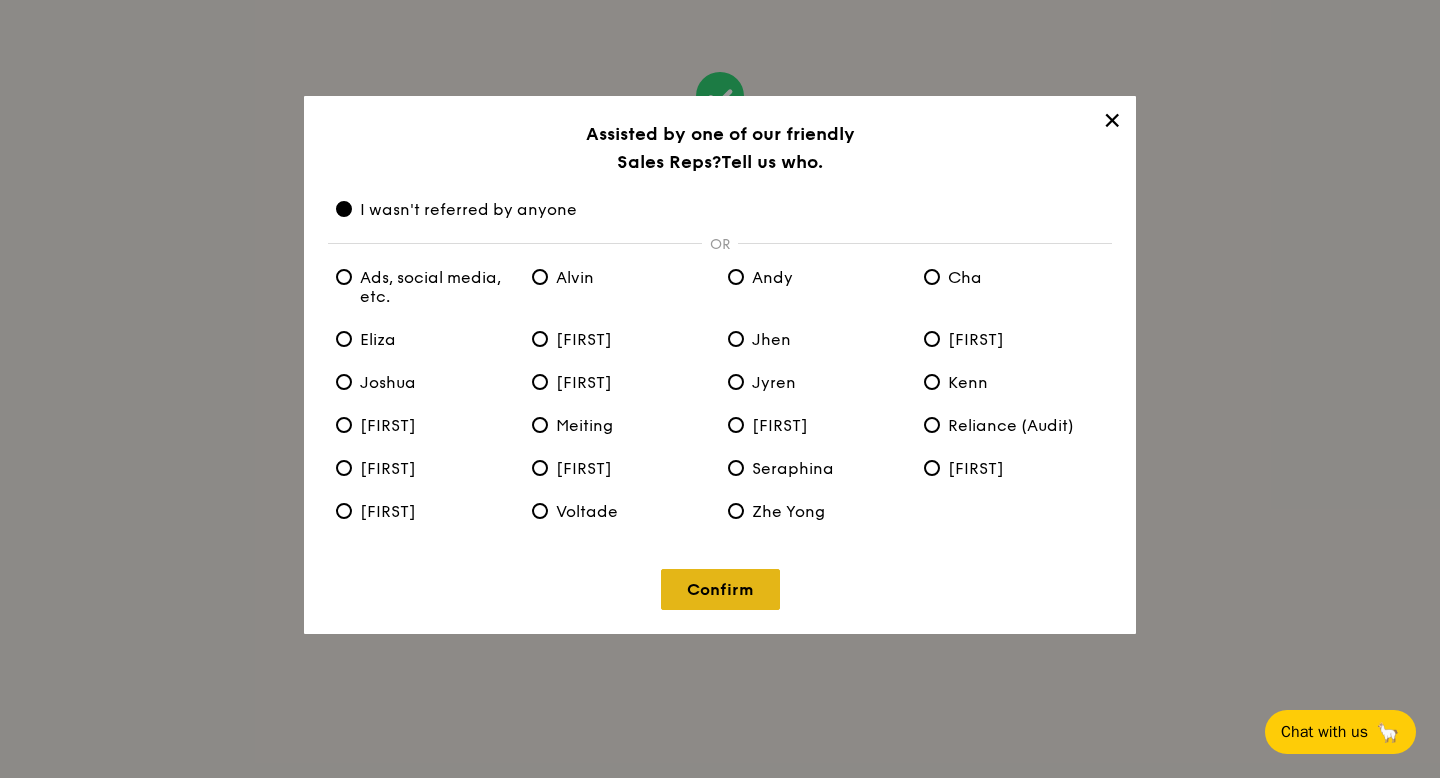 click on "Confirm" at bounding box center (720, 589) 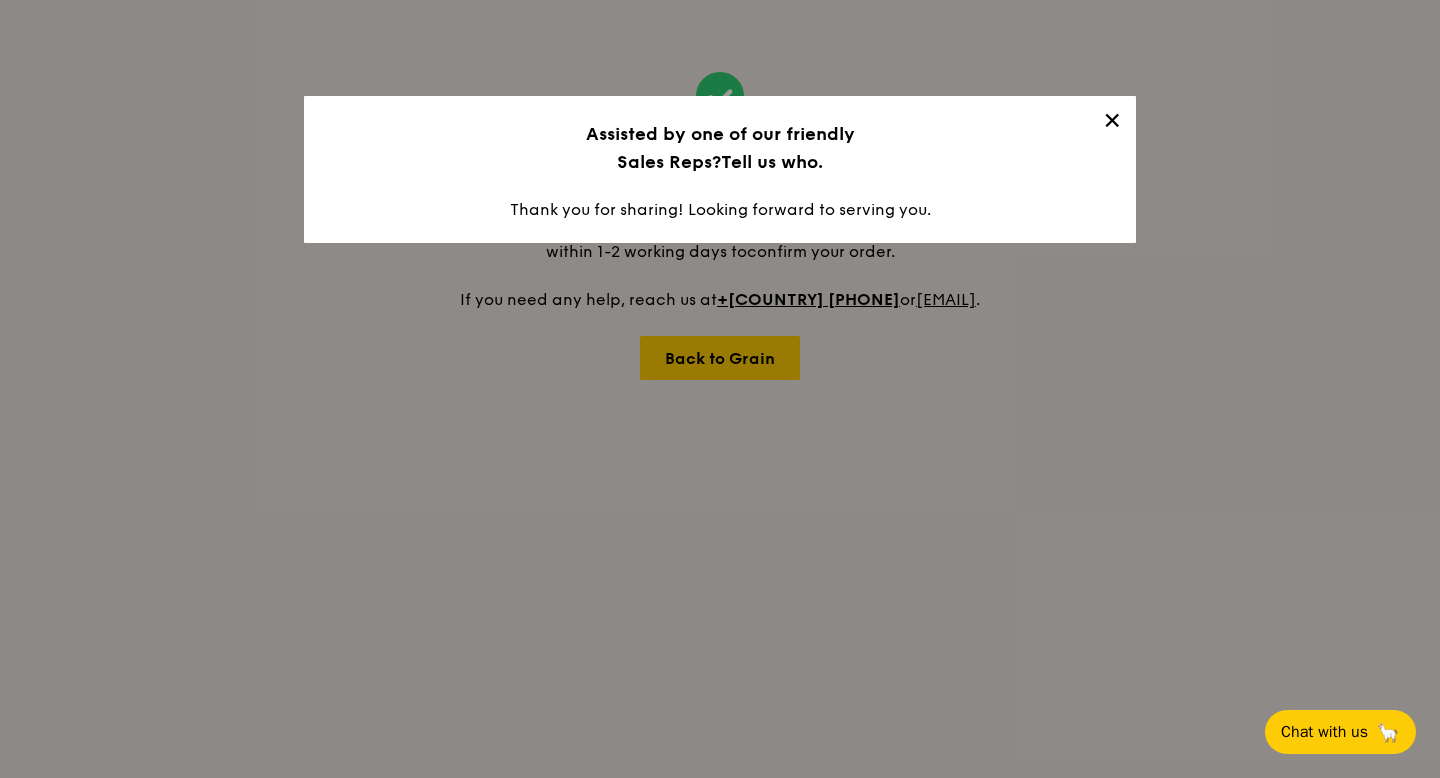 click on "✕" at bounding box center (1112, 124) 